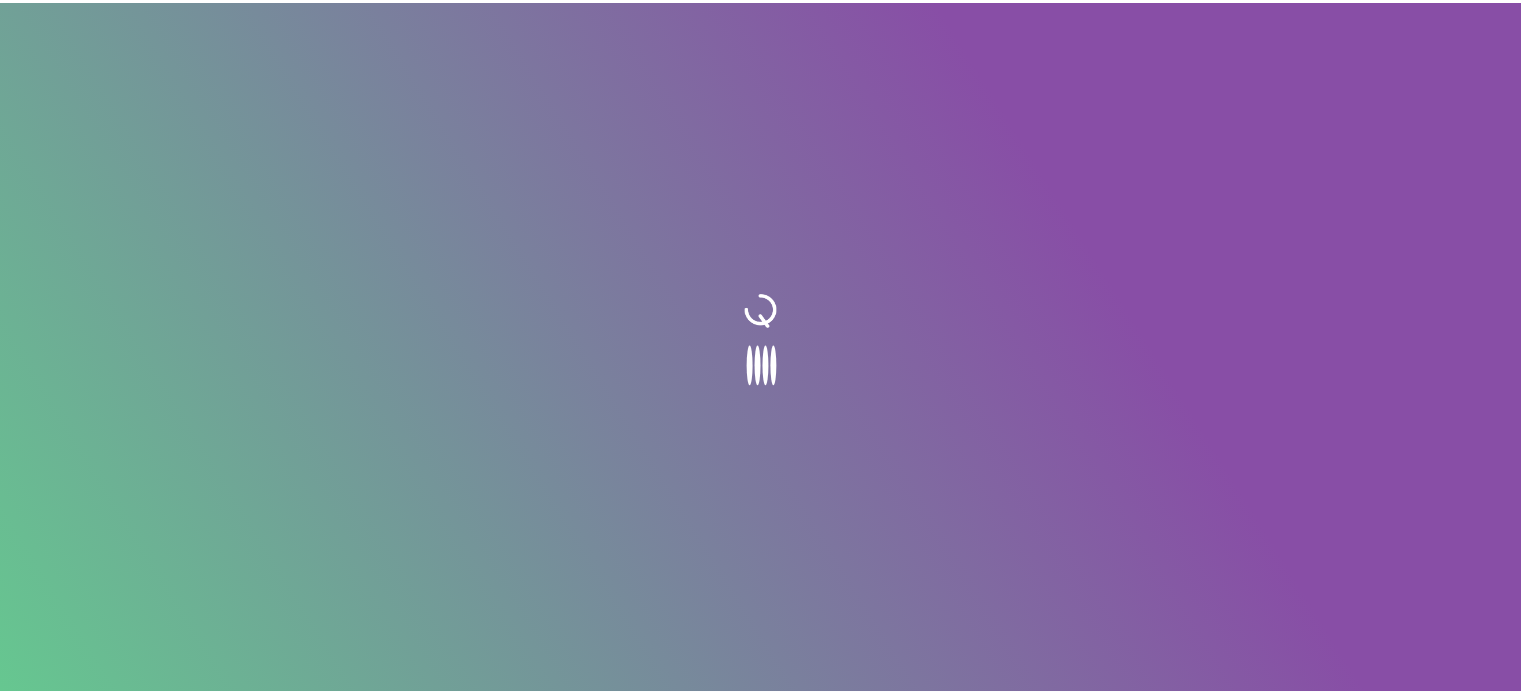 scroll, scrollTop: 0, scrollLeft: 0, axis: both 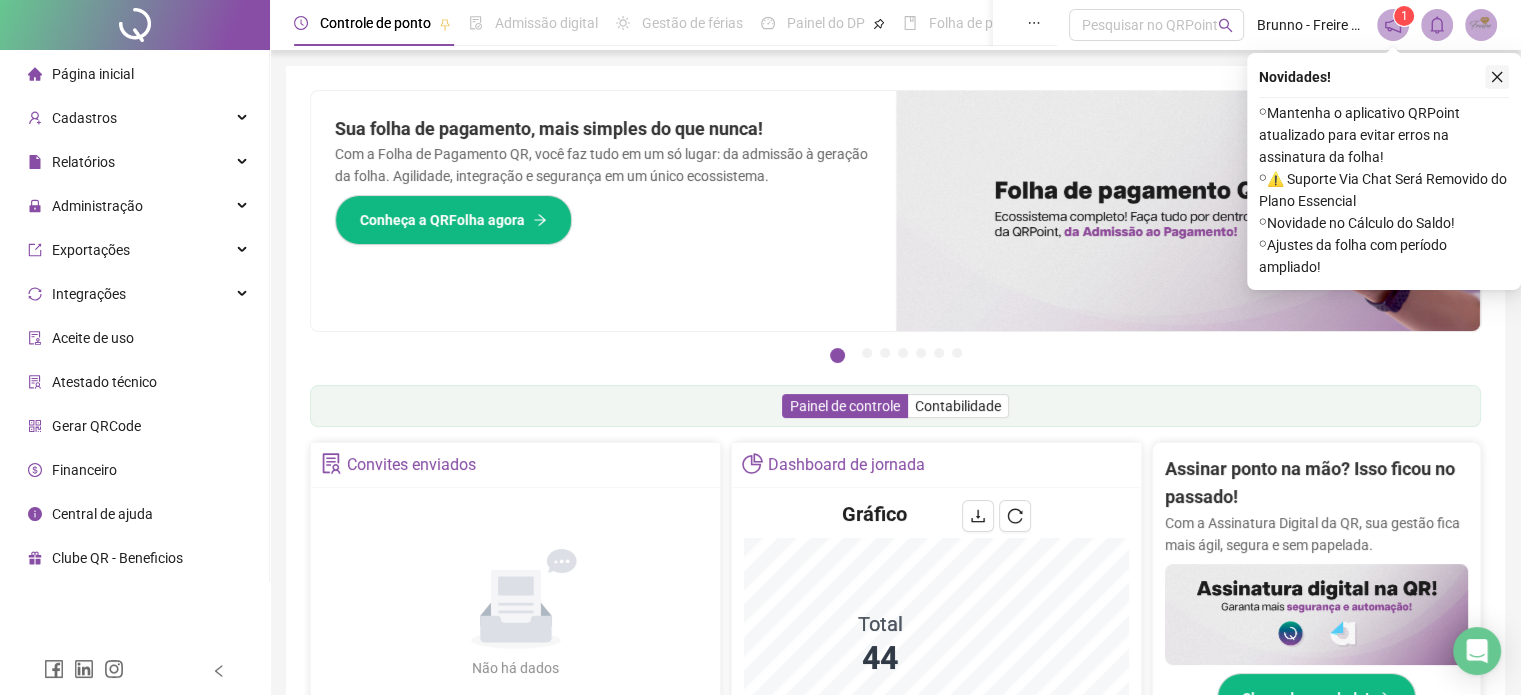 click 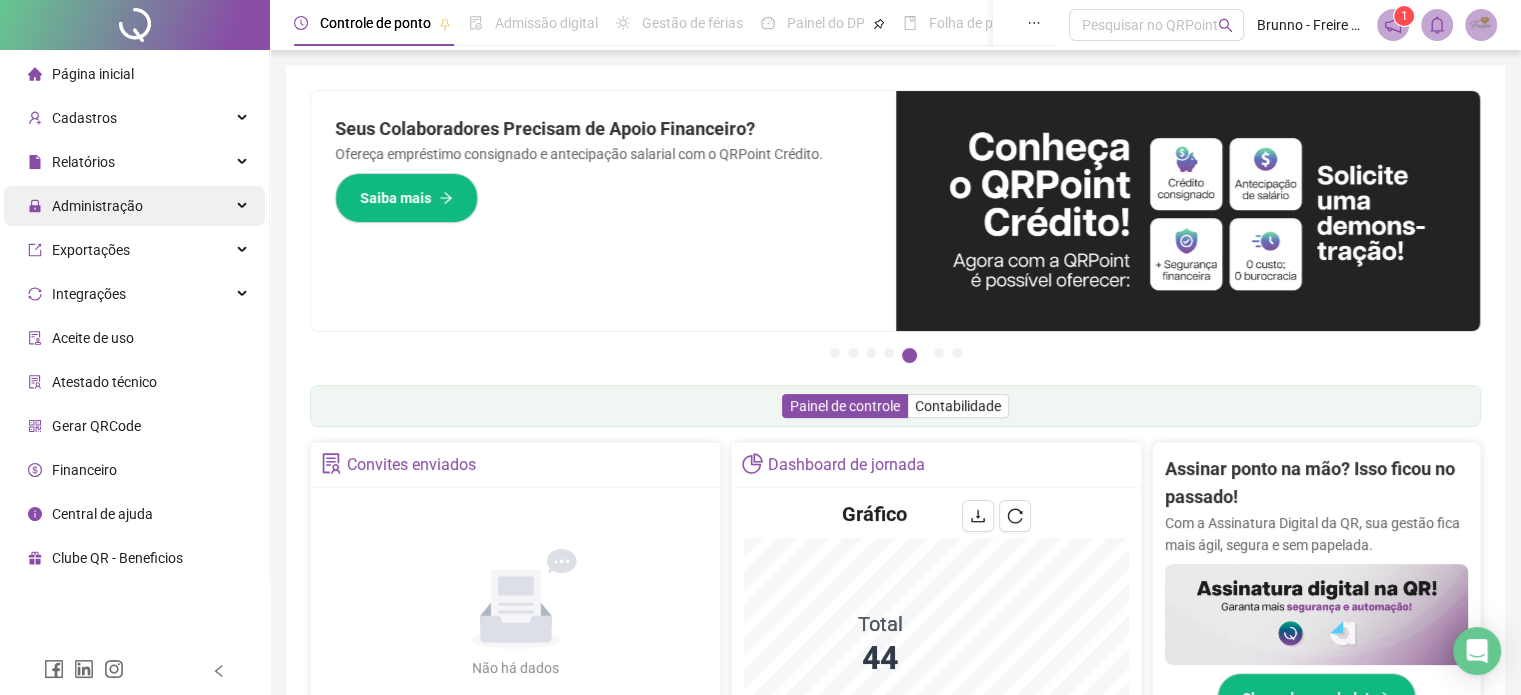 click on "Administração" at bounding box center (85, 206) 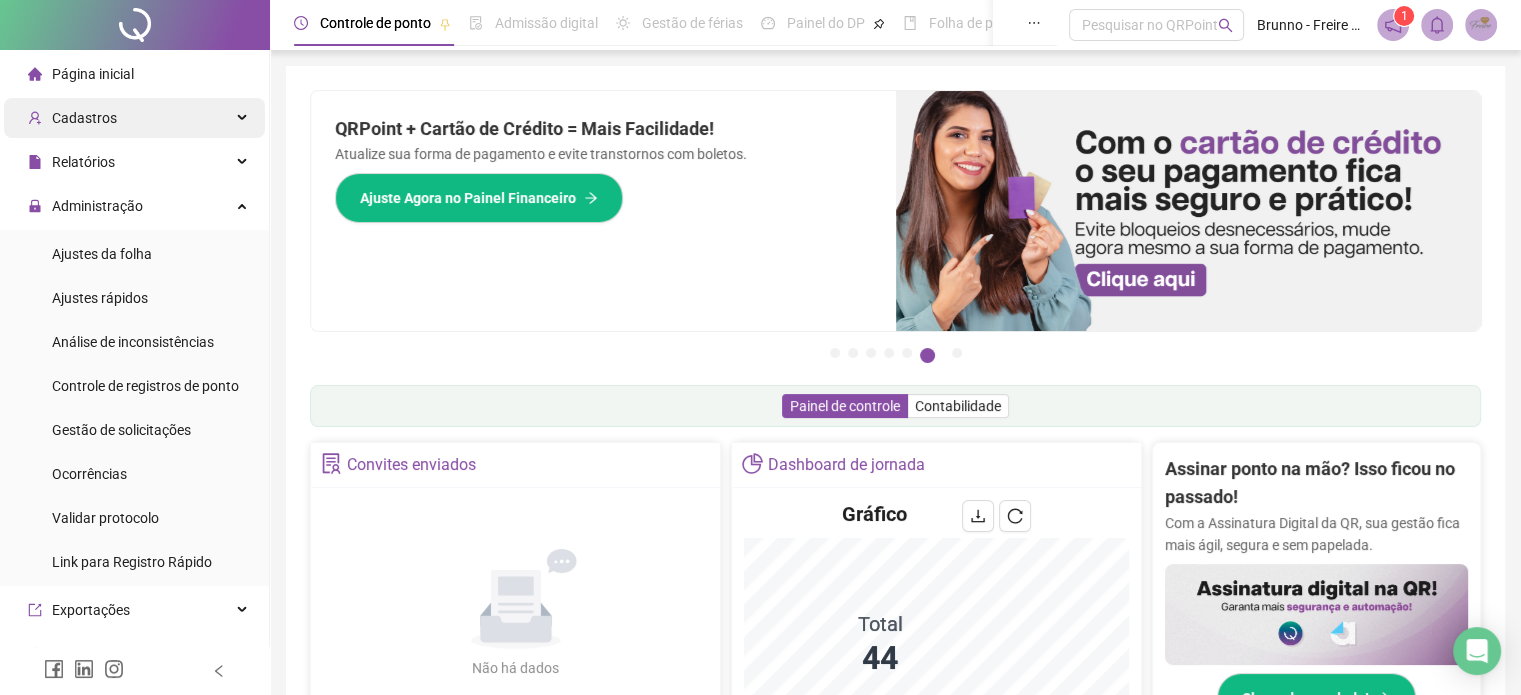 click on "Cadastros" at bounding box center (134, 118) 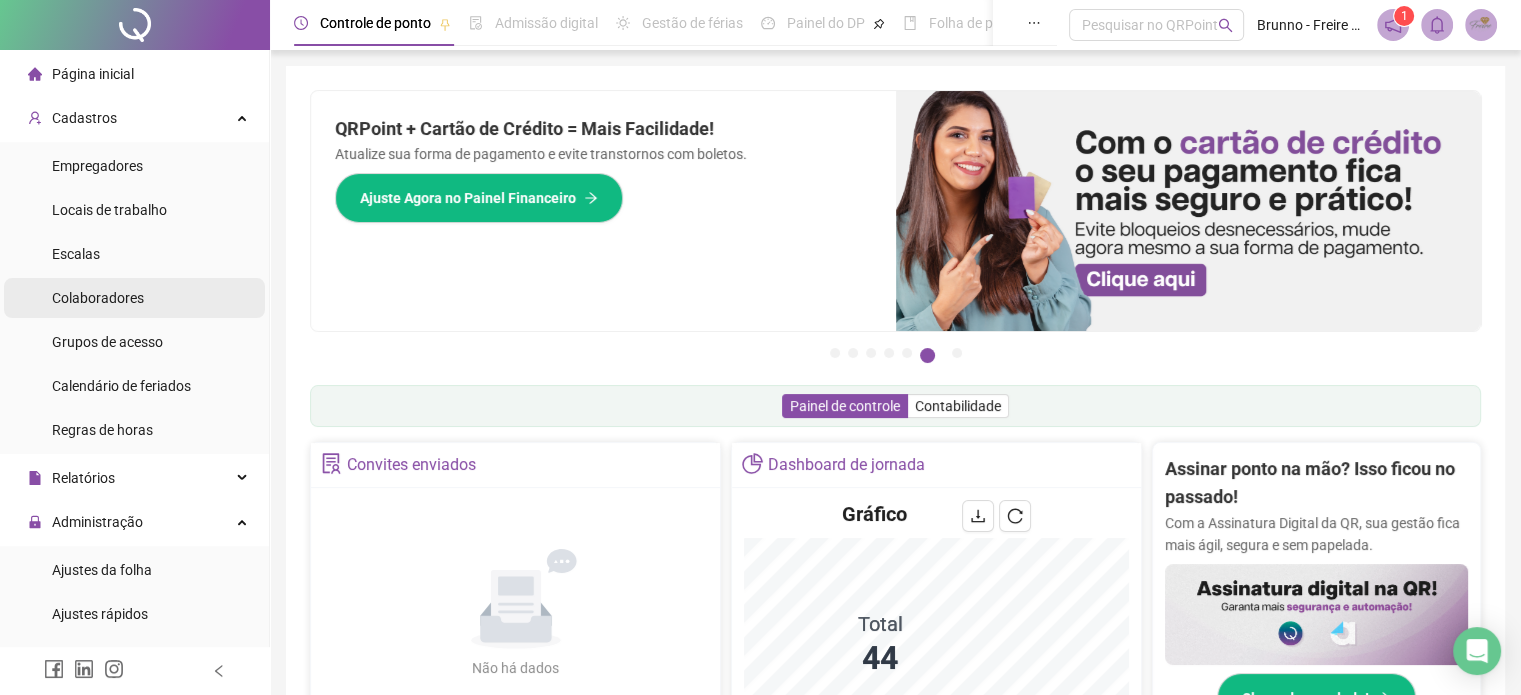 click on "Colaboradores" at bounding box center (98, 298) 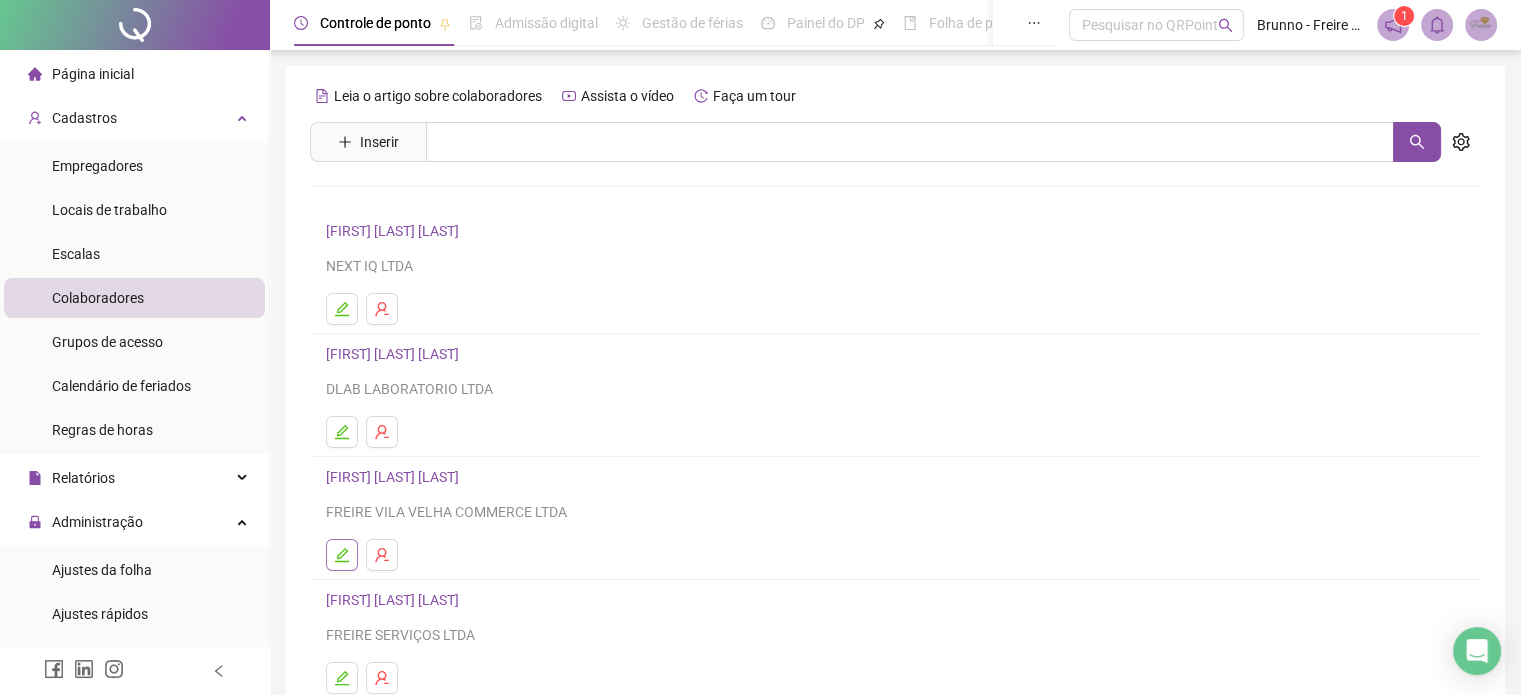 click 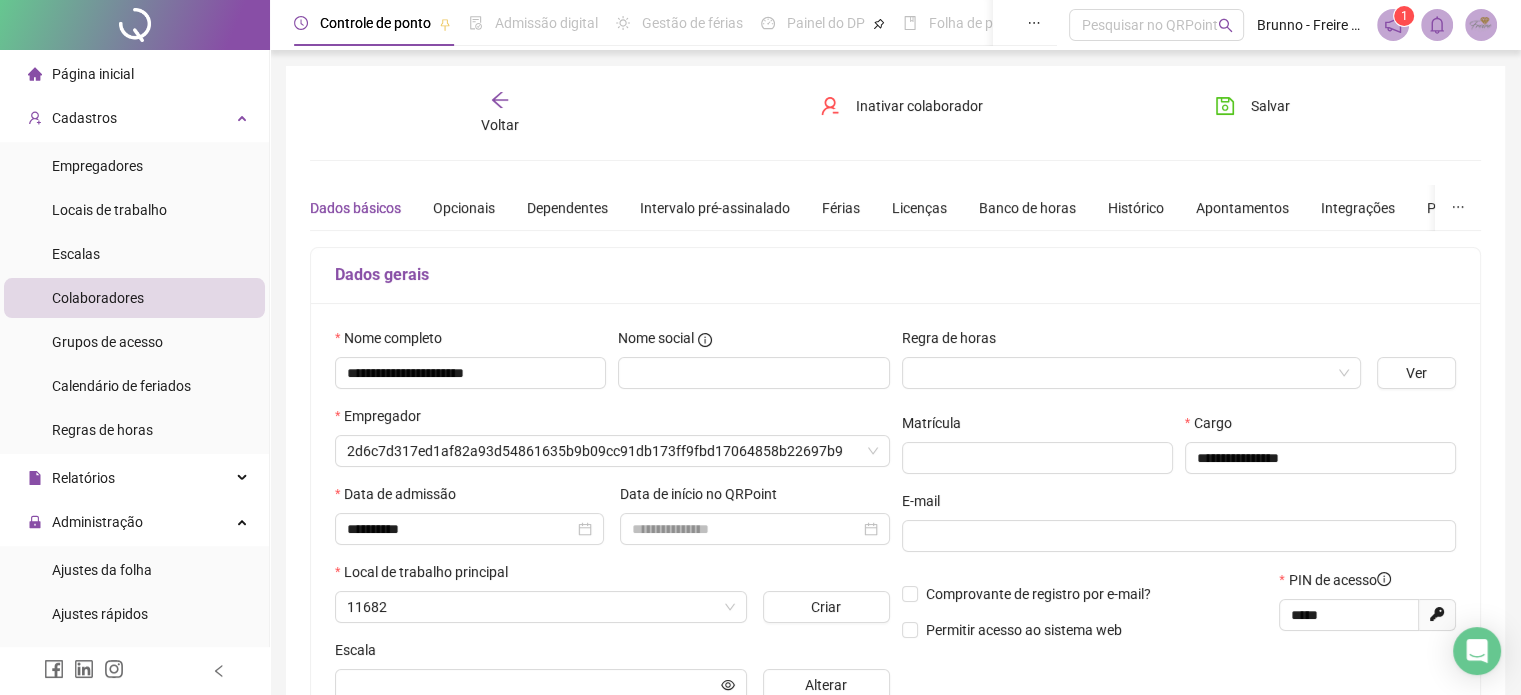 type on "**********" 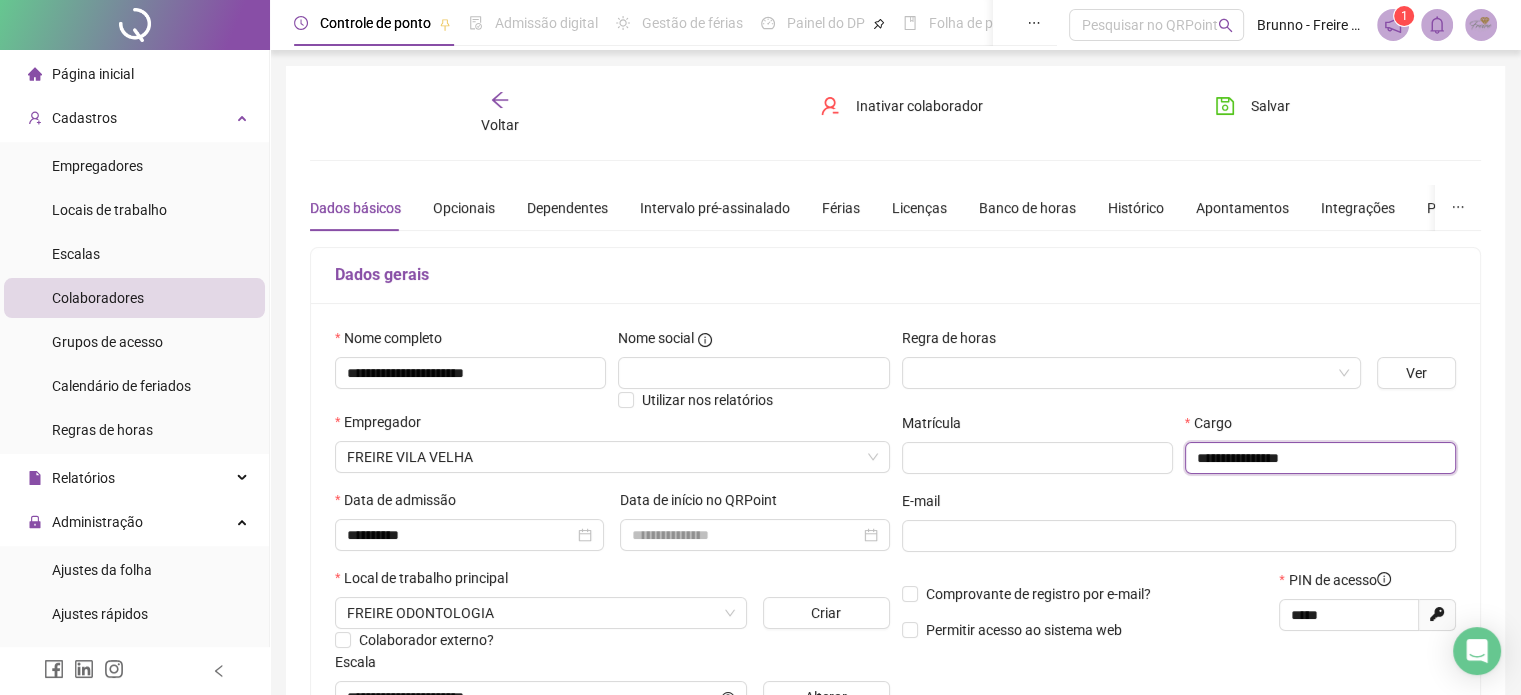 drag, startPoint x: 1319, startPoint y: 448, endPoint x: 1275, endPoint y: 461, distance: 45.88028 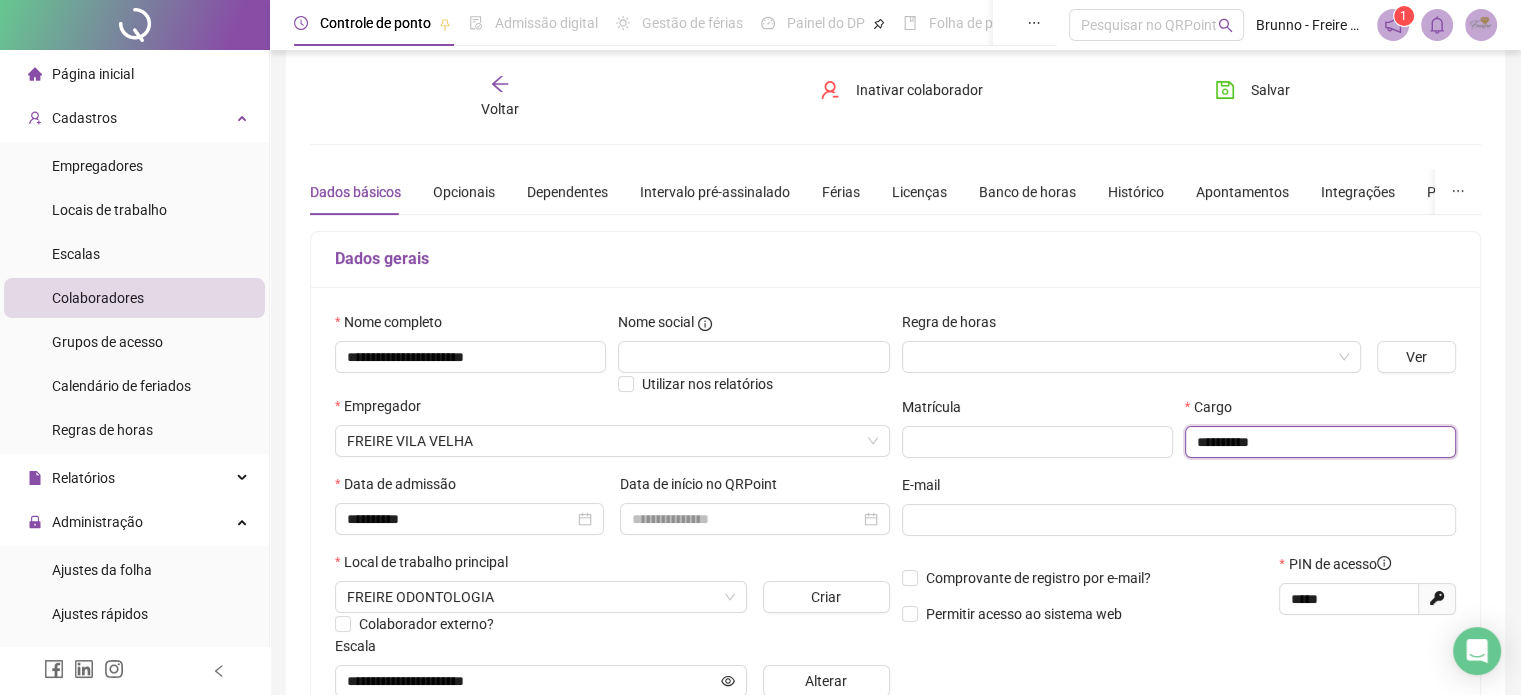 scroll, scrollTop: 0, scrollLeft: 0, axis: both 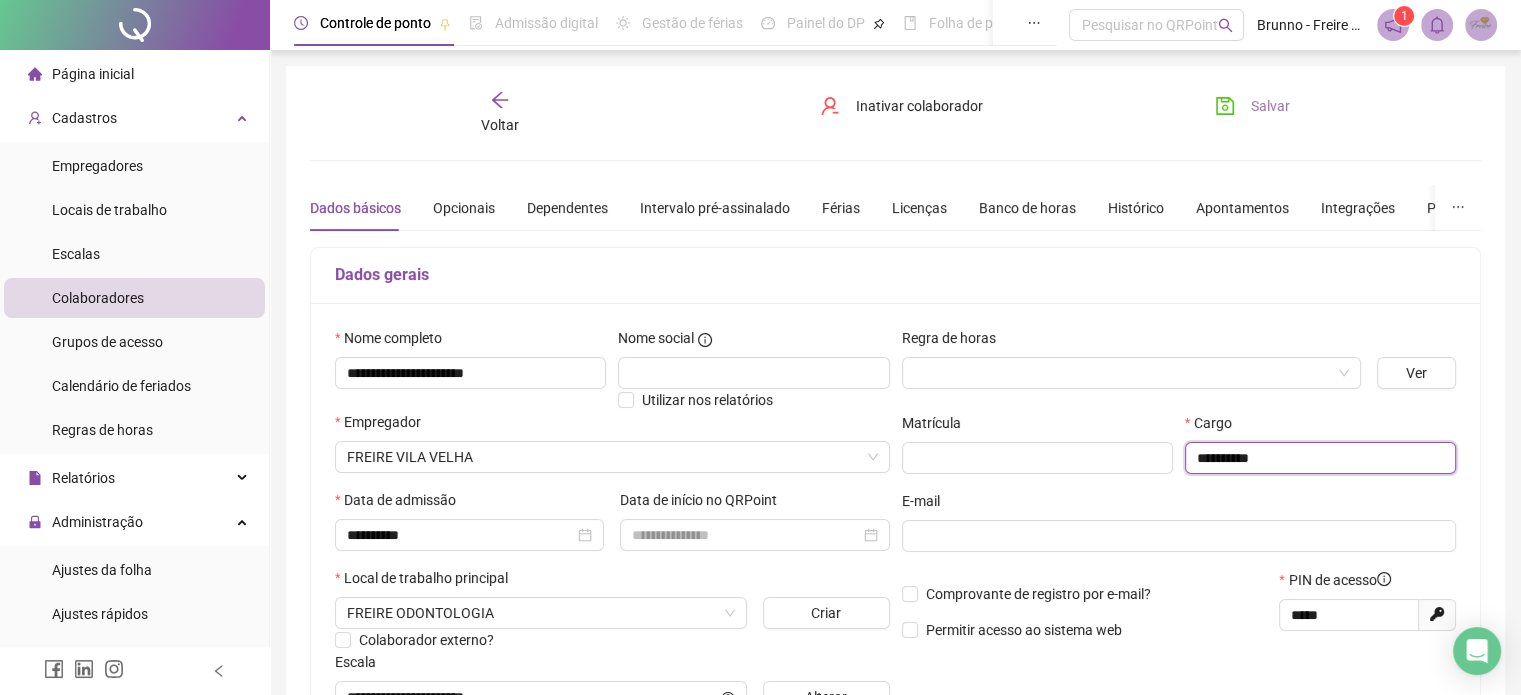 type on "**********" 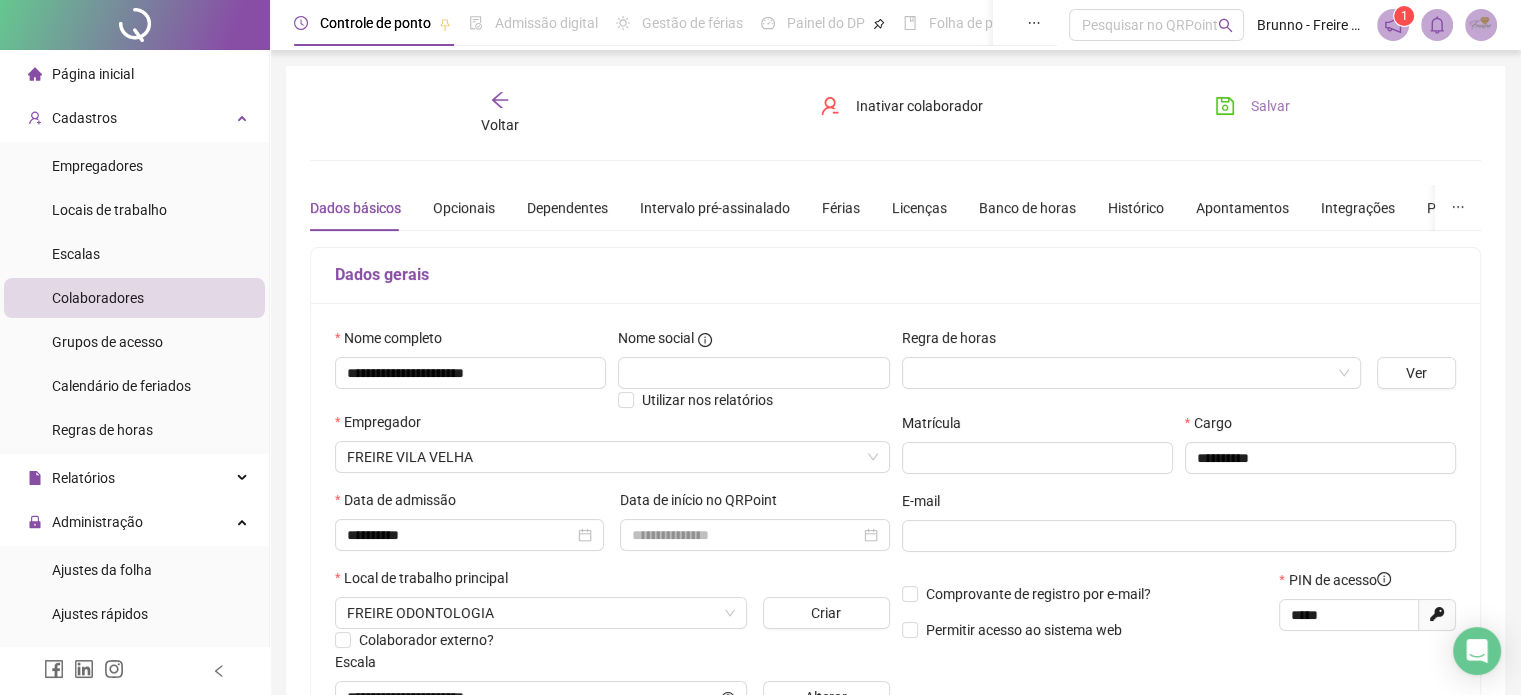 click on "Salvar" at bounding box center [1270, 106] 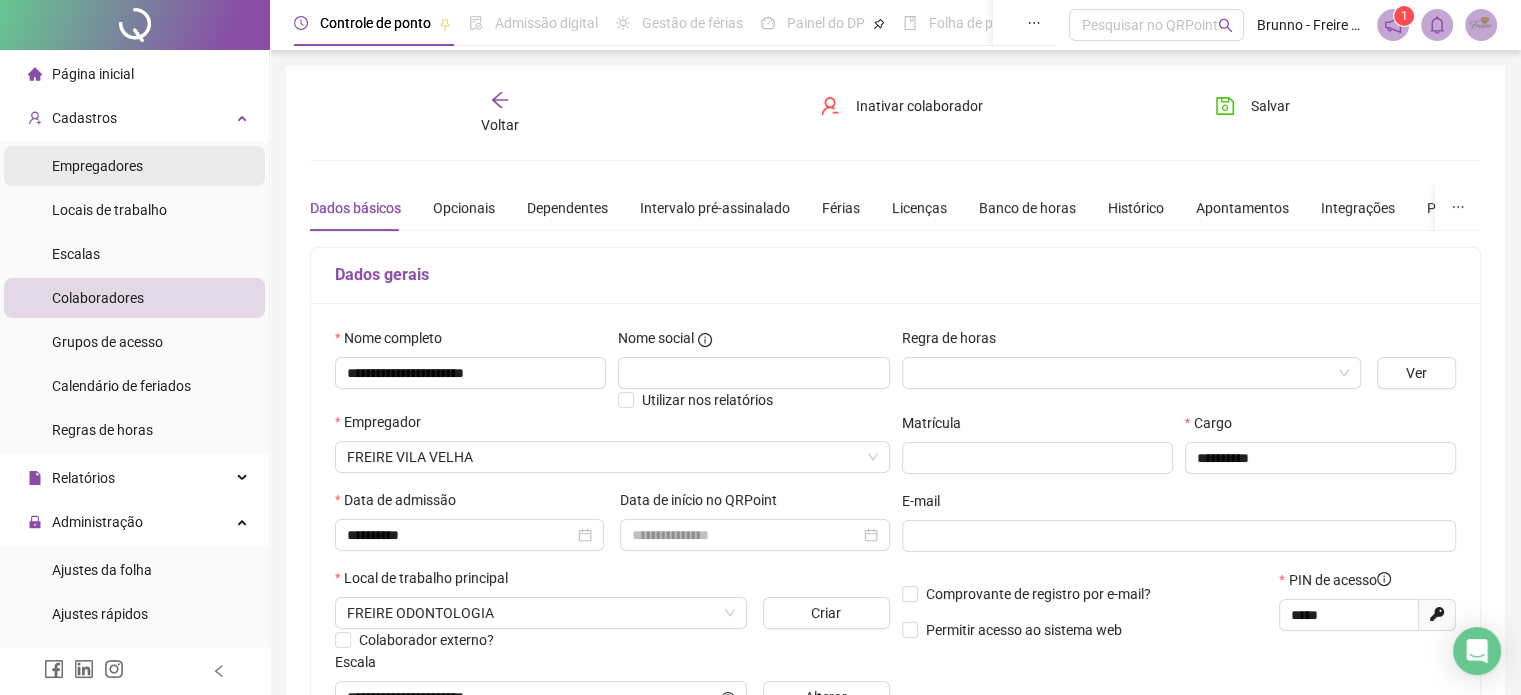 click on "Empregadores" at bounding box center (97, 166) 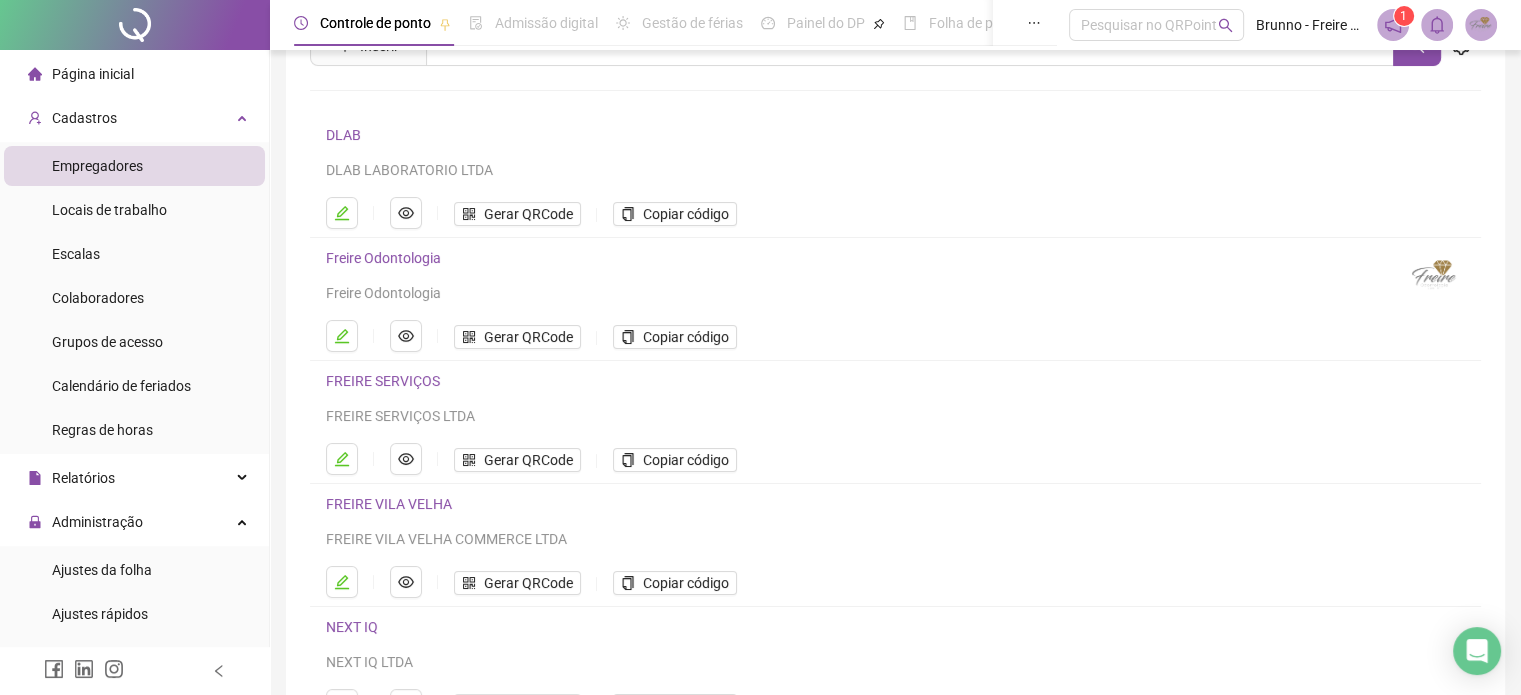 scroll, scrollTop: 200, scrollLeft: 0, axis: vertical 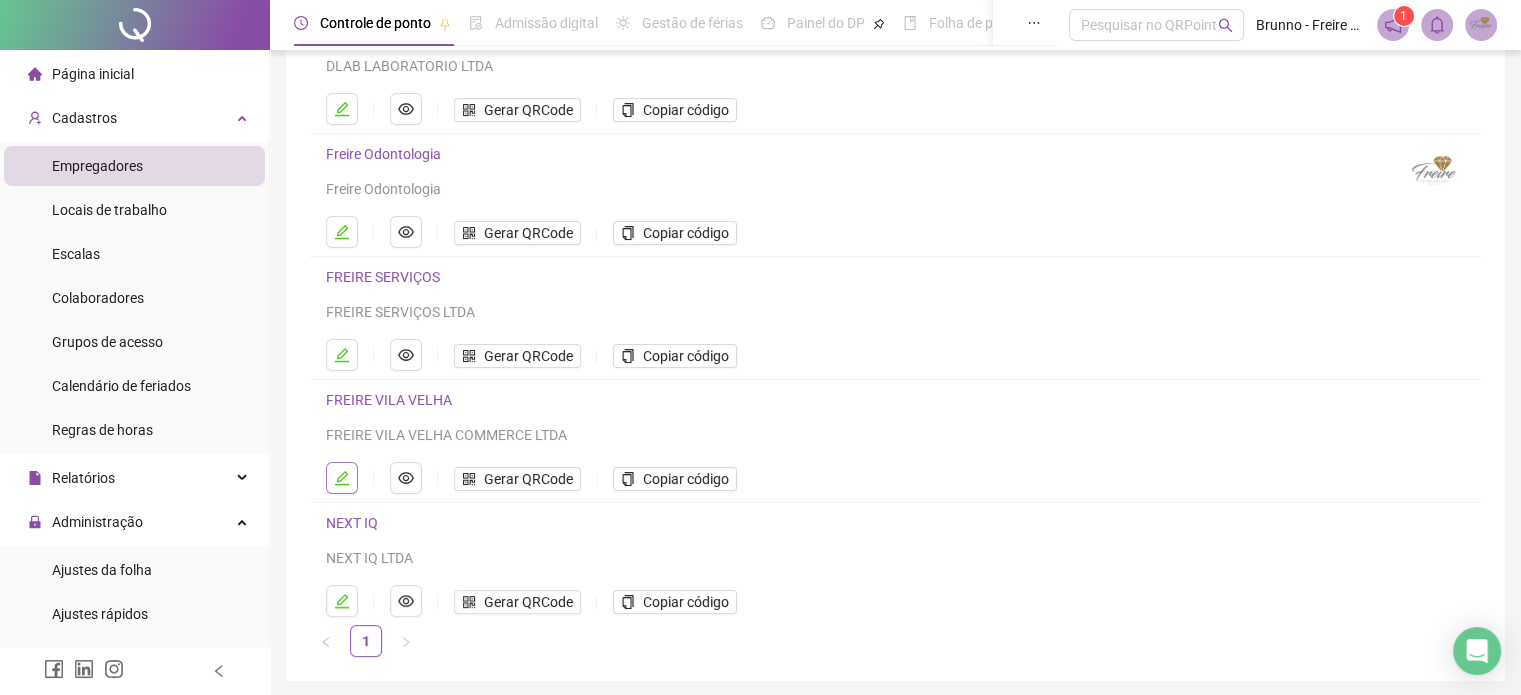 click 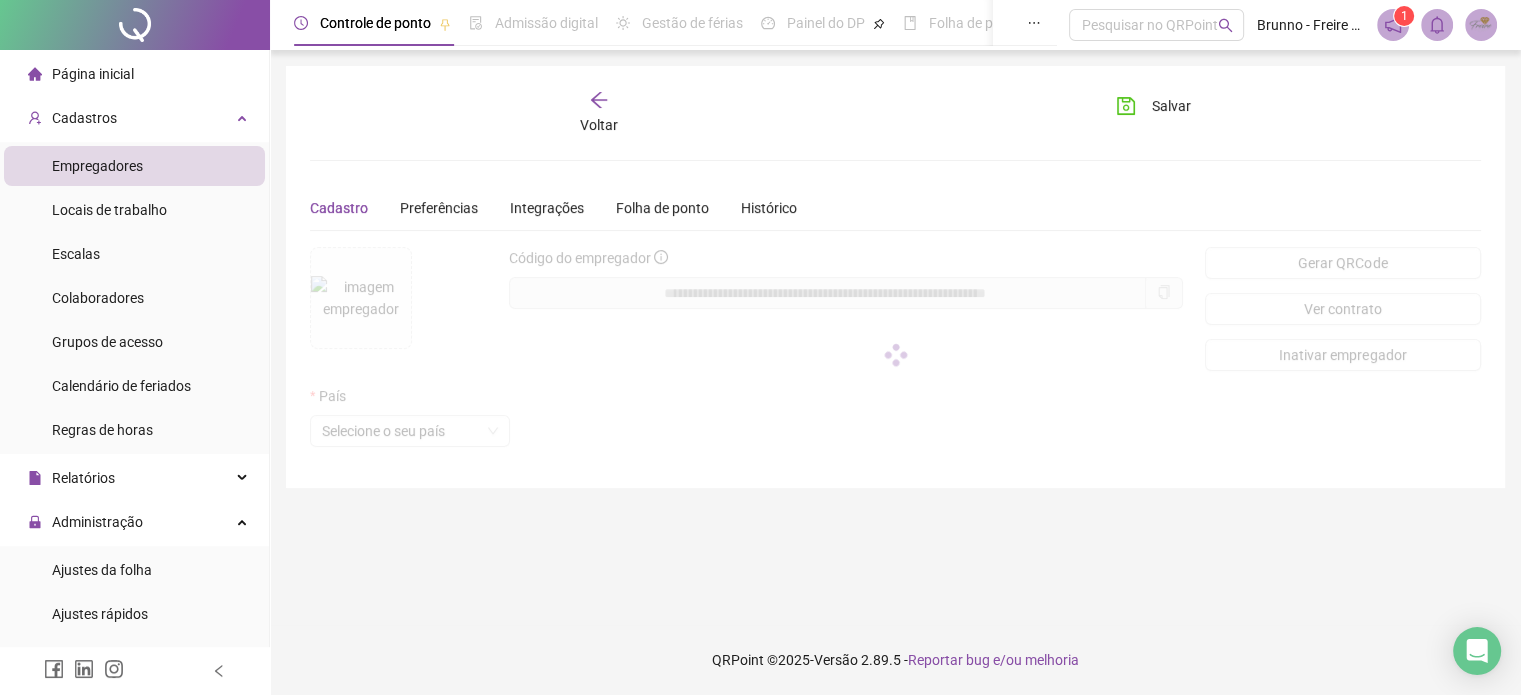 scroll, scrollTop: 0, scrollLeft: 0, axis: both 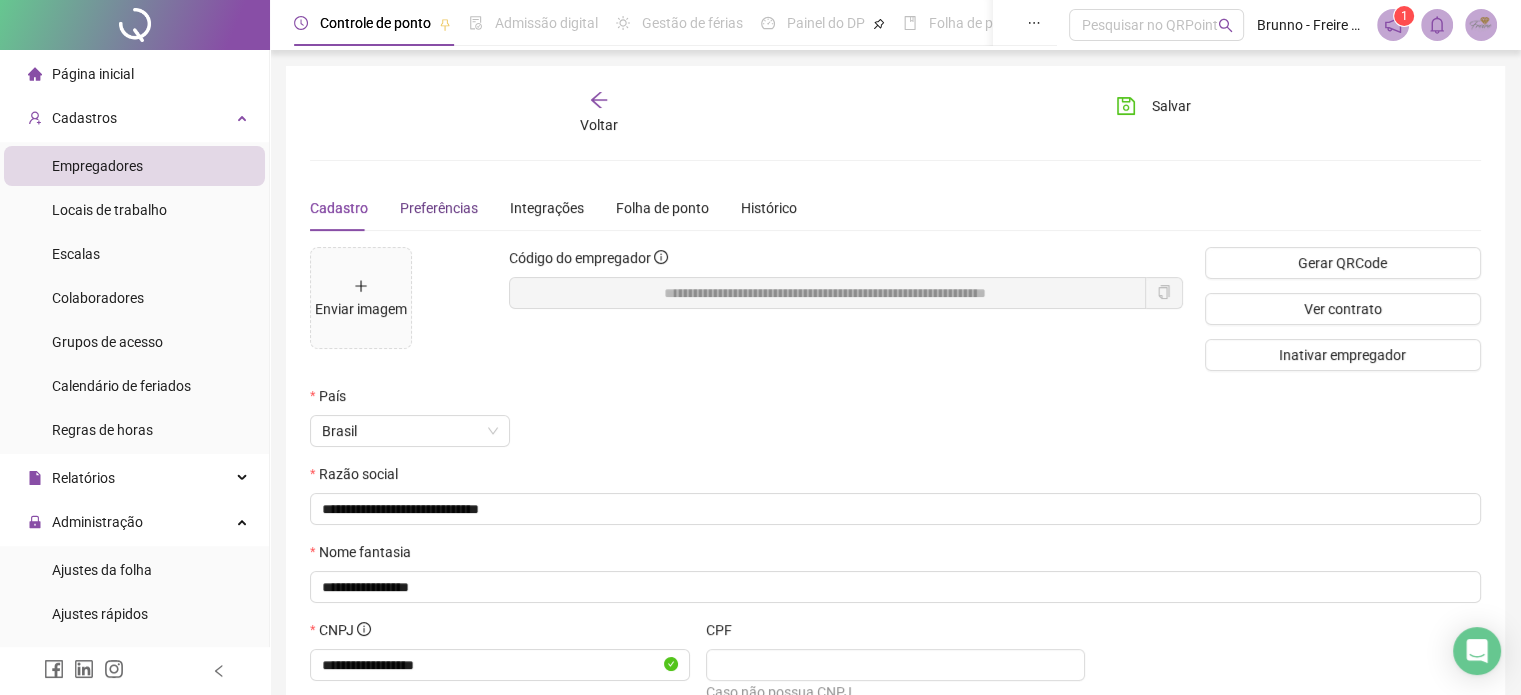 click on "Preferências" at bounding box center [439, 208] 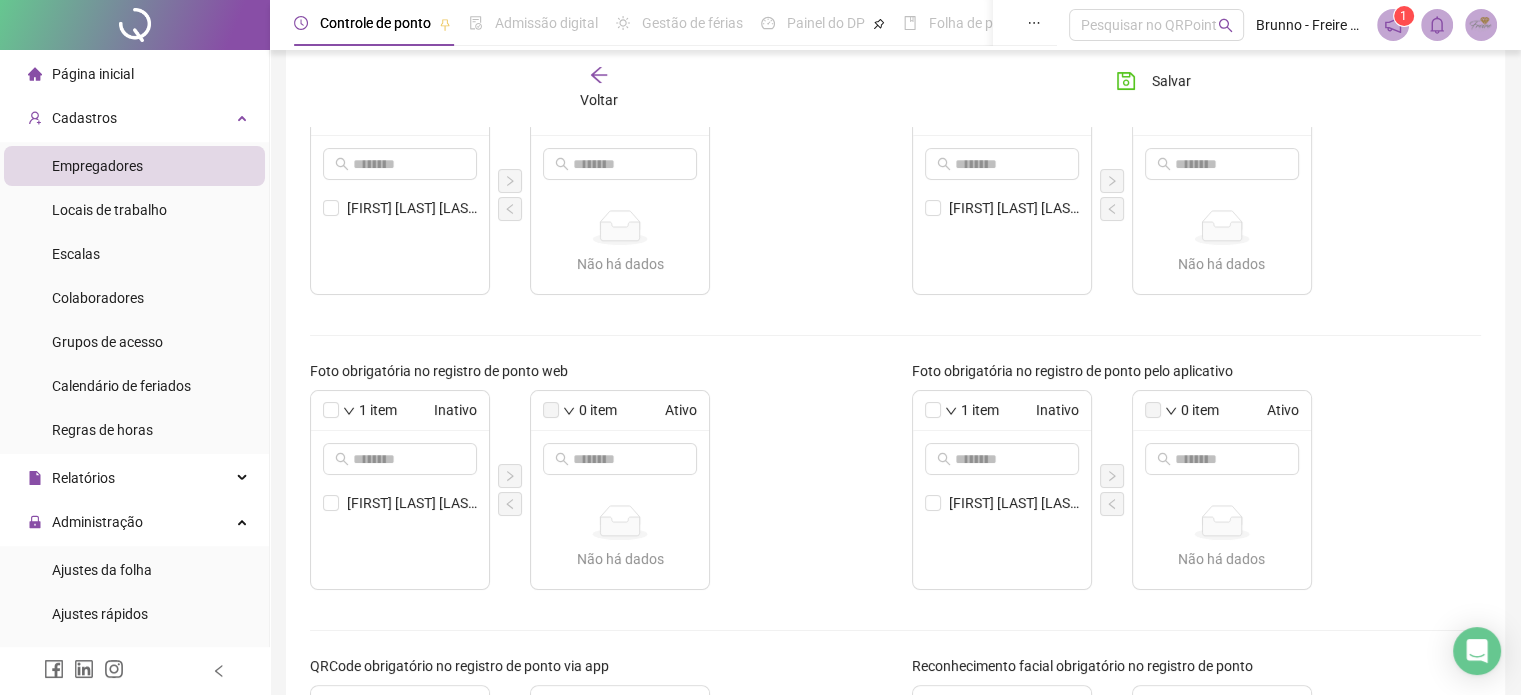 scroll, scrollTop: 500, scrollLeft: 0, axis: vertical 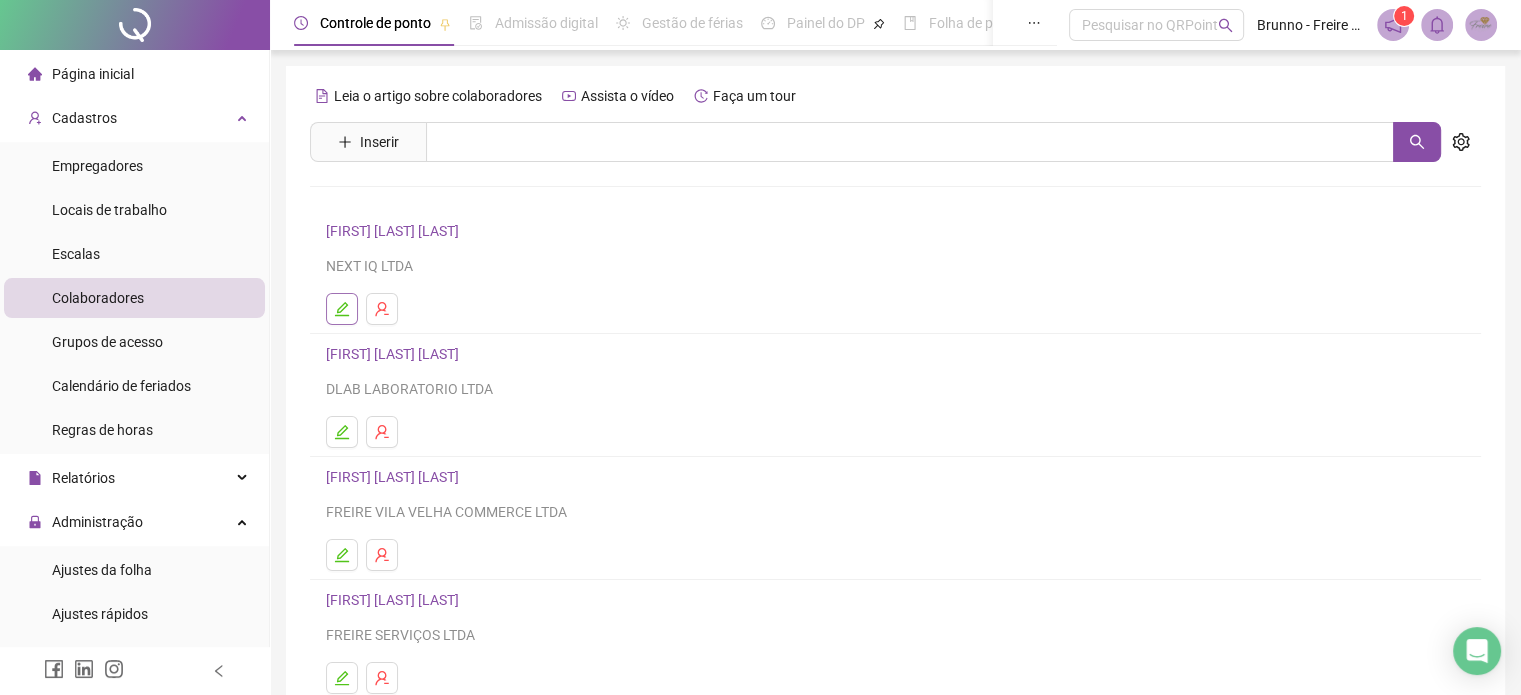 click 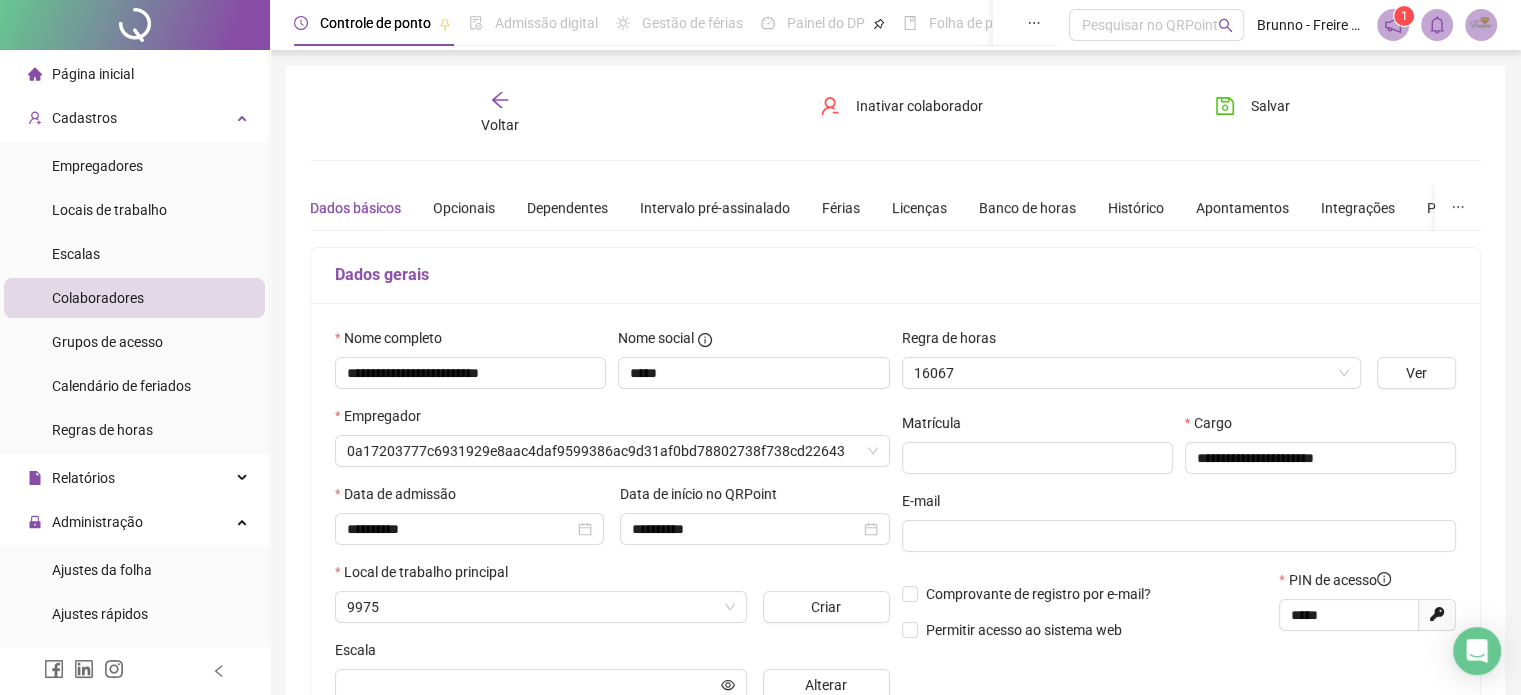 type on "**********" 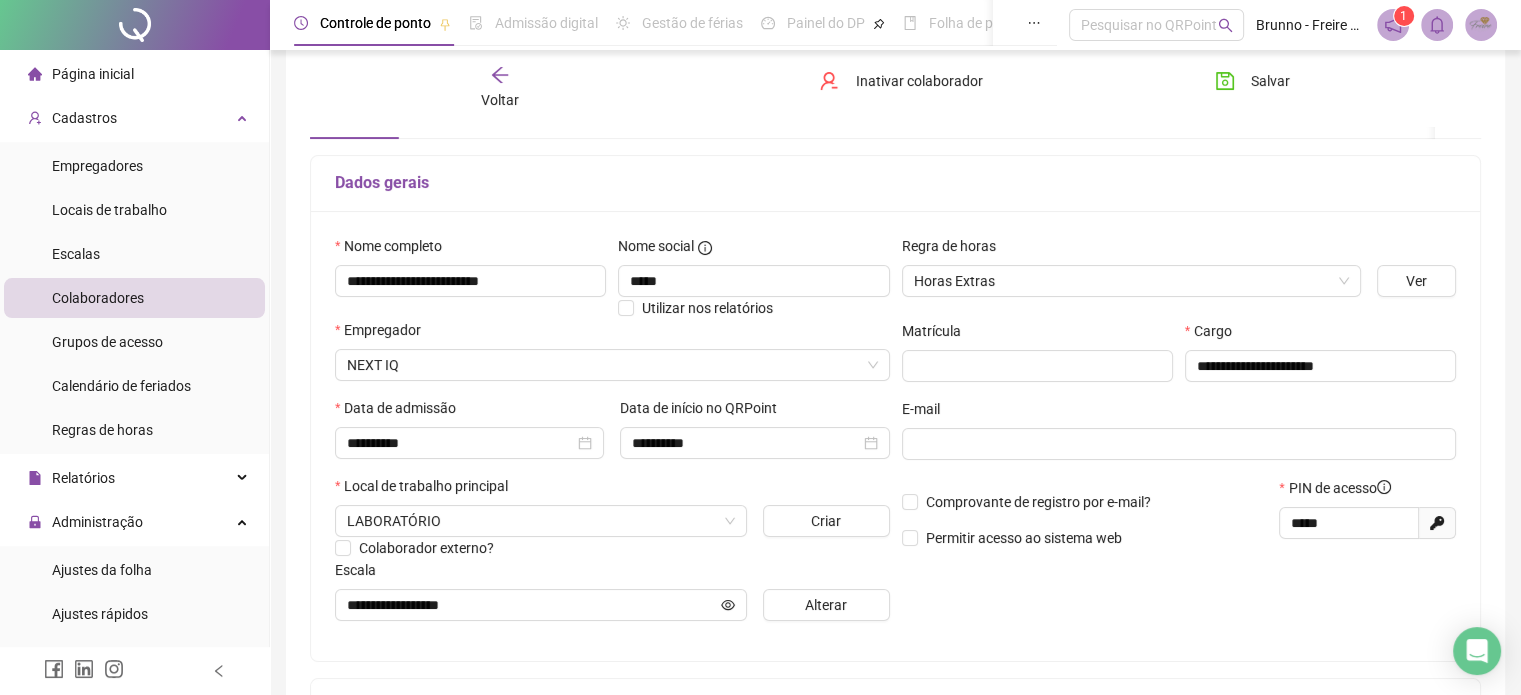 scroll, scrollTop: 200, scrollLeft: 0, axis: vertical 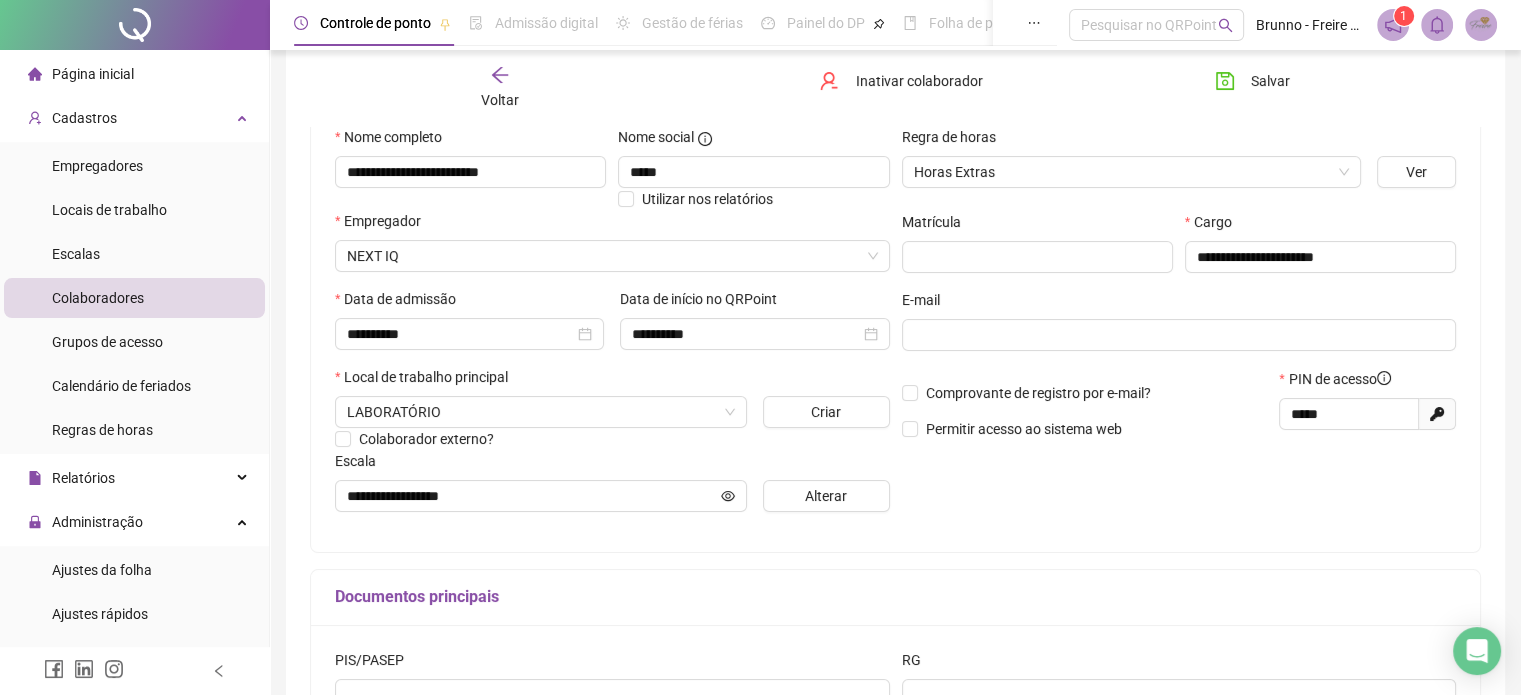 click on "Voltar" at bounding box center [500, 88] 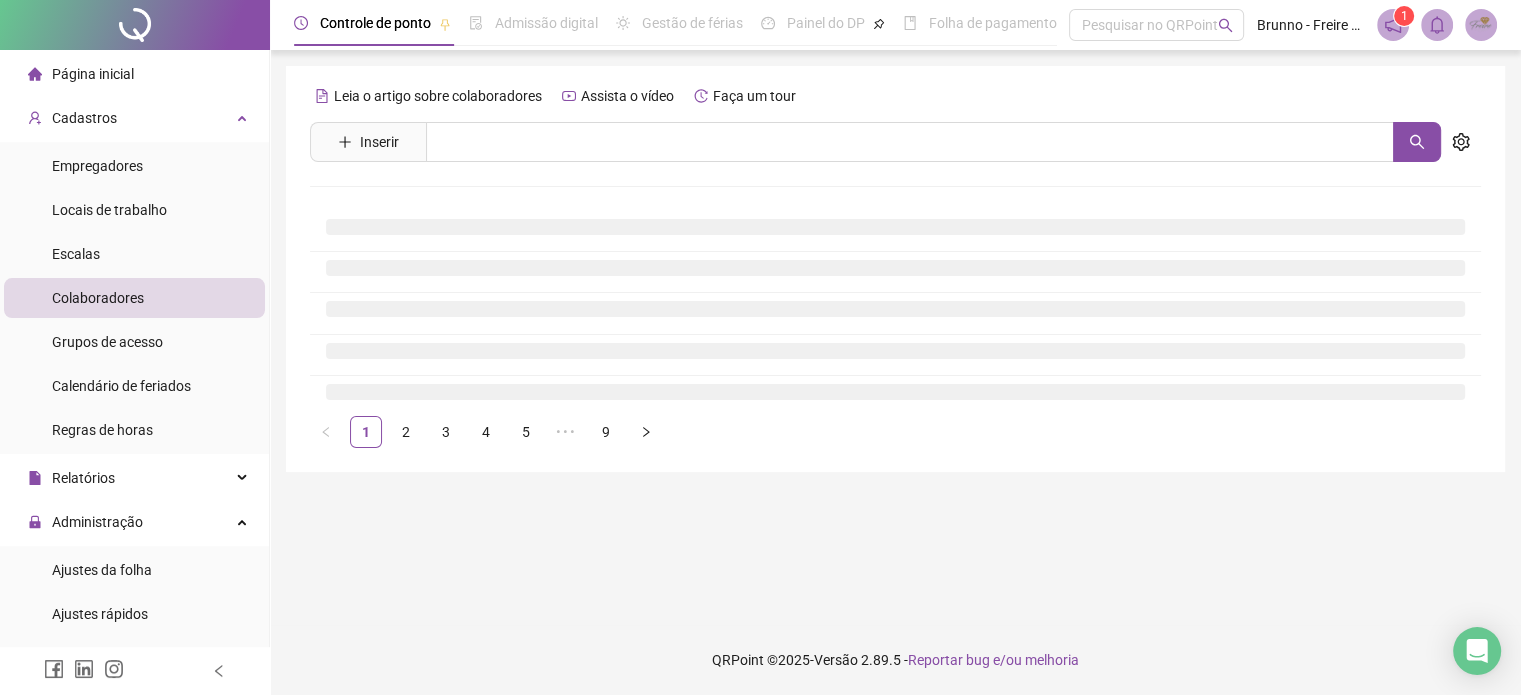 scroll, scrollTop: 0, scrollLeft: 0, axis: both 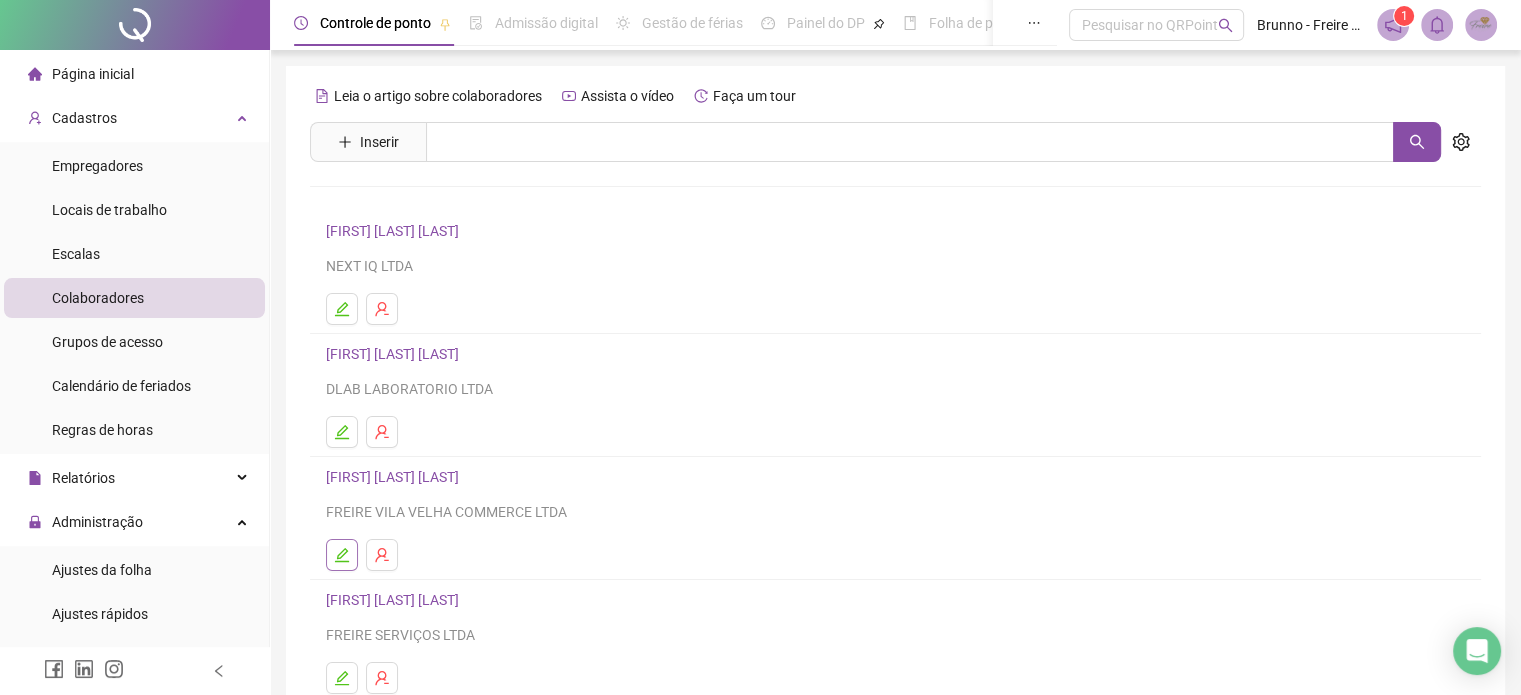 click 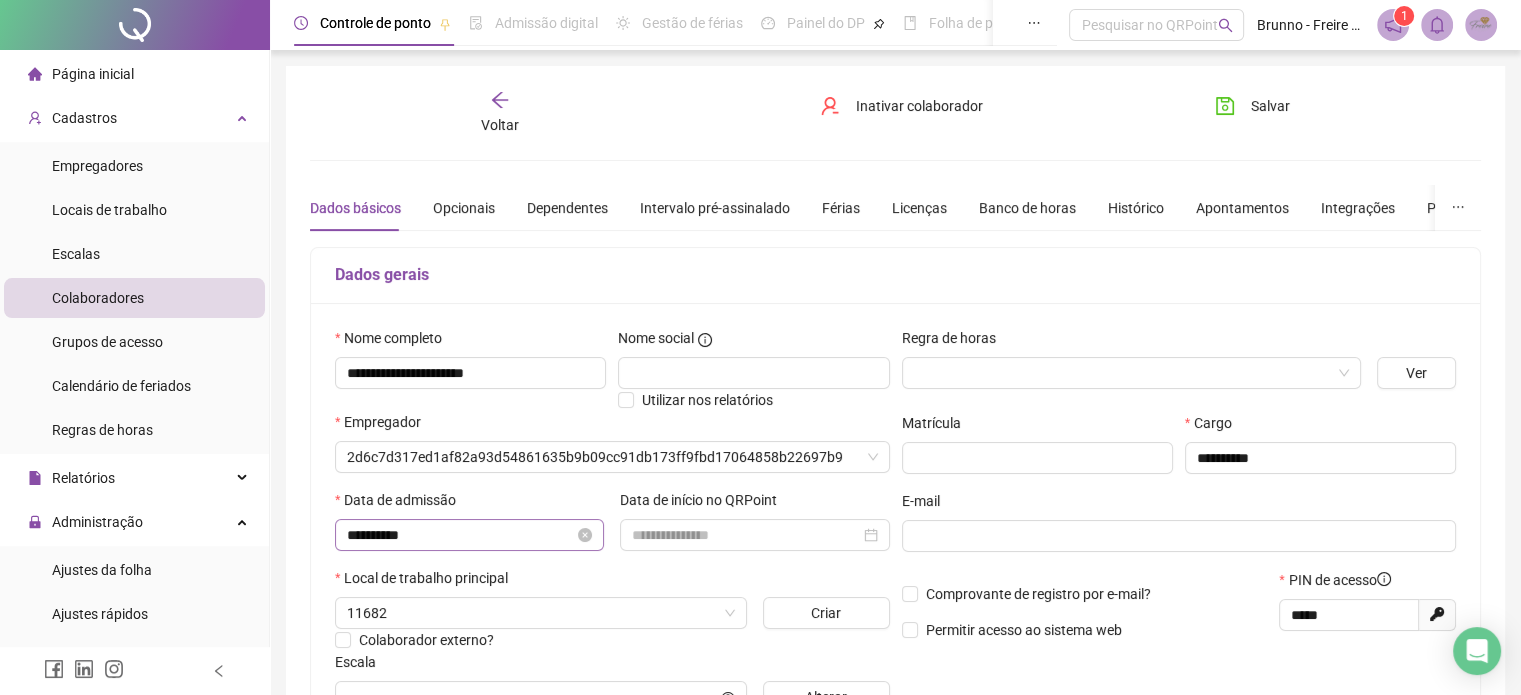 type on "**********" 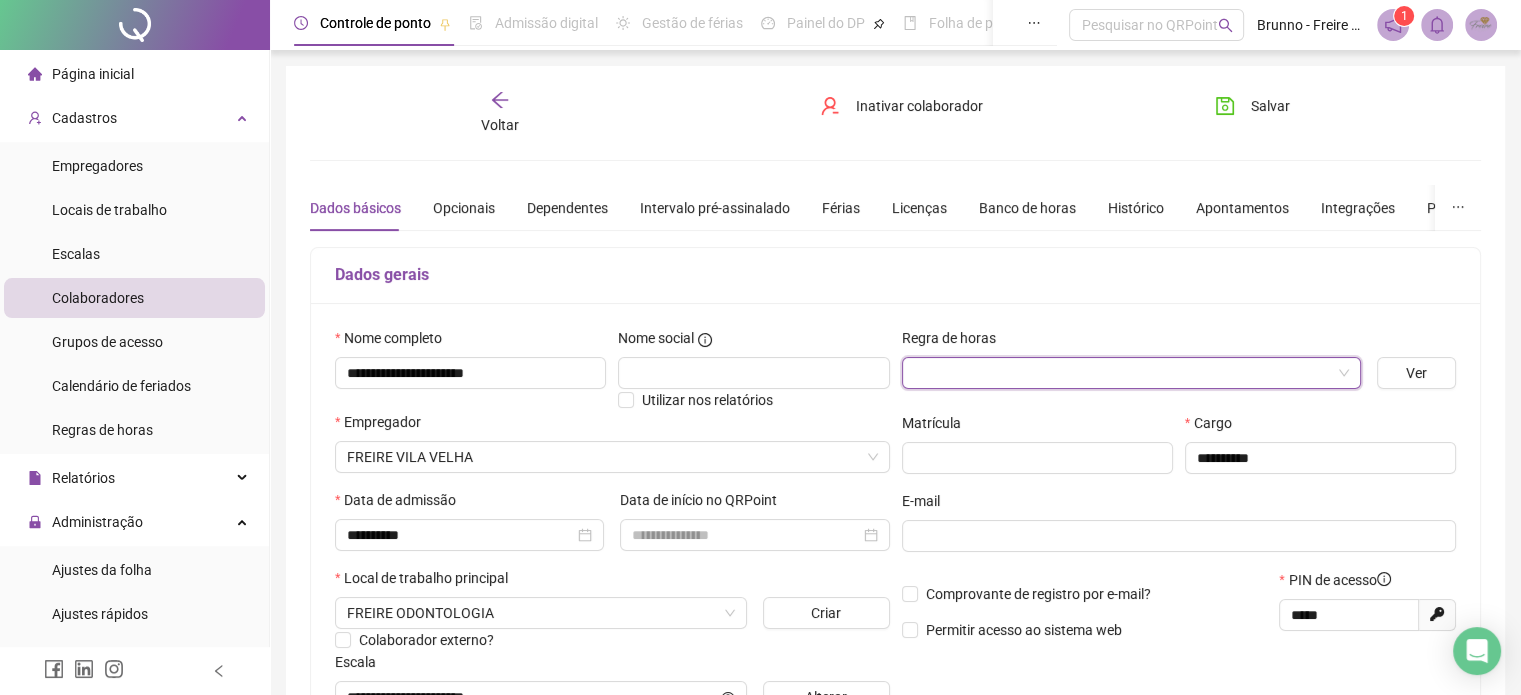 click at bounding box center (1122, 373) 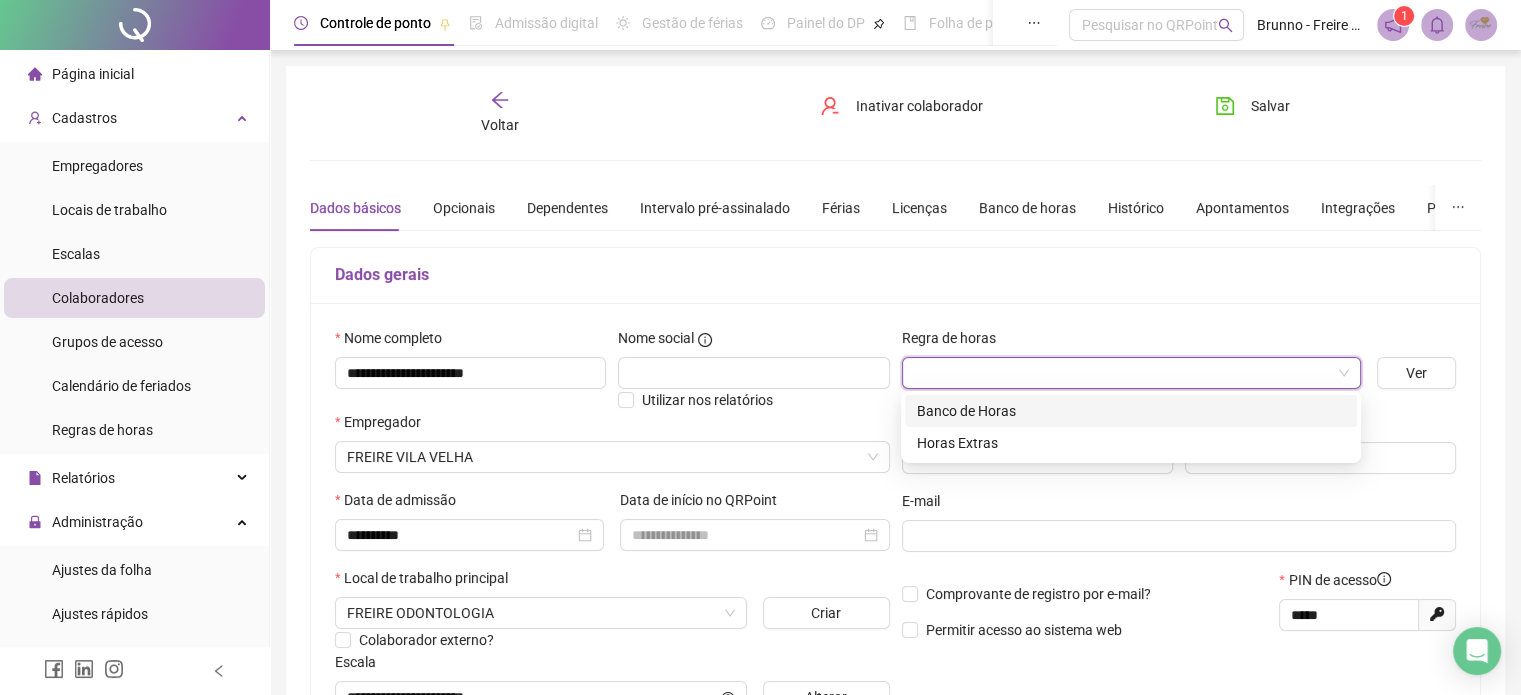 click on "Banco de Horas" at bounding box center [1131, 411] 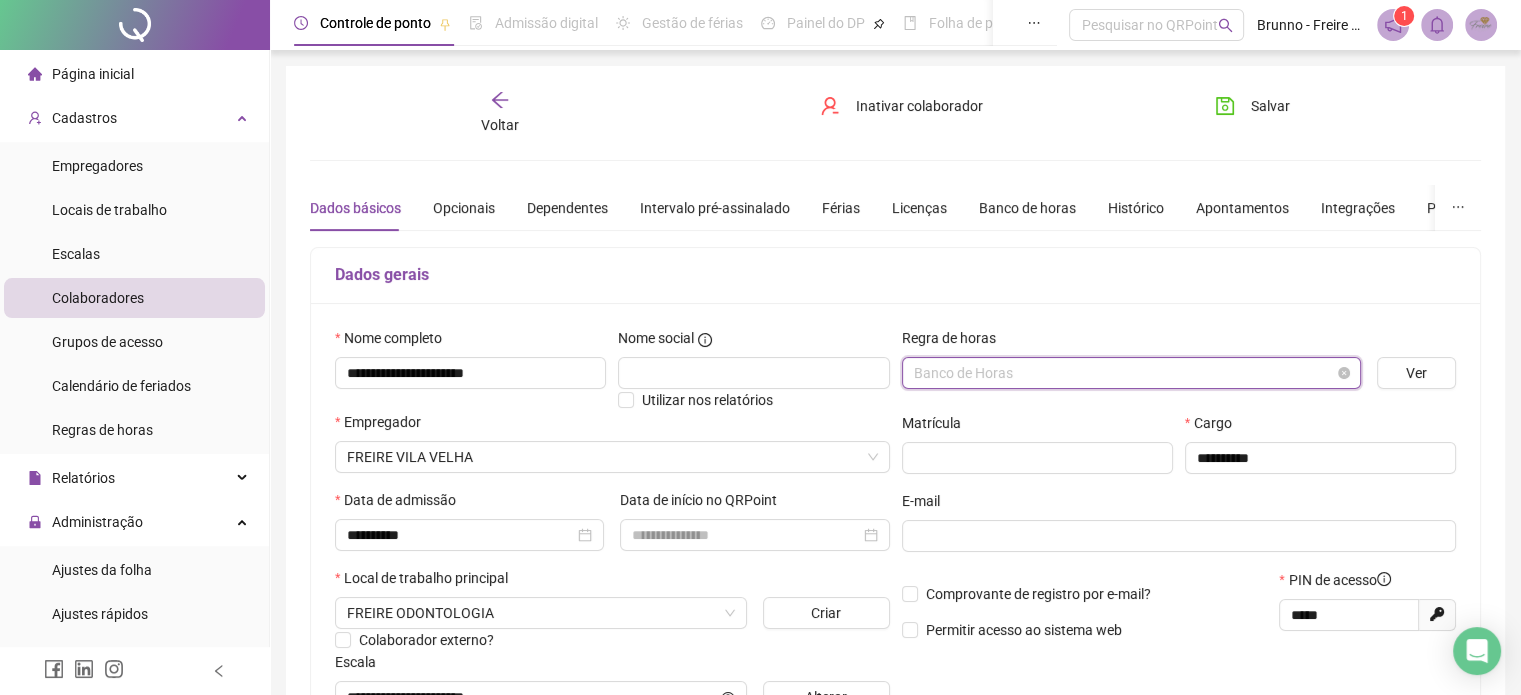 click on "Banco de Horas" at bounding box center (1131, 373) 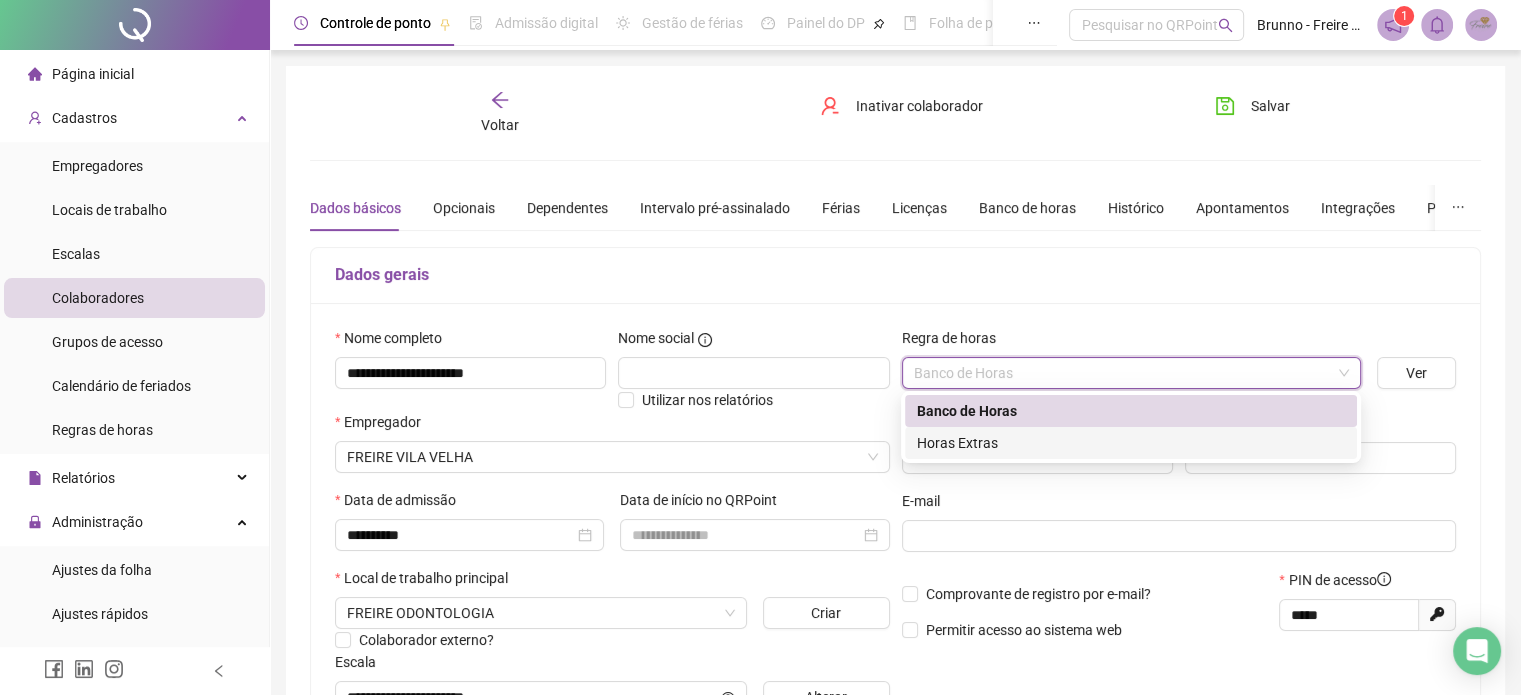 click on "Horas Extras" at bounding box center [1131, 443] 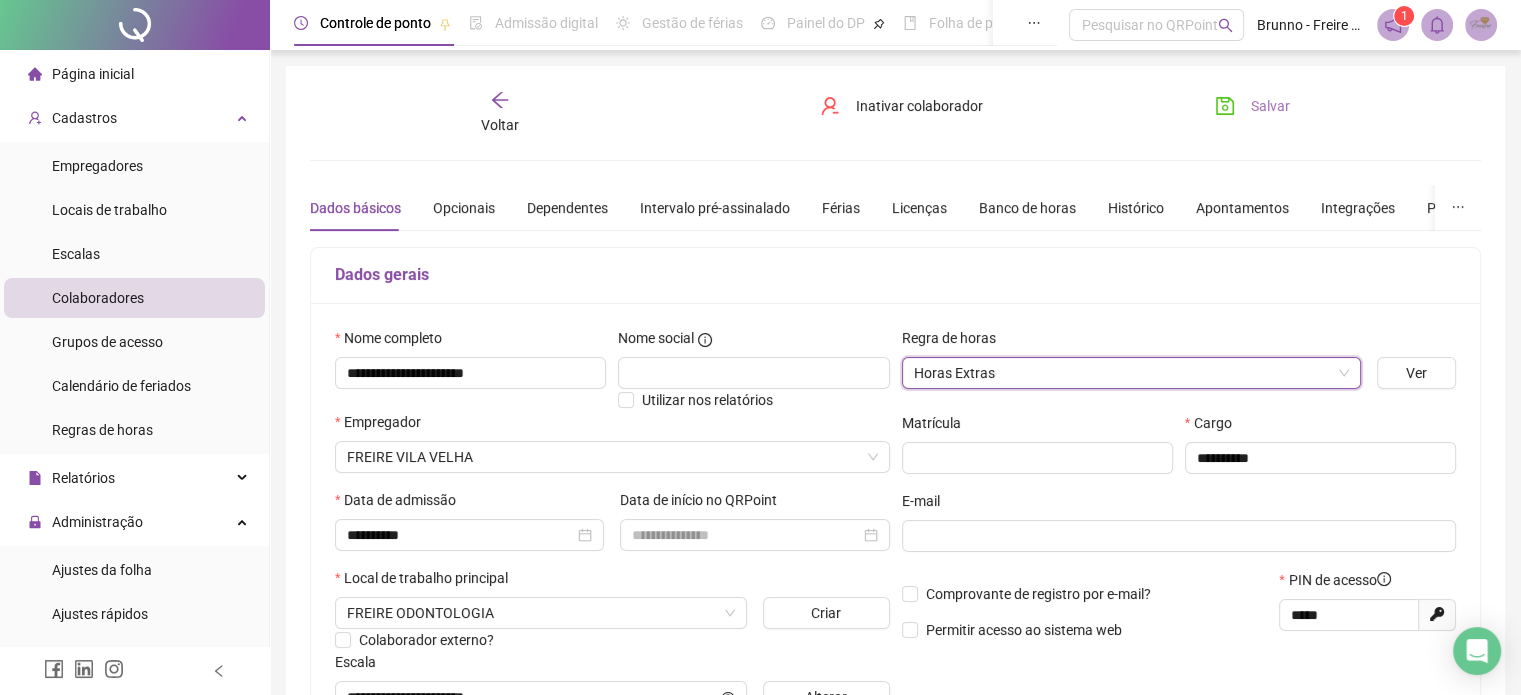 click on "Salvar" at bounding box center (1270, 106) 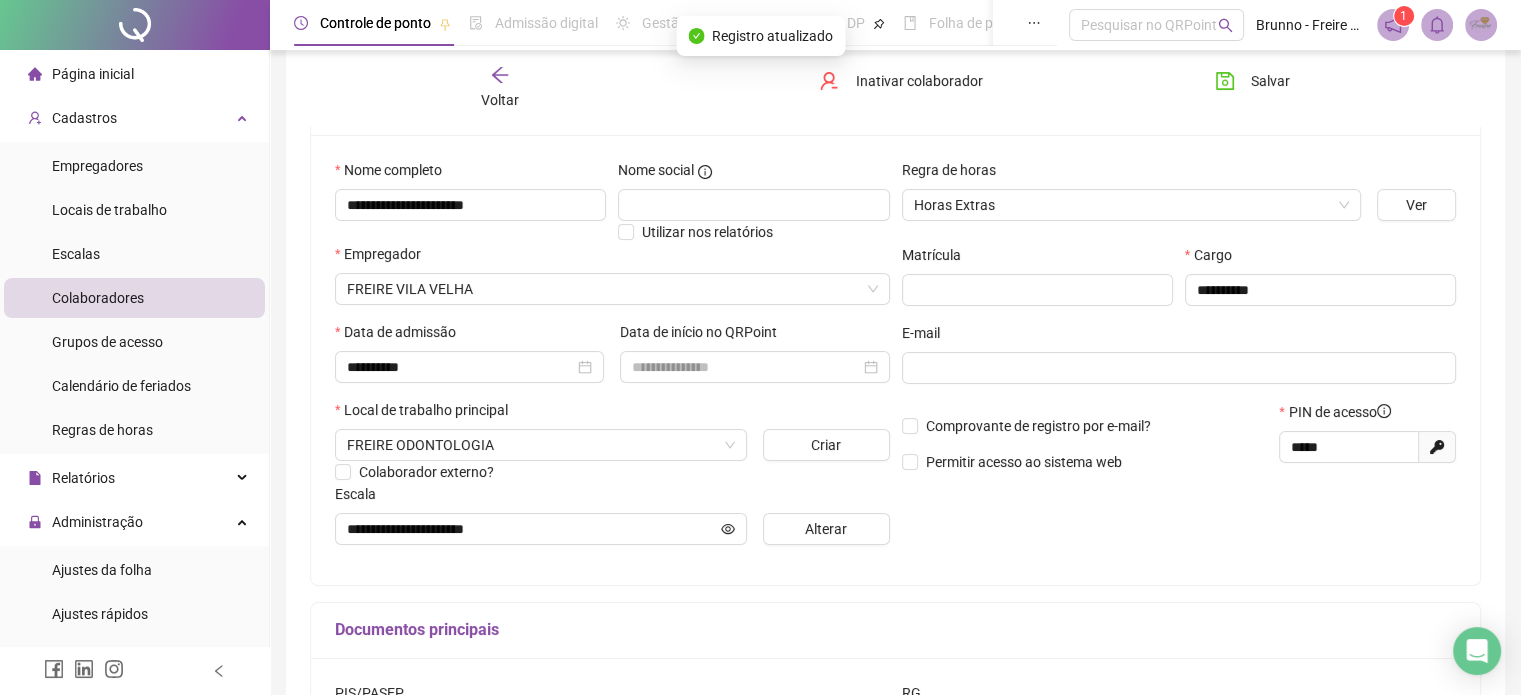 scroll, scrollTop: 200, scrollLeft: 0, axis: vertical 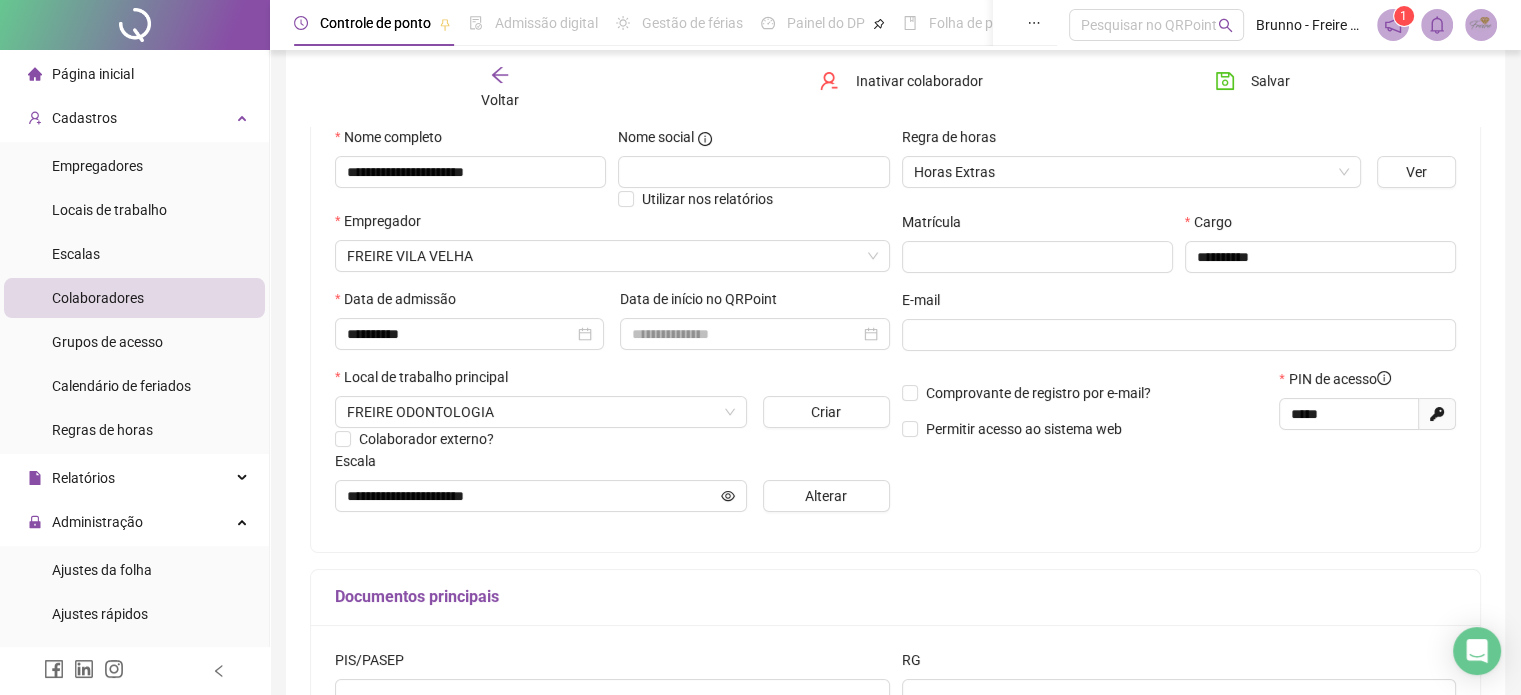 click on "Voltar" at bounding box center [500, 100] 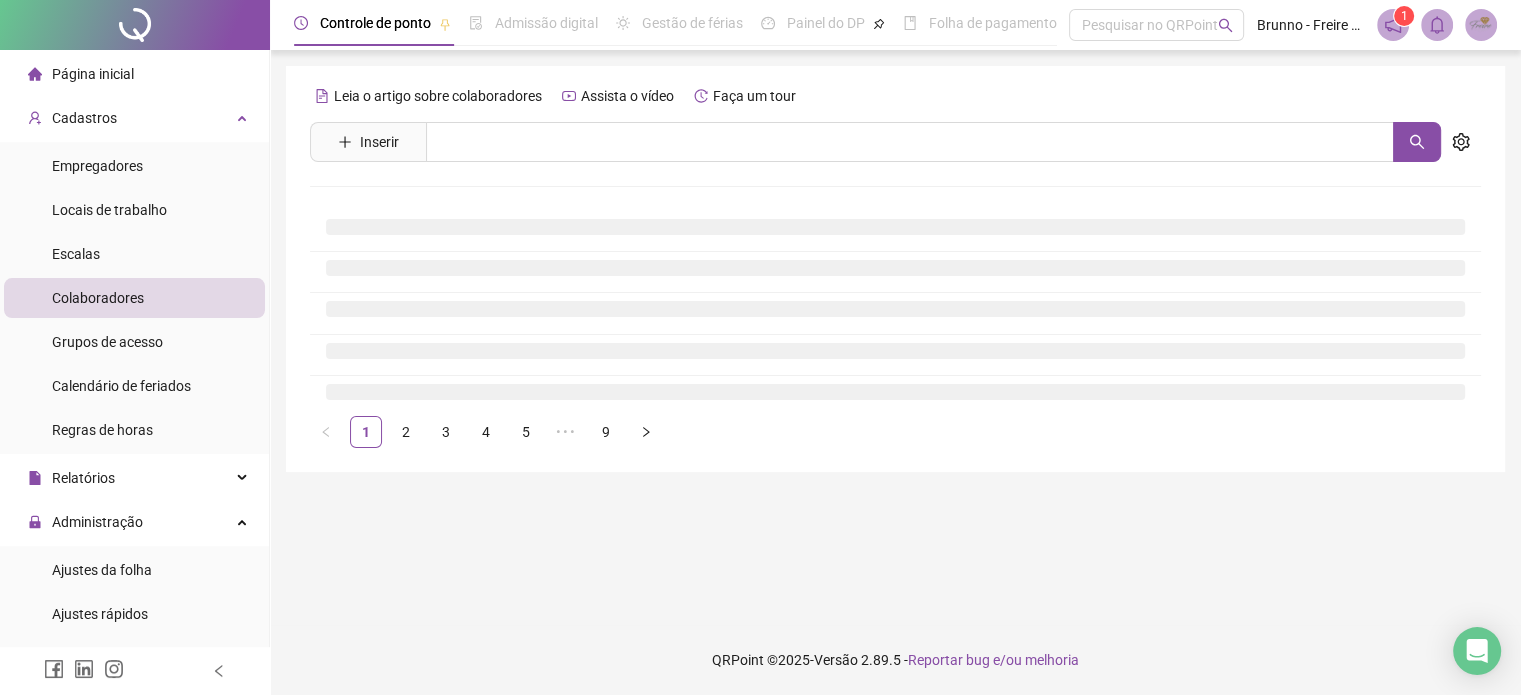scroll, scrollTop: 0, scrollLeft: 0, axis: both 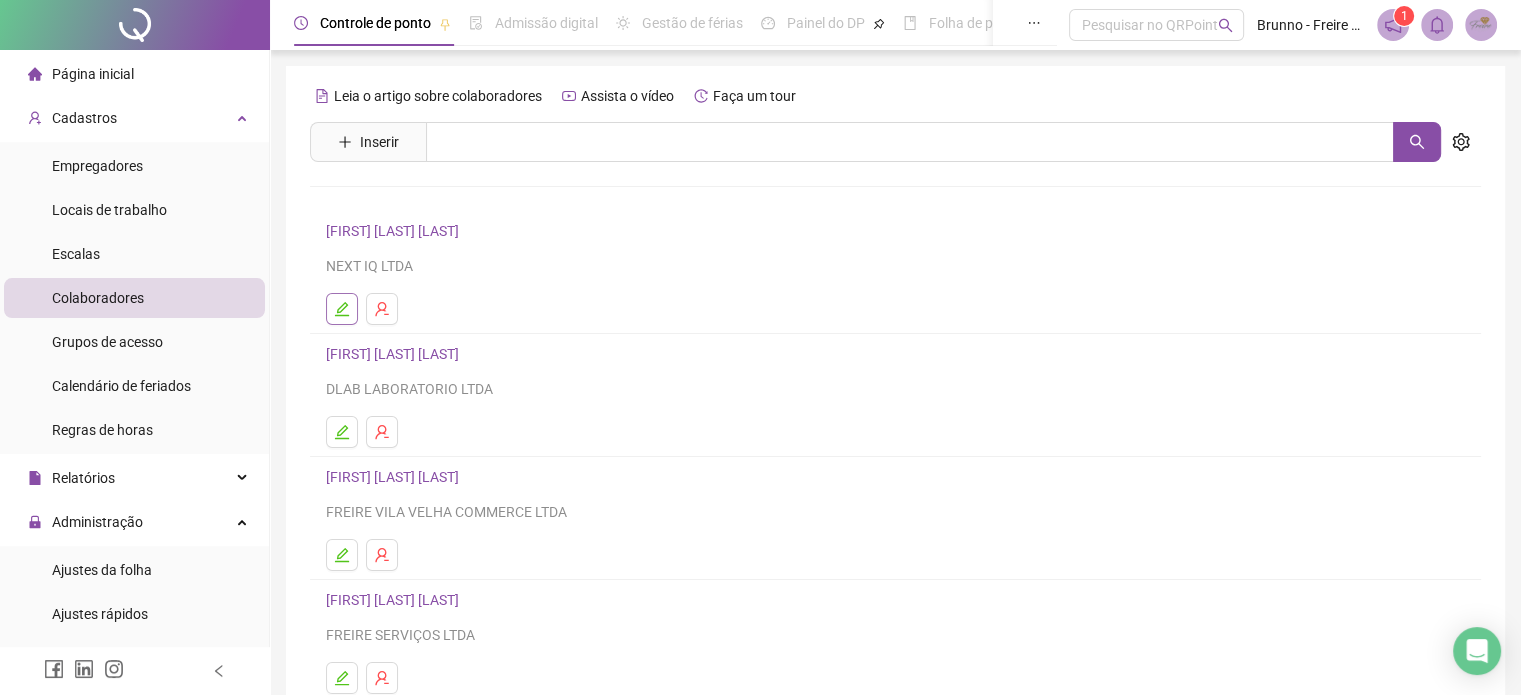 click 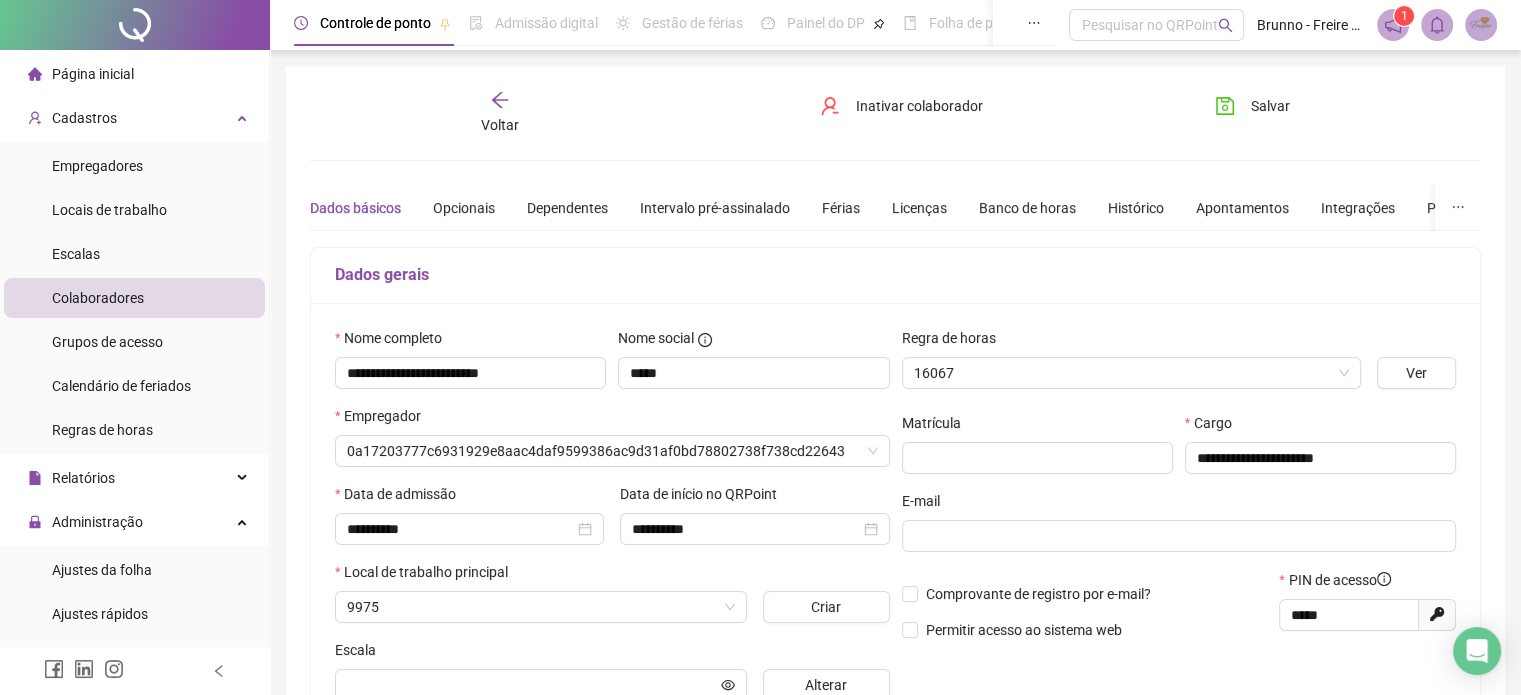 type on "**********" 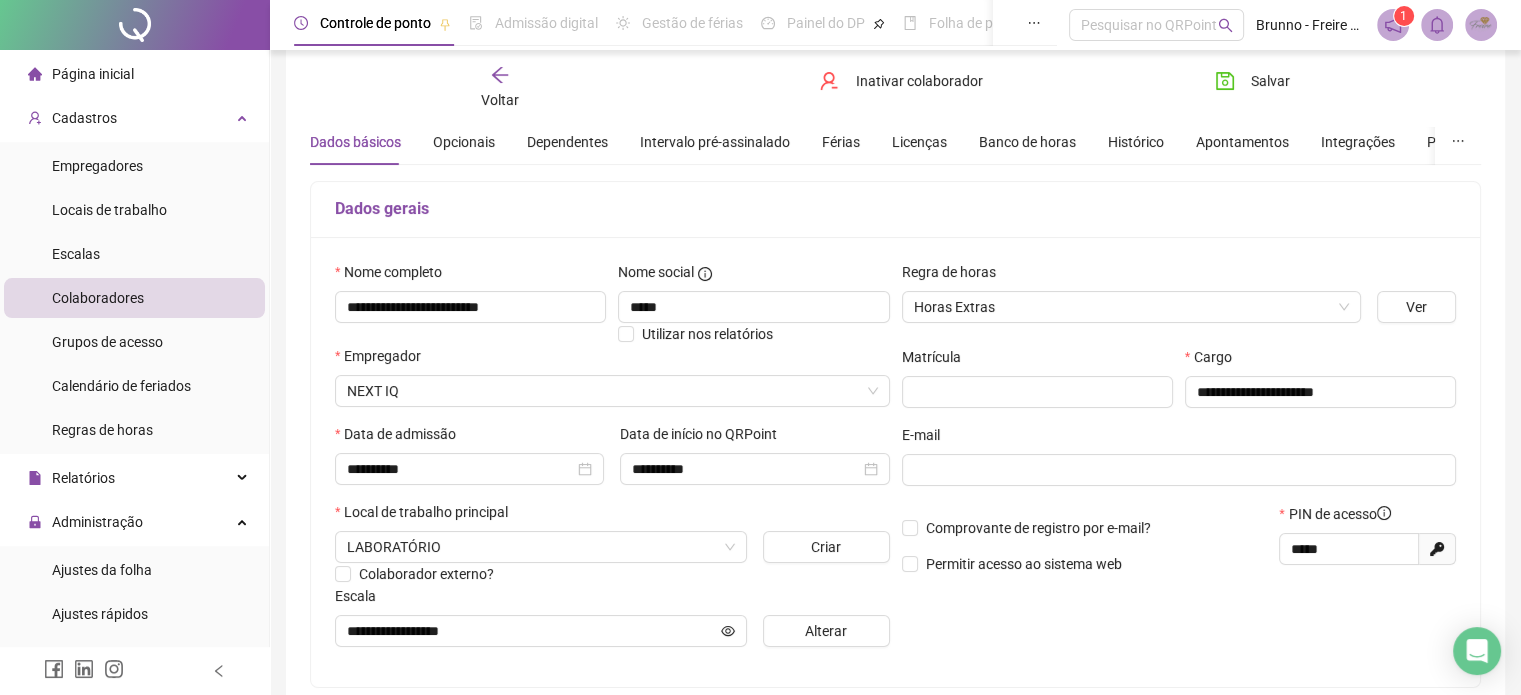 scroll, scrollTop: 45, scrollLeft: 0, axis: vertical 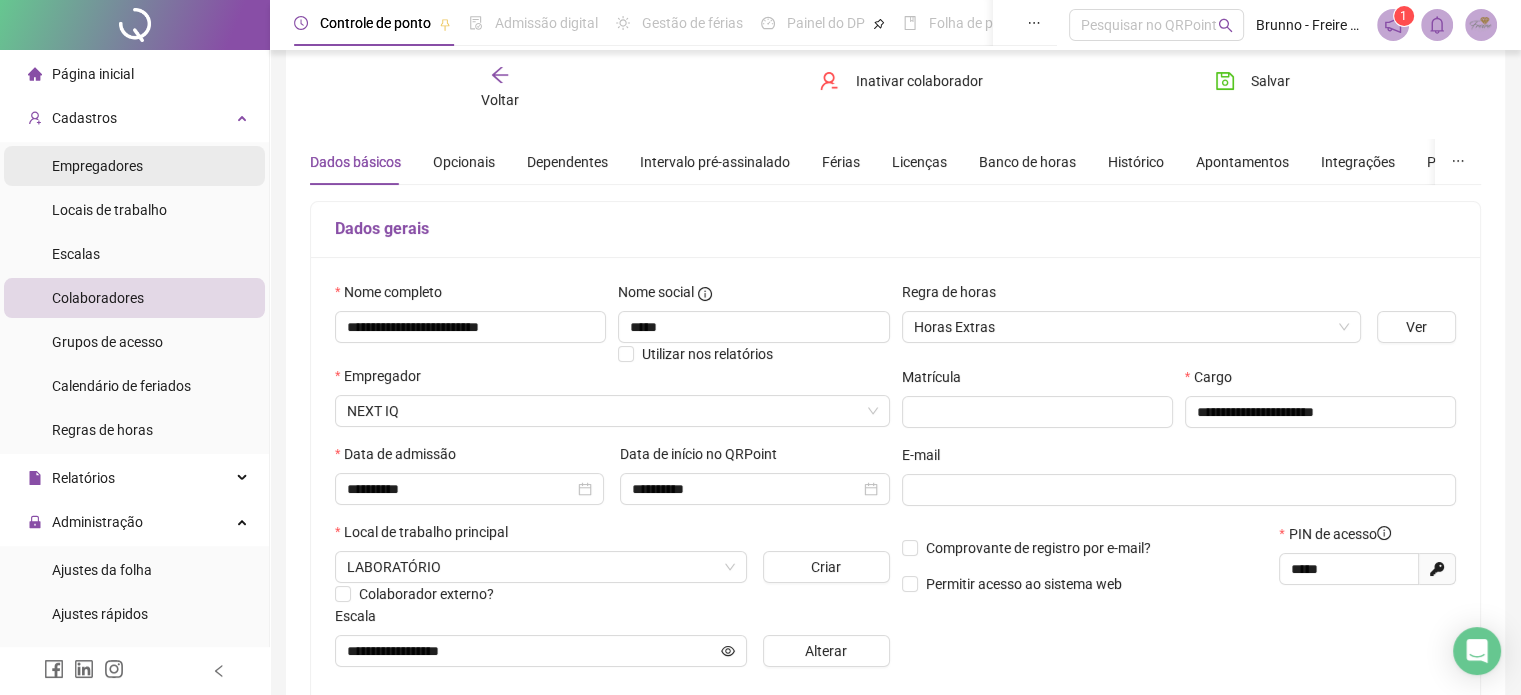 click on "Empregadores" at bounding box center (97, 166) 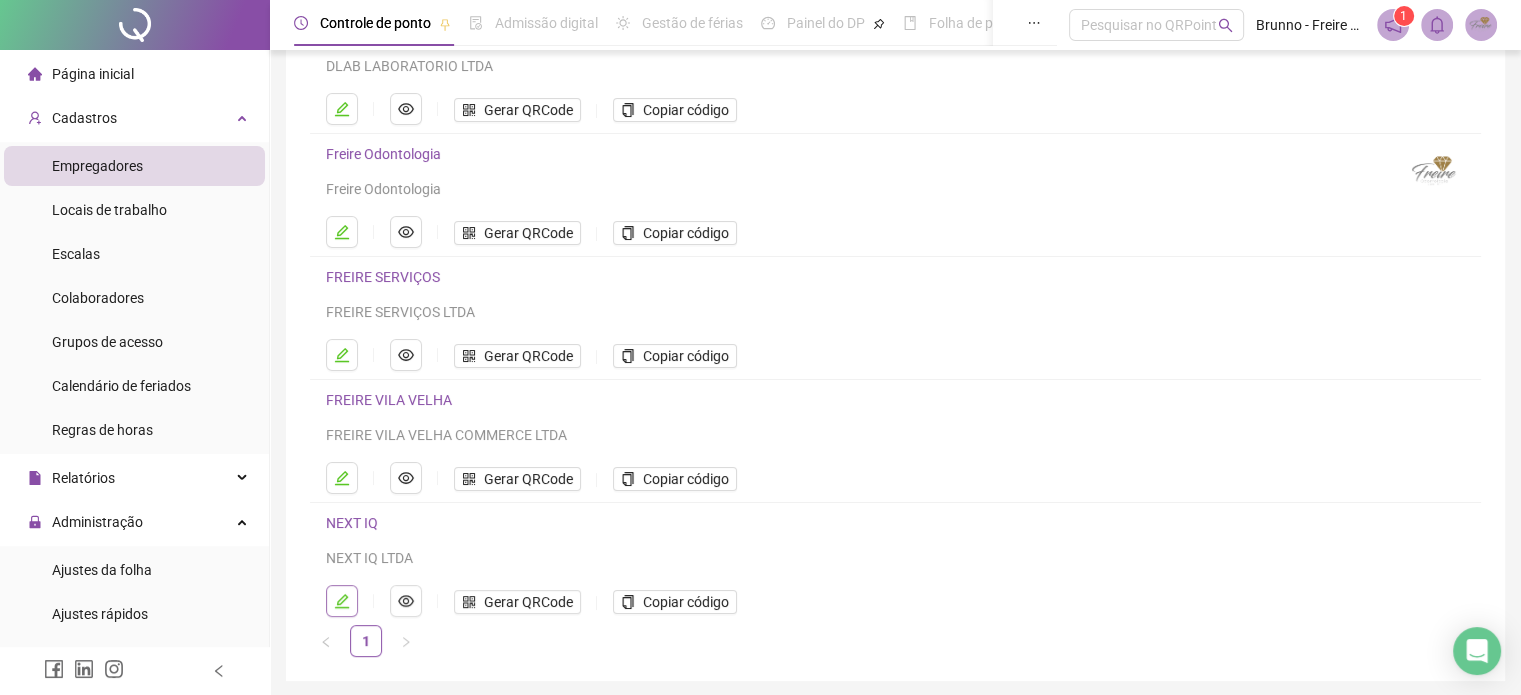 scroll, scrollTop: 271, scrollLeft: 0, axis: vertical 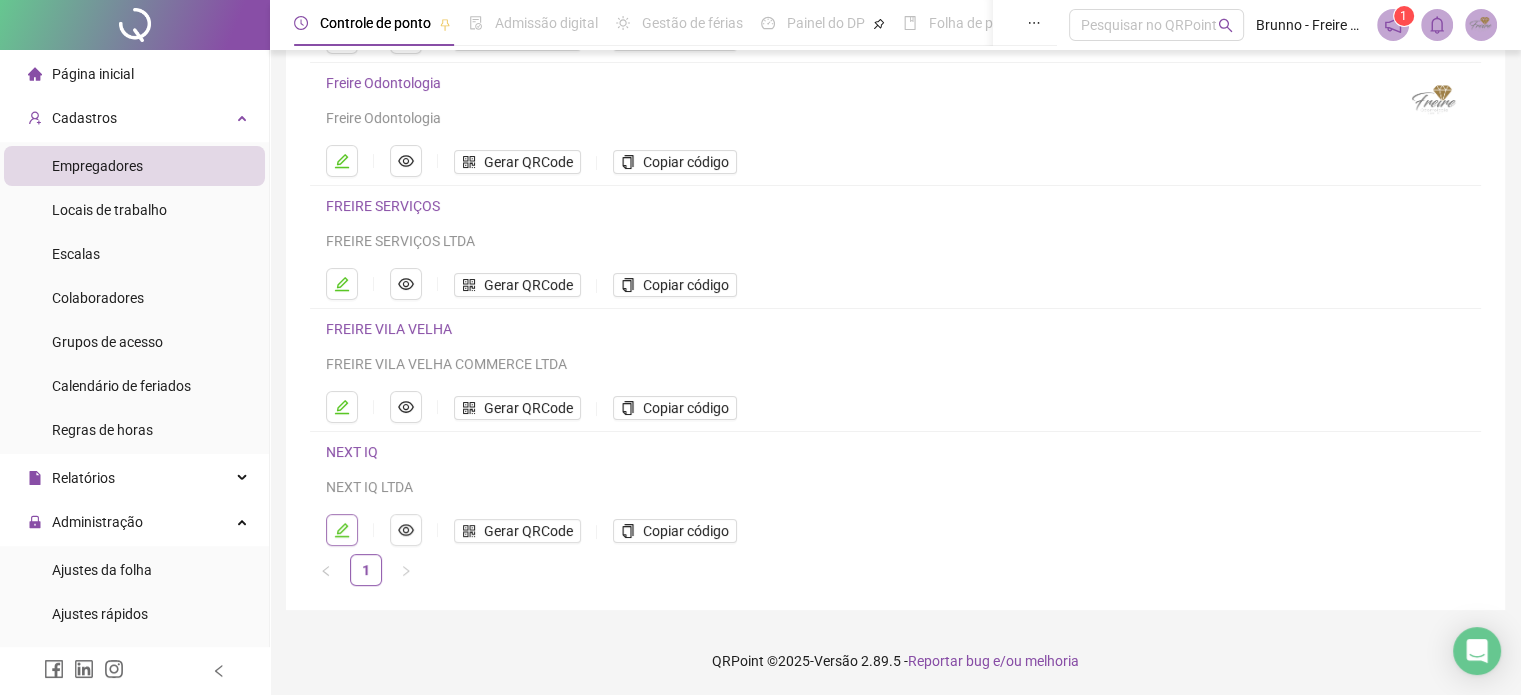 click 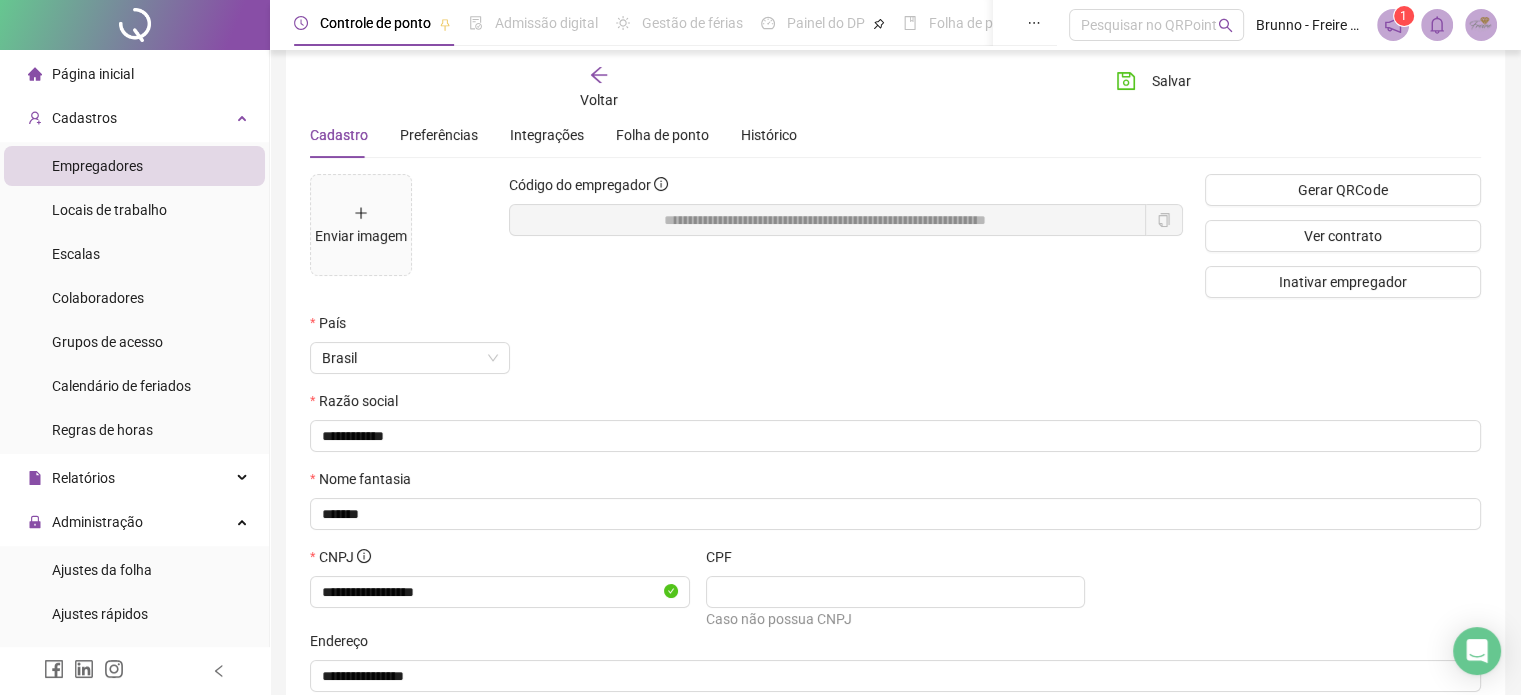 scroll, scrollTop: 0, scrollLeft: 0, axis: both 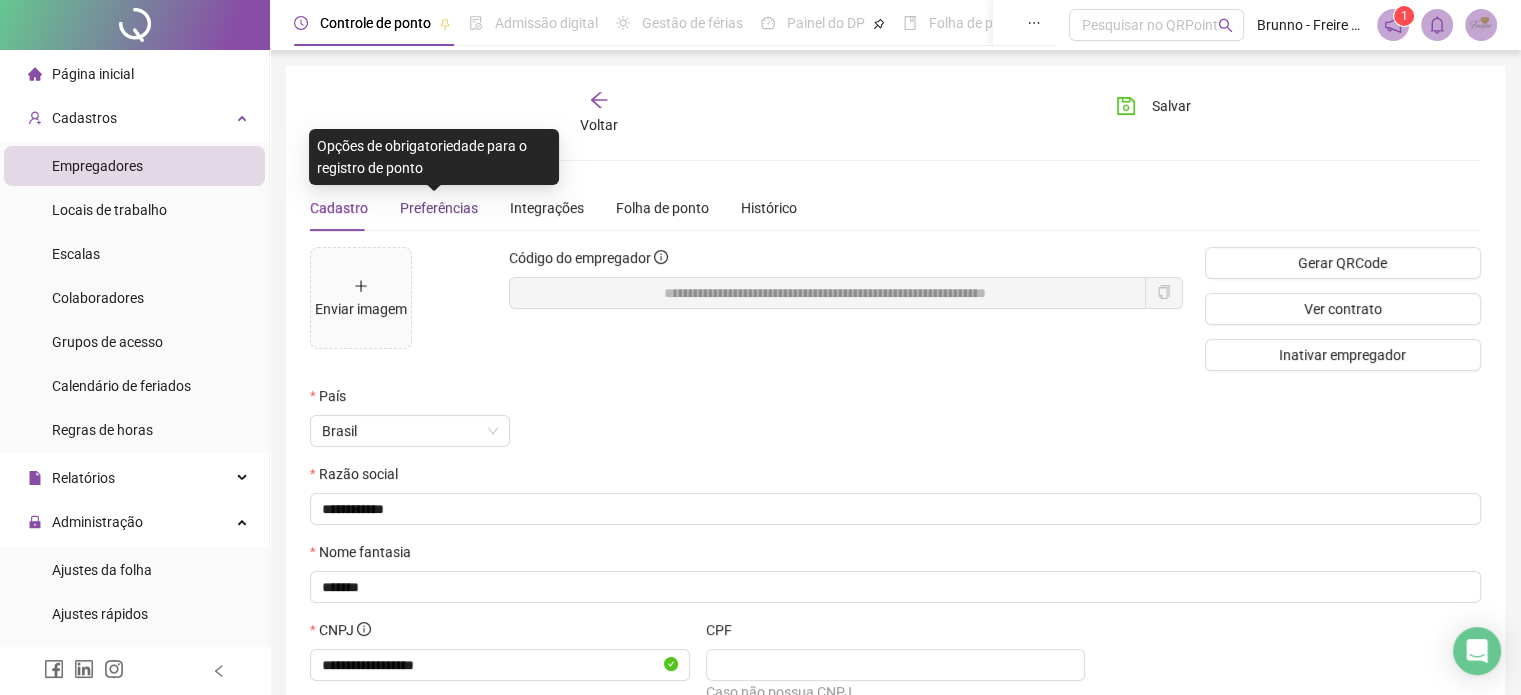 click on "Preferências" at bounding box center [439, 208] 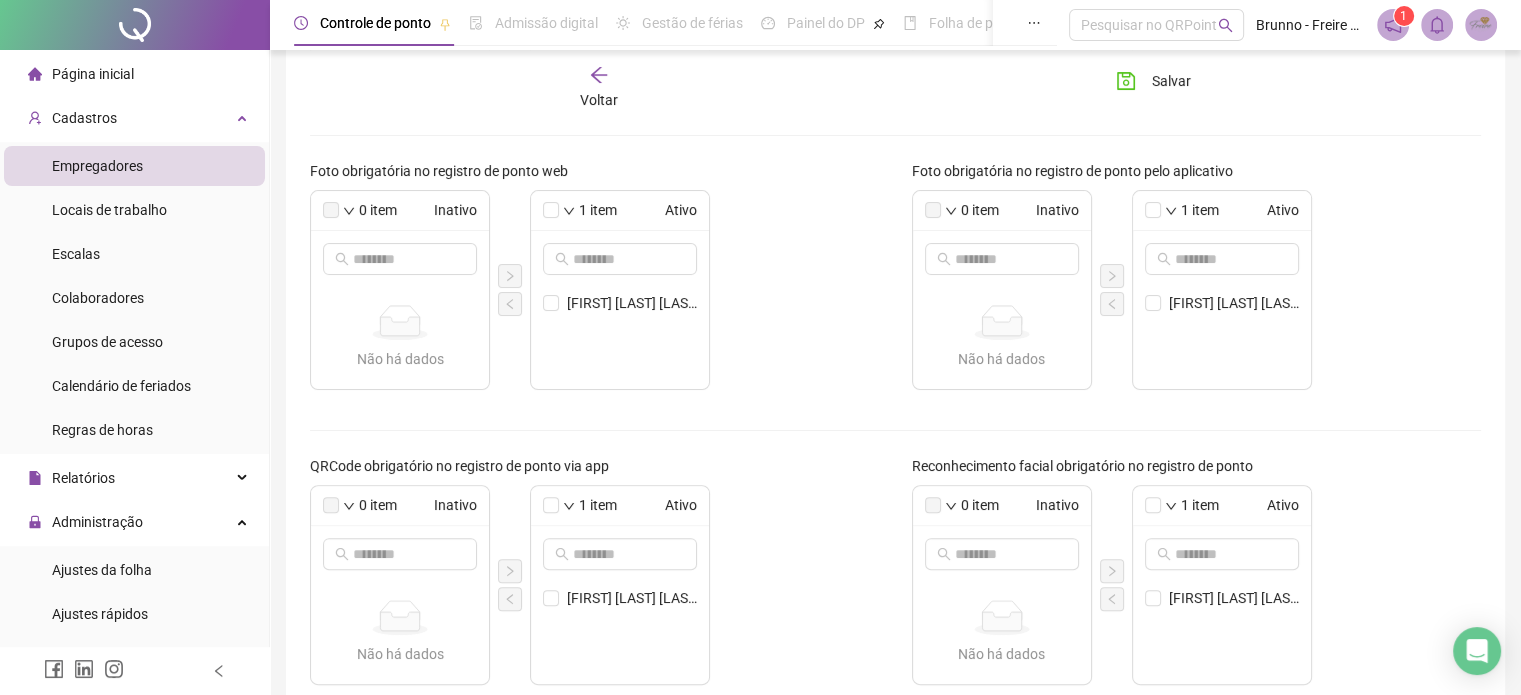scroll, scrollTop: 714, scrollLeft: 0, axis: vertical 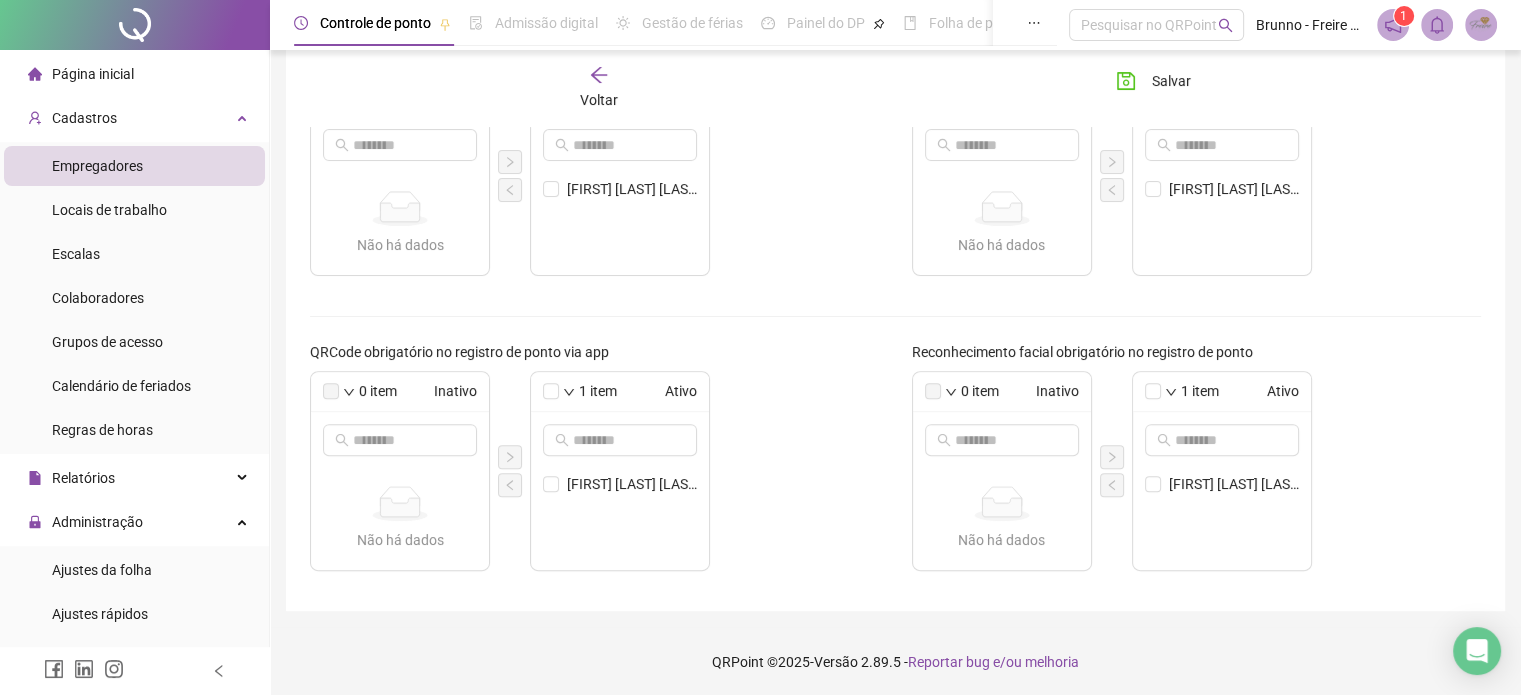 click on "Empregadores" at bounding box center [134, 166] 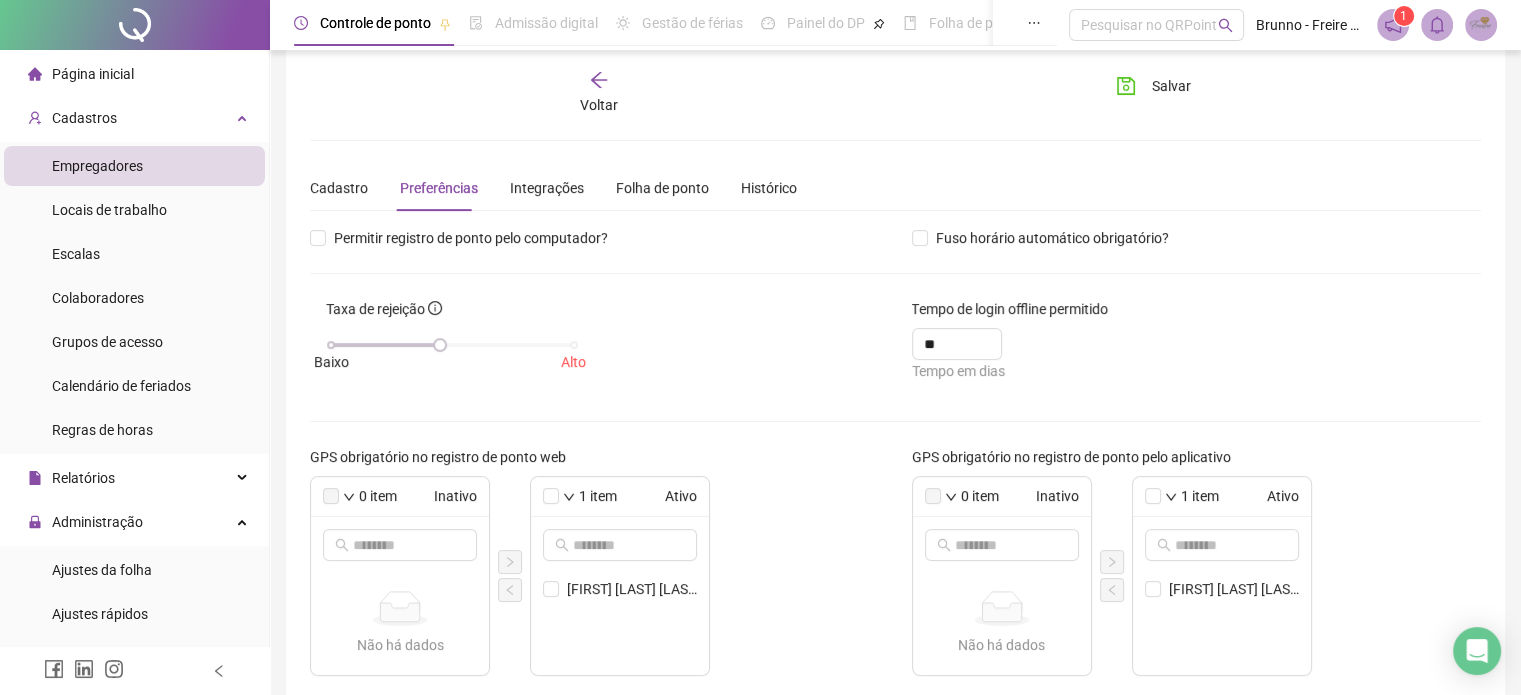 scroll, scrollTop: 14, scrollLeft: 0, axis: vertical 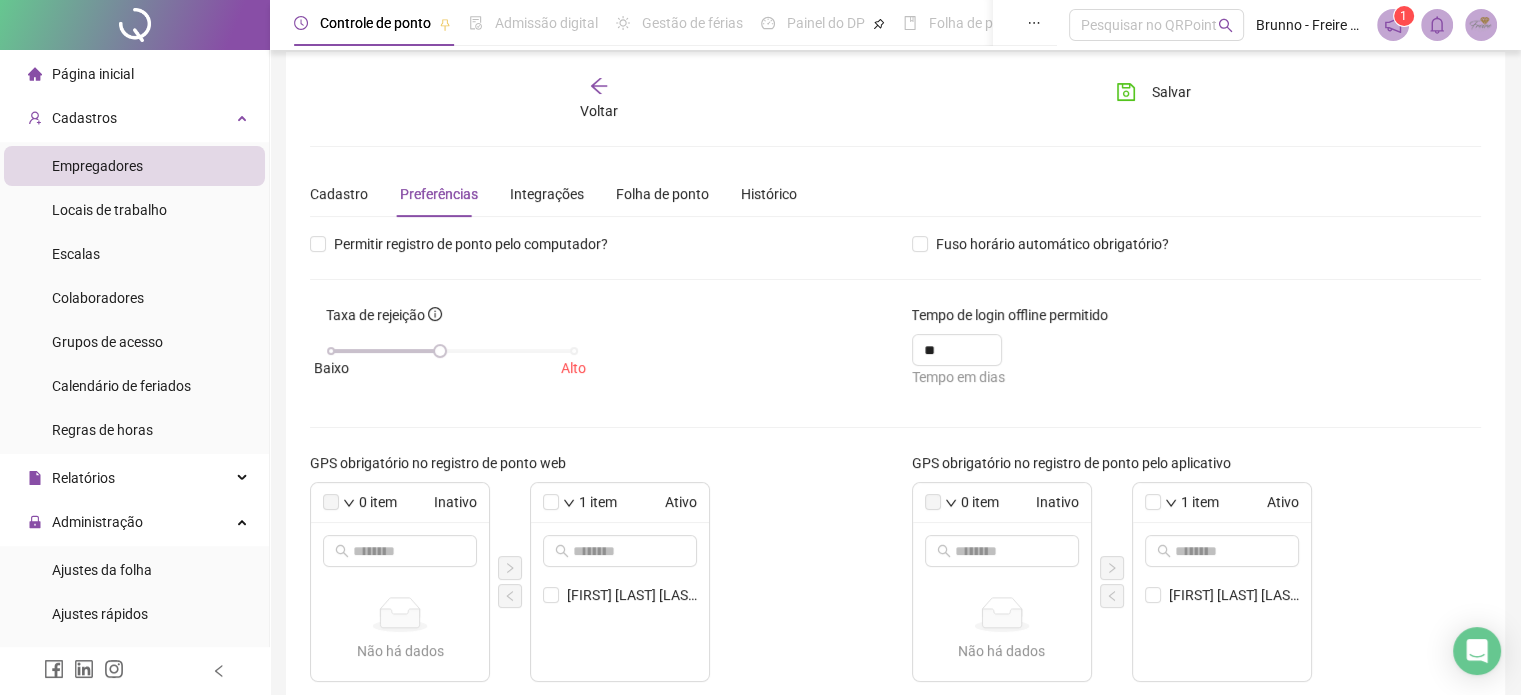 click on "Voltar" at bounding box center (599, 111) 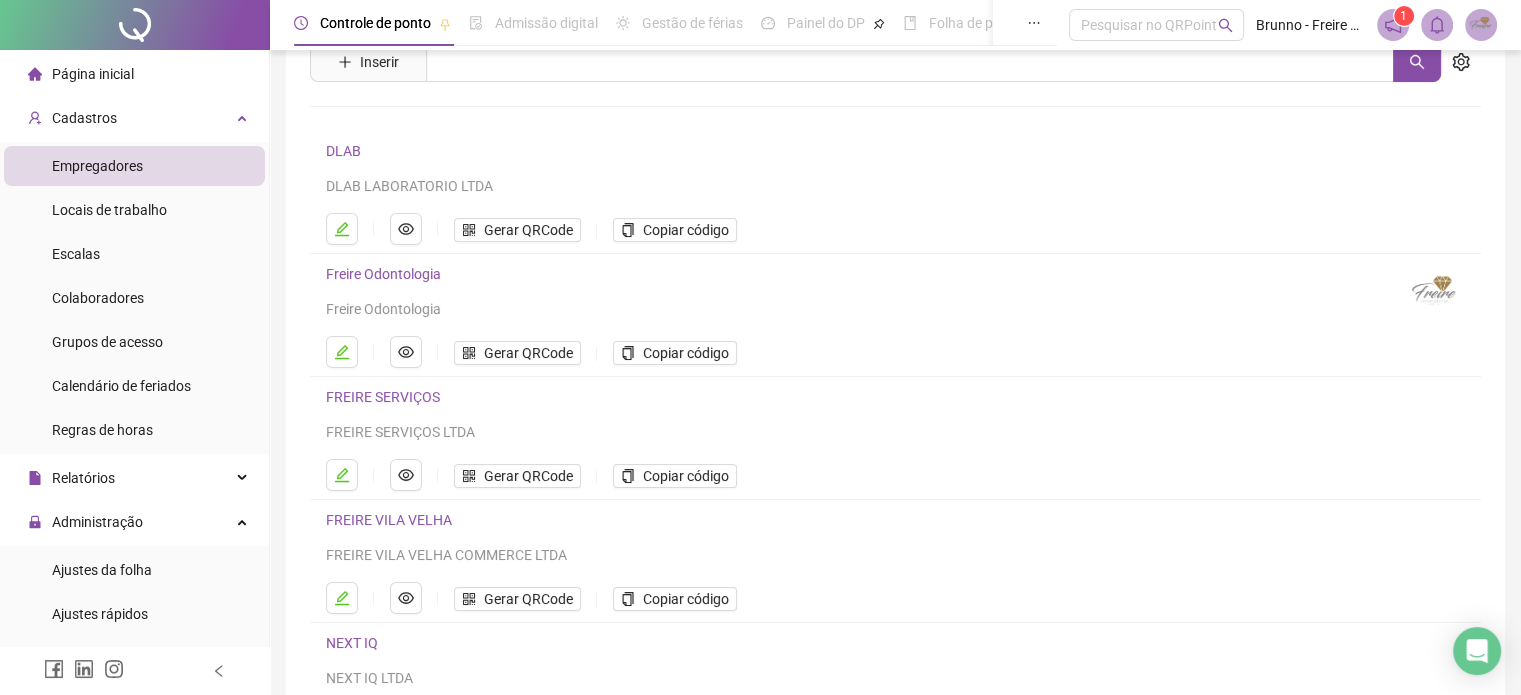scroll, scrollTop: 114, scrollLeft: 0, axis: vertical 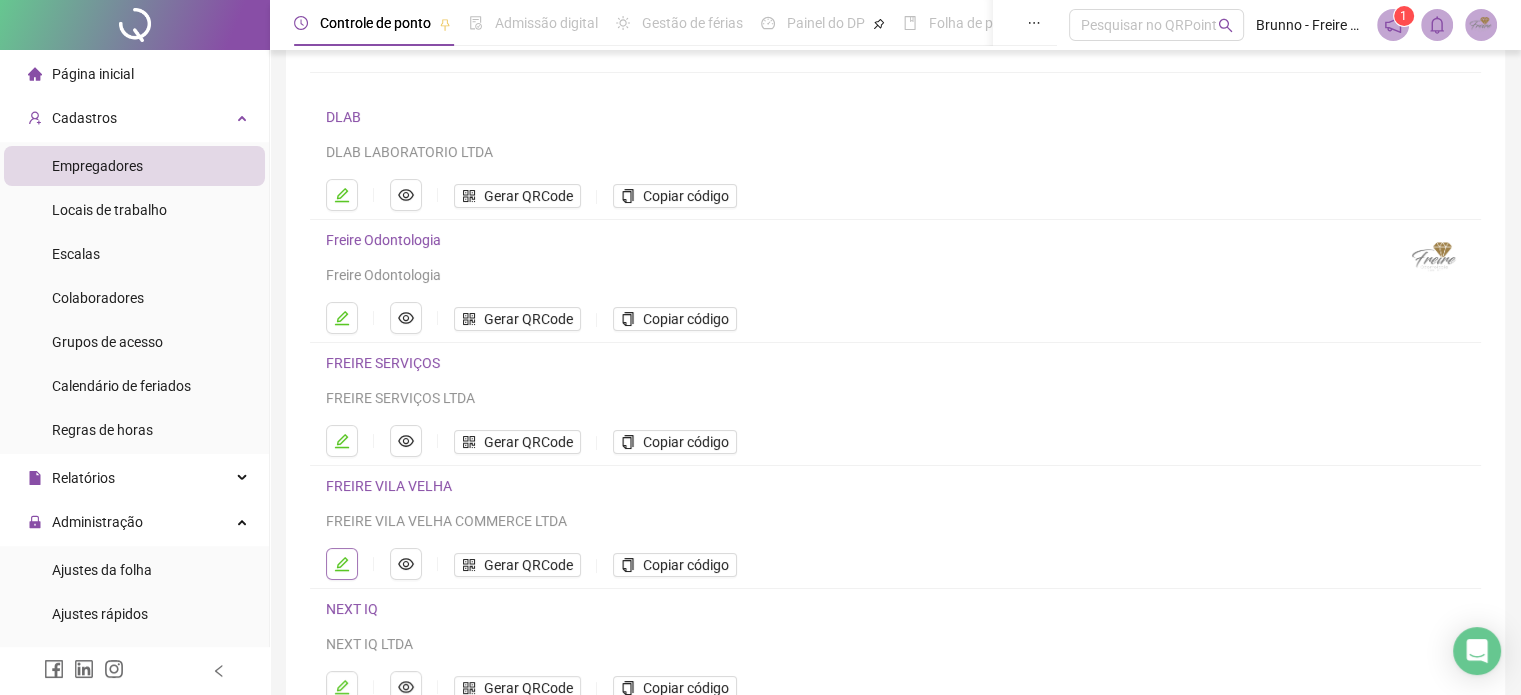 click 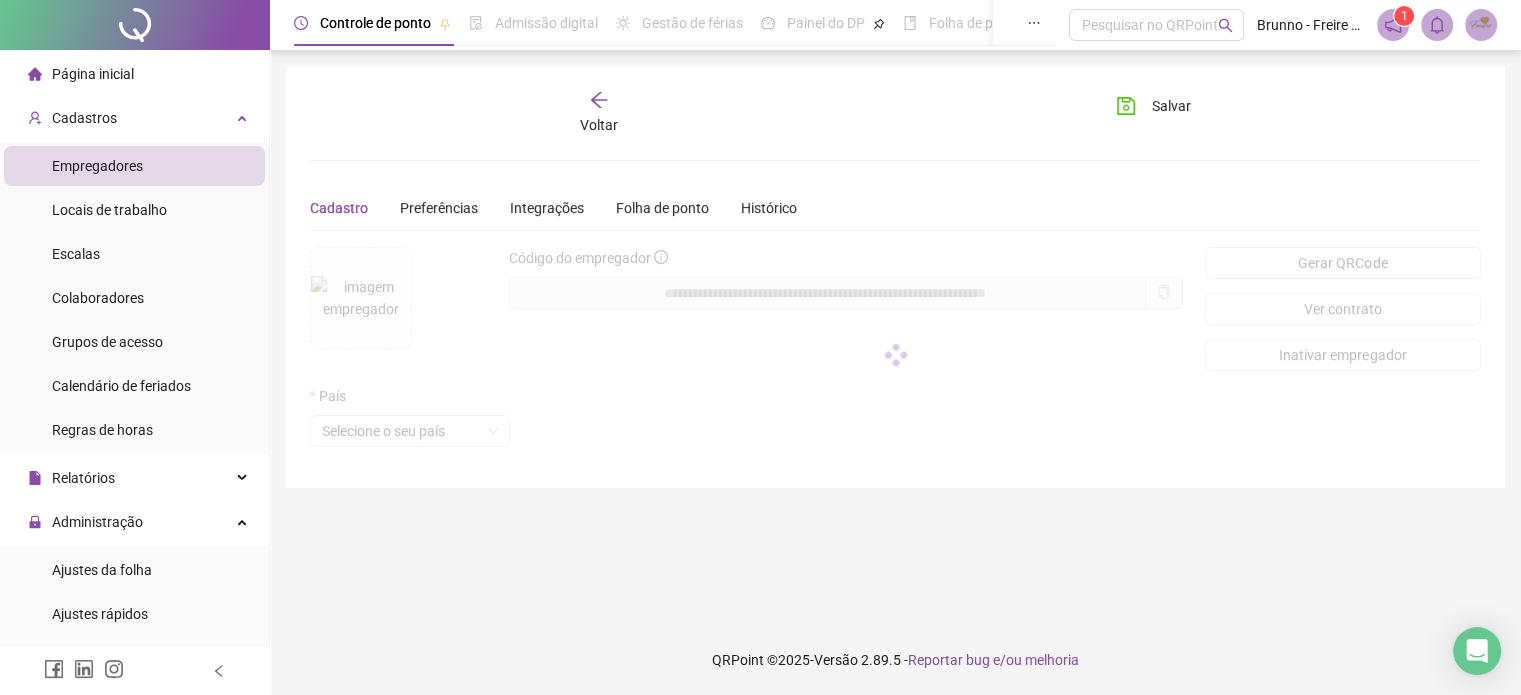 scroll, scrollTop: 0, scrollLeft: 0, axis: both 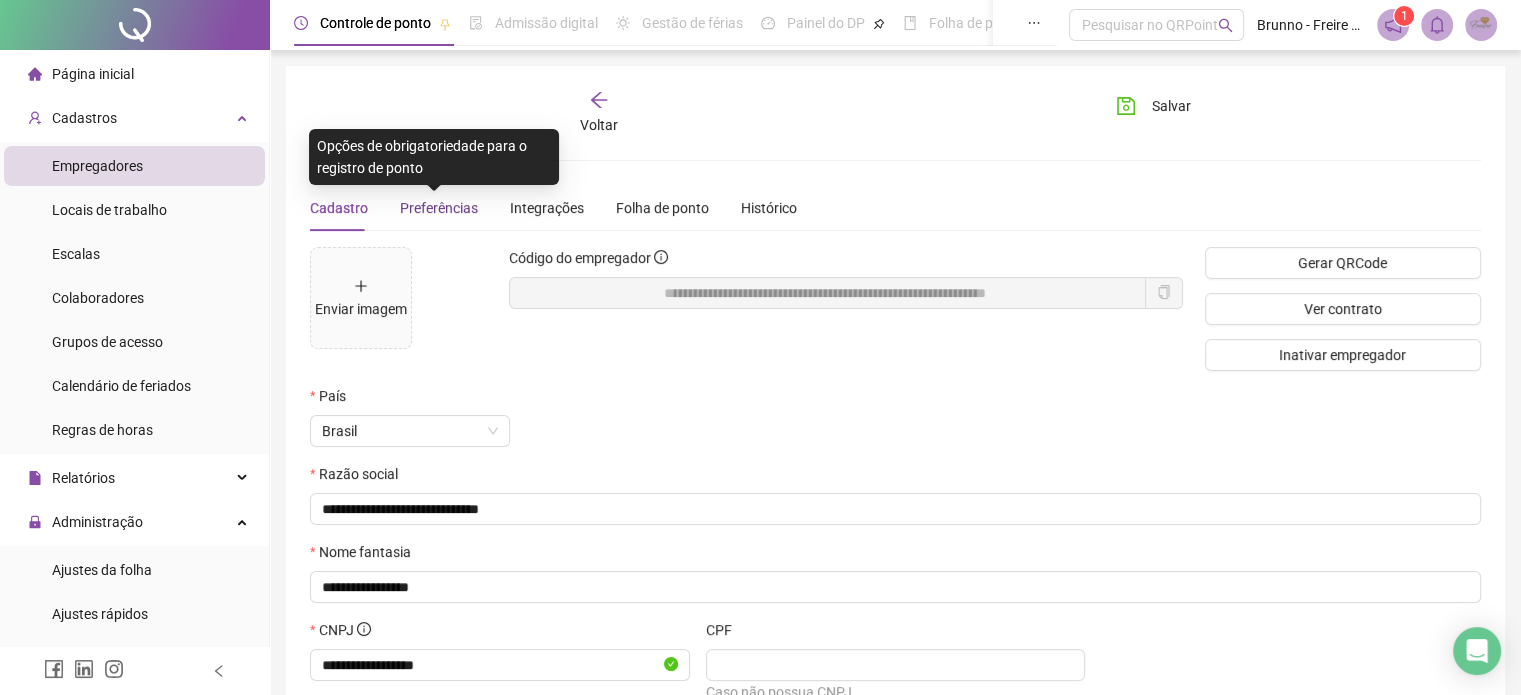 click on "Preferências" at bounding box center [439, 208] 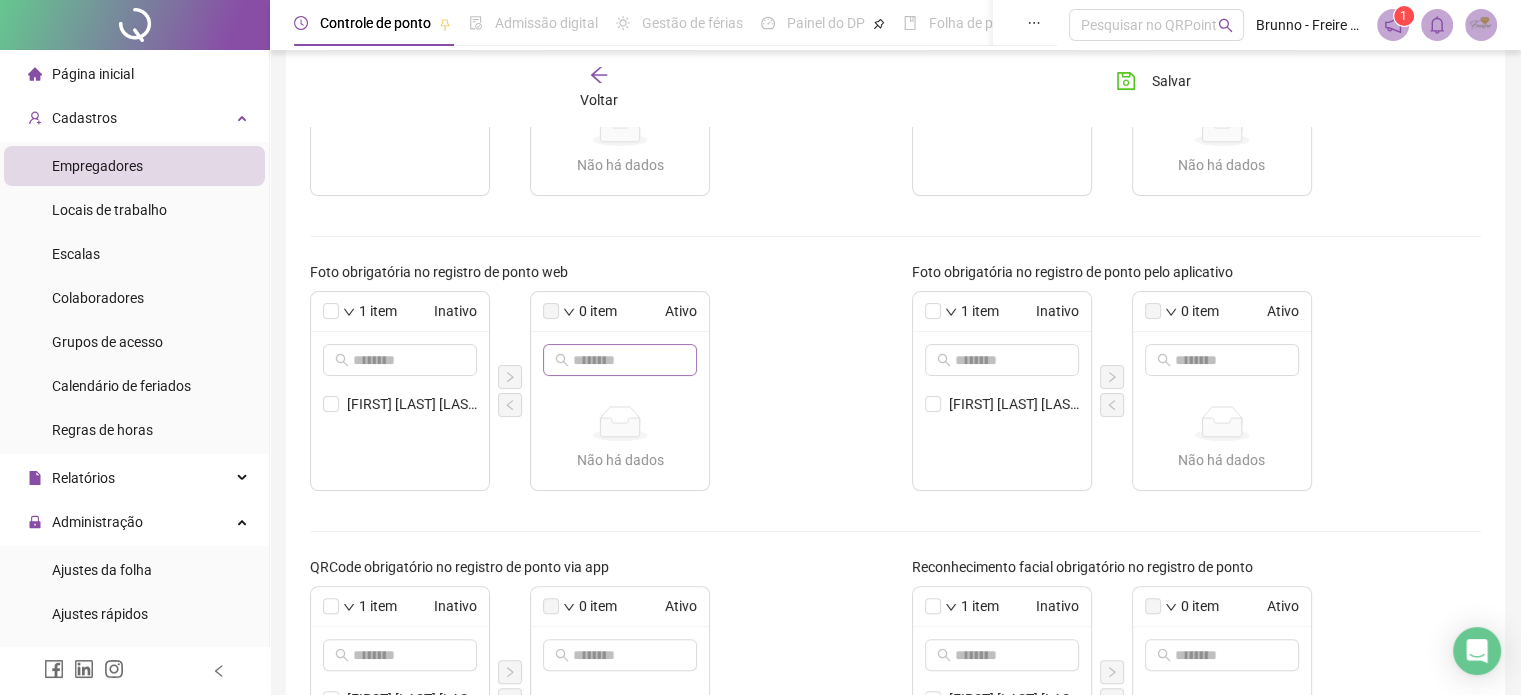 scroll, scrollTop: 500, scrollLeft: 0, axis: vertical 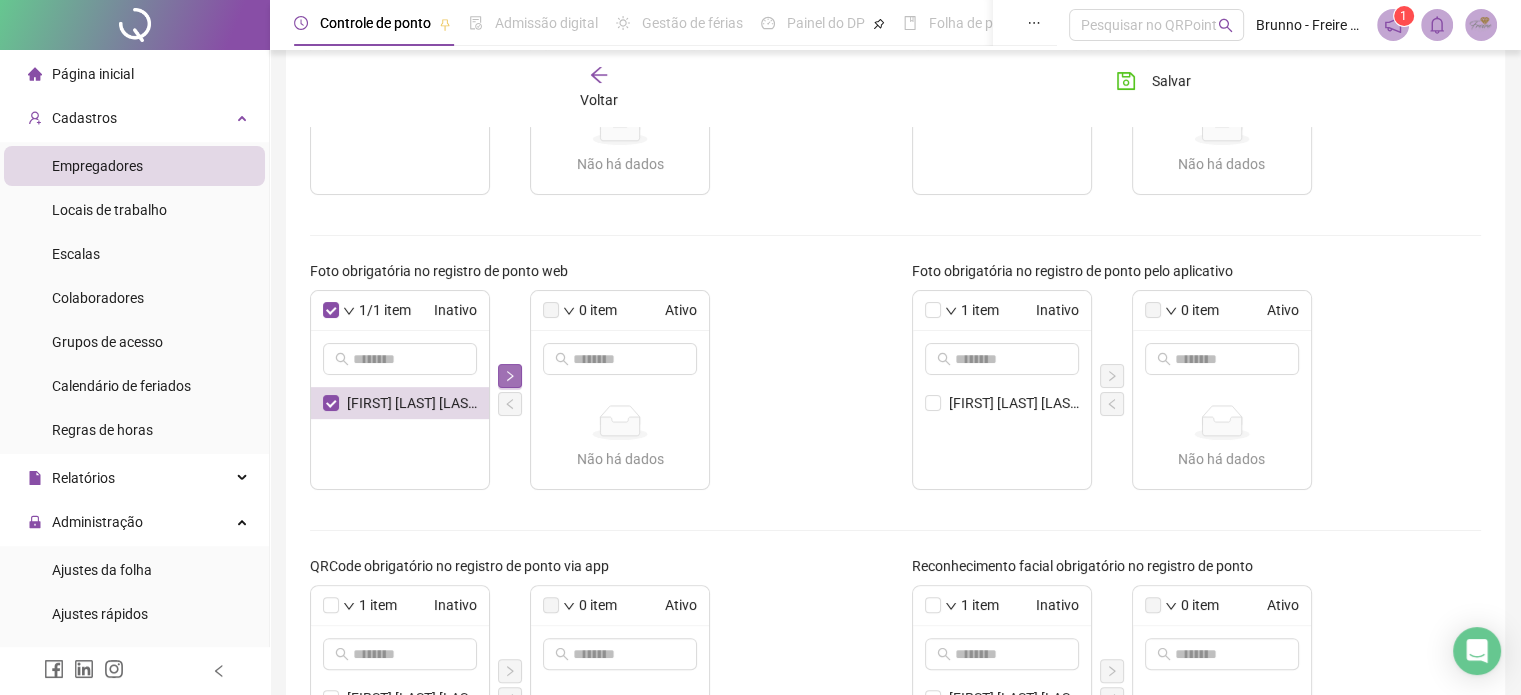 click 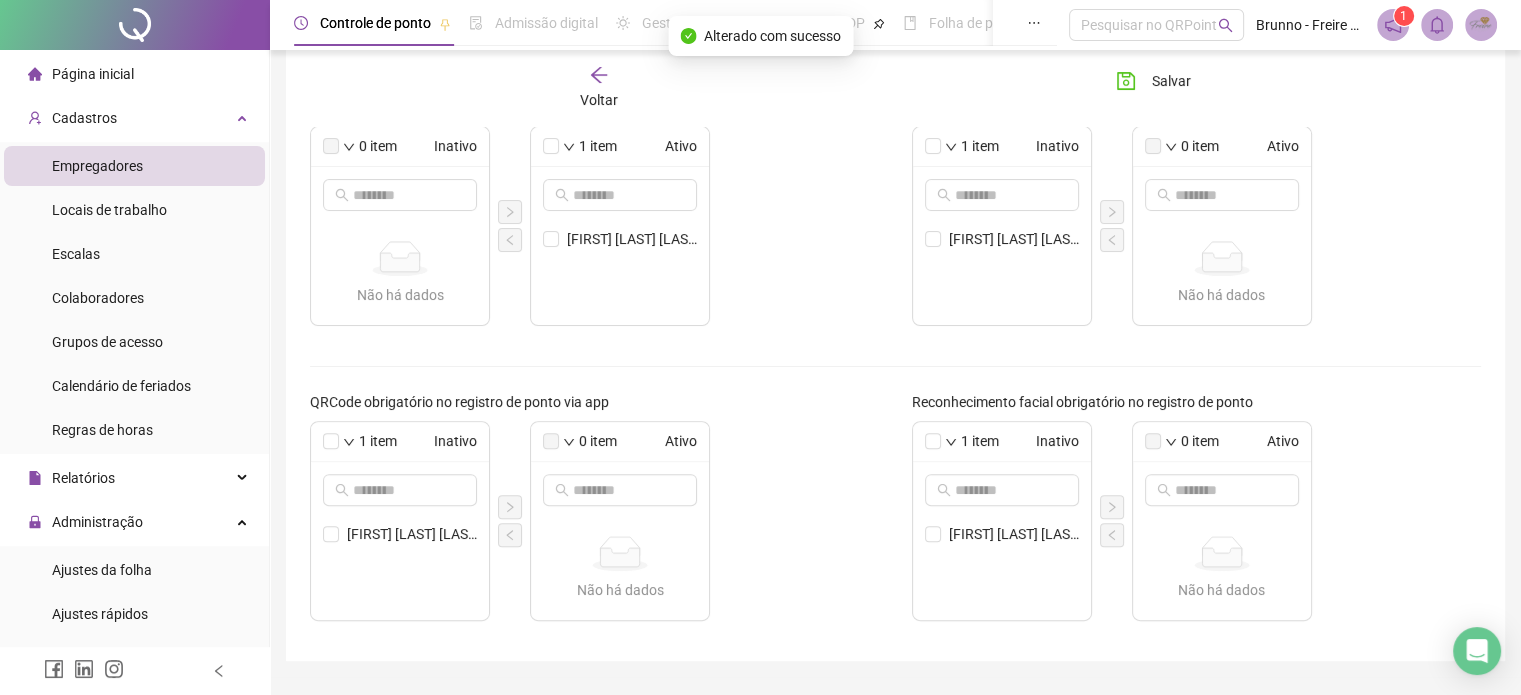 scroll, scrollTop: 714, scrollLeft: 0, axis: vertical 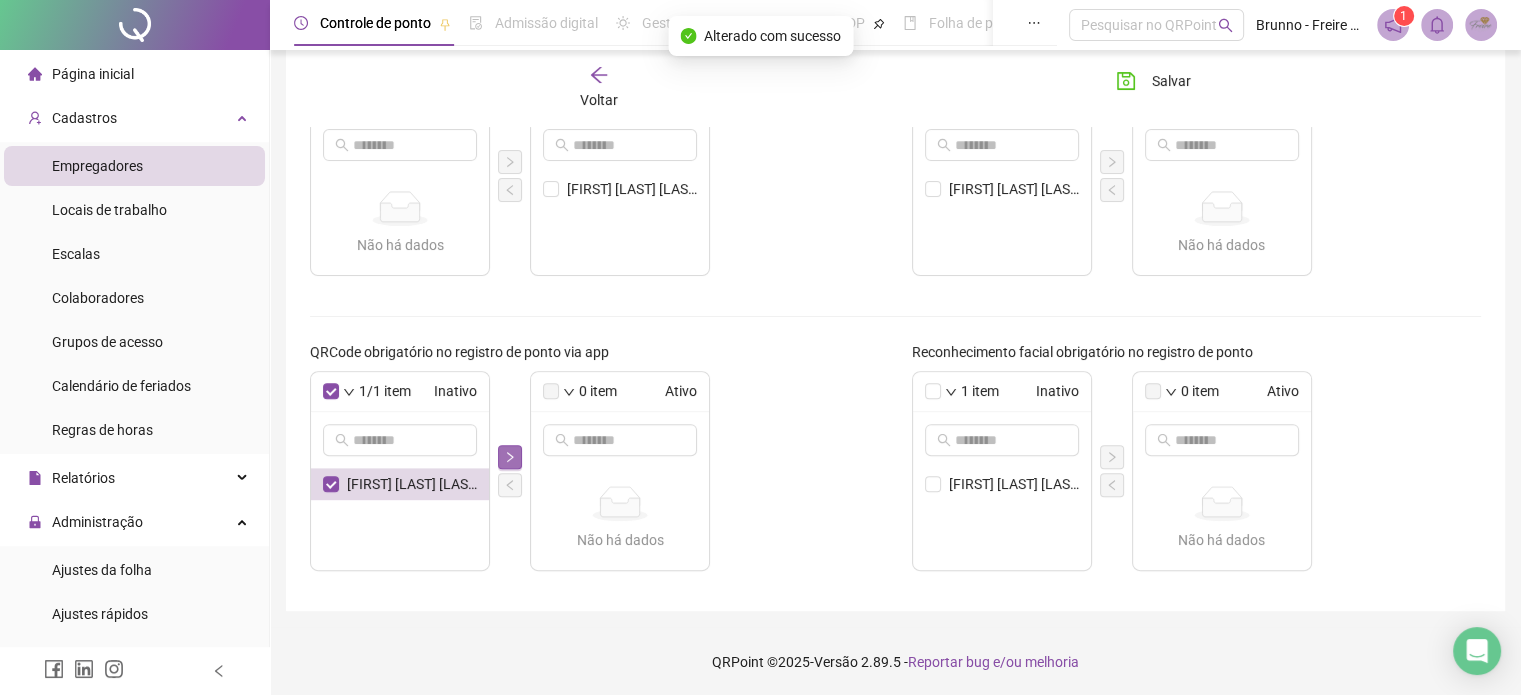 click at bounding box center (510, 457) 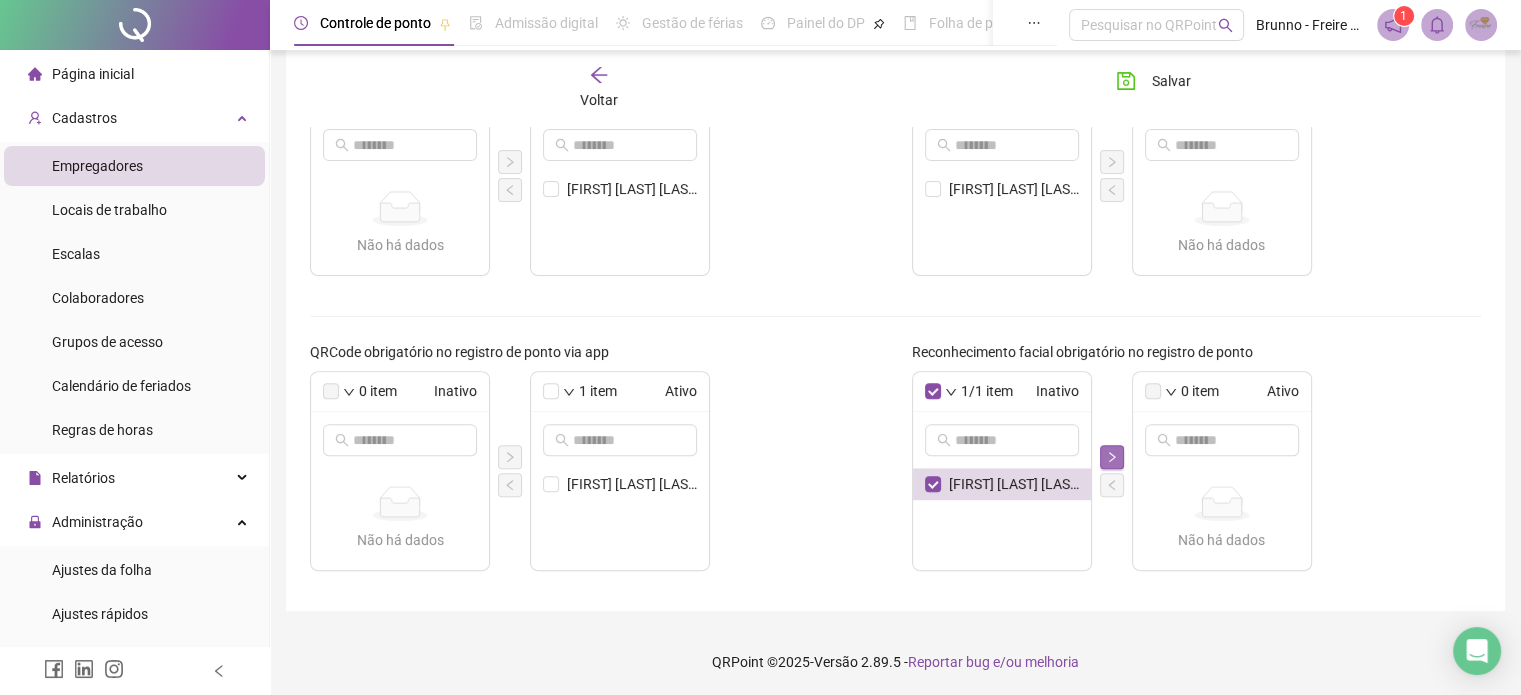 click 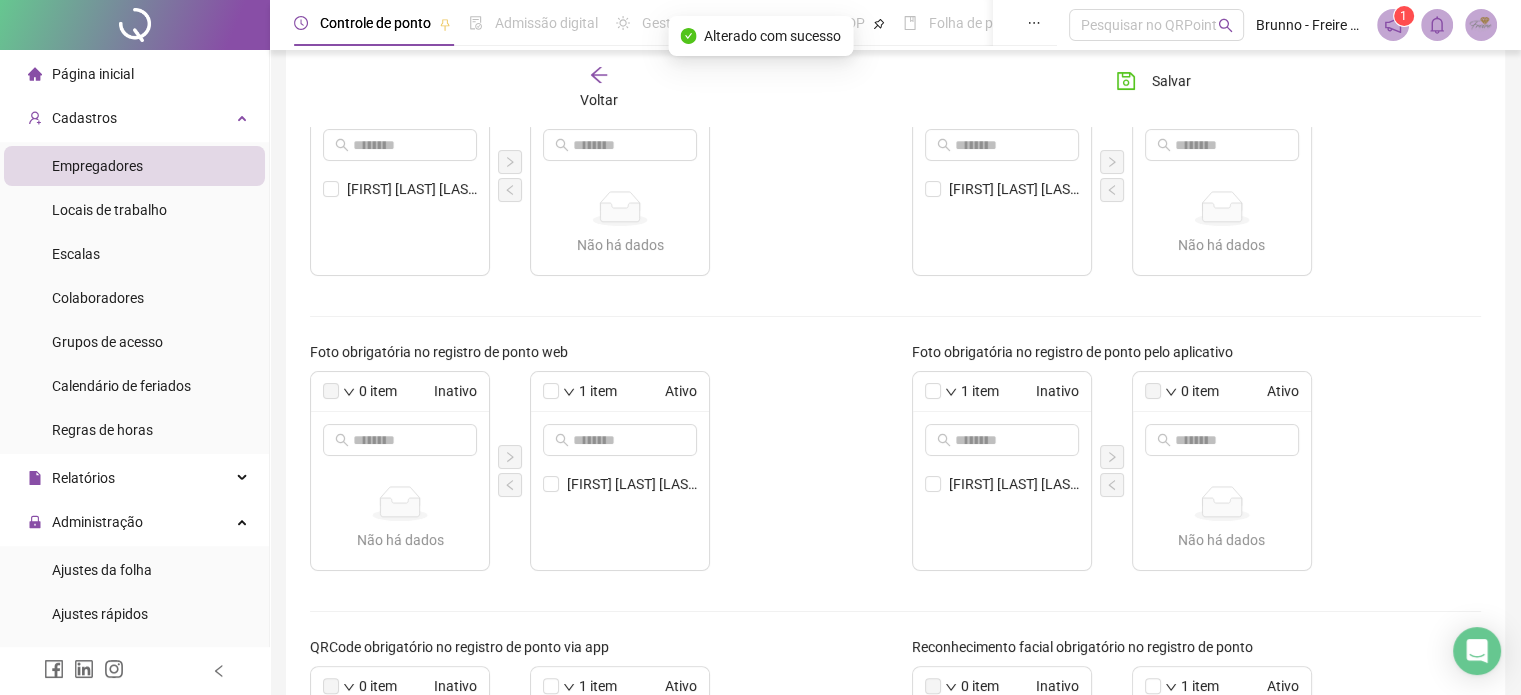 scroll, scrollTop: 414, scrollLeft: 0, axis: vertical 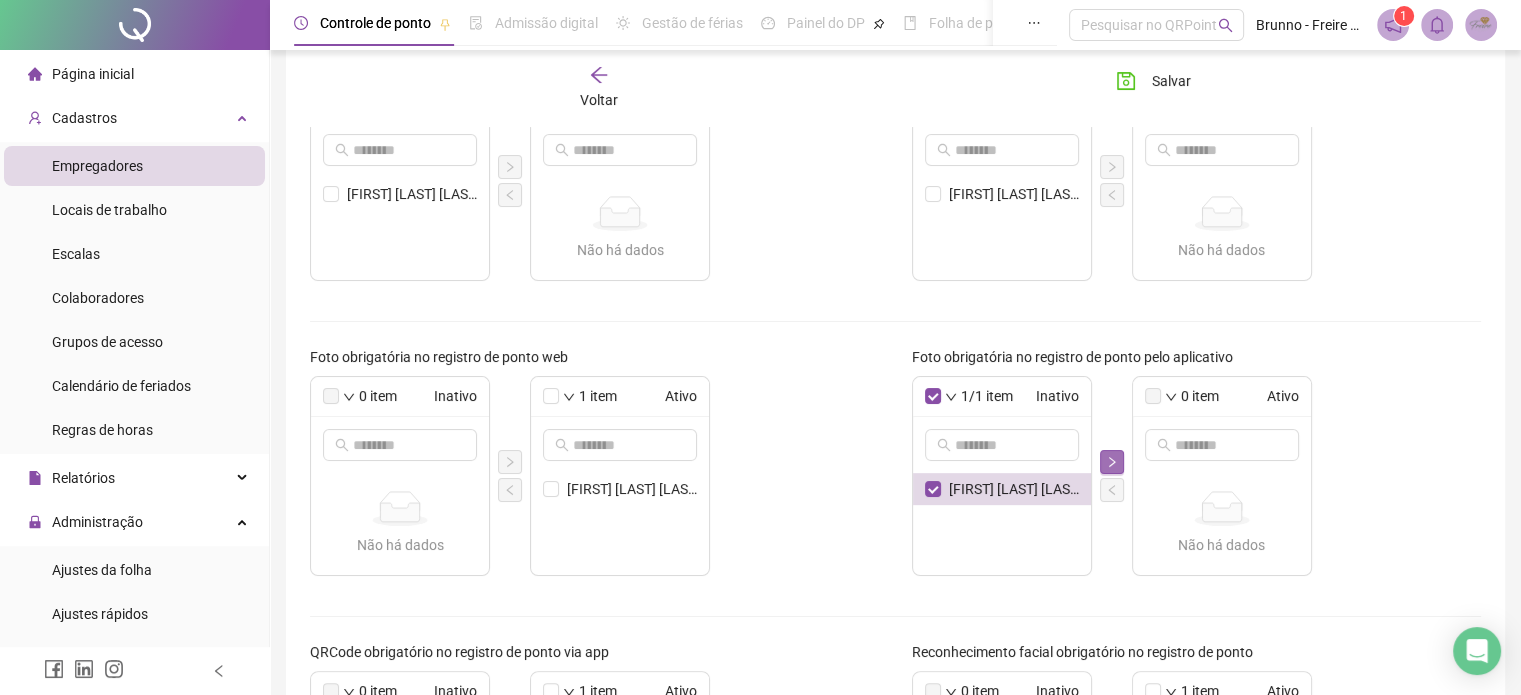 click at bounding box center [1112, 462] 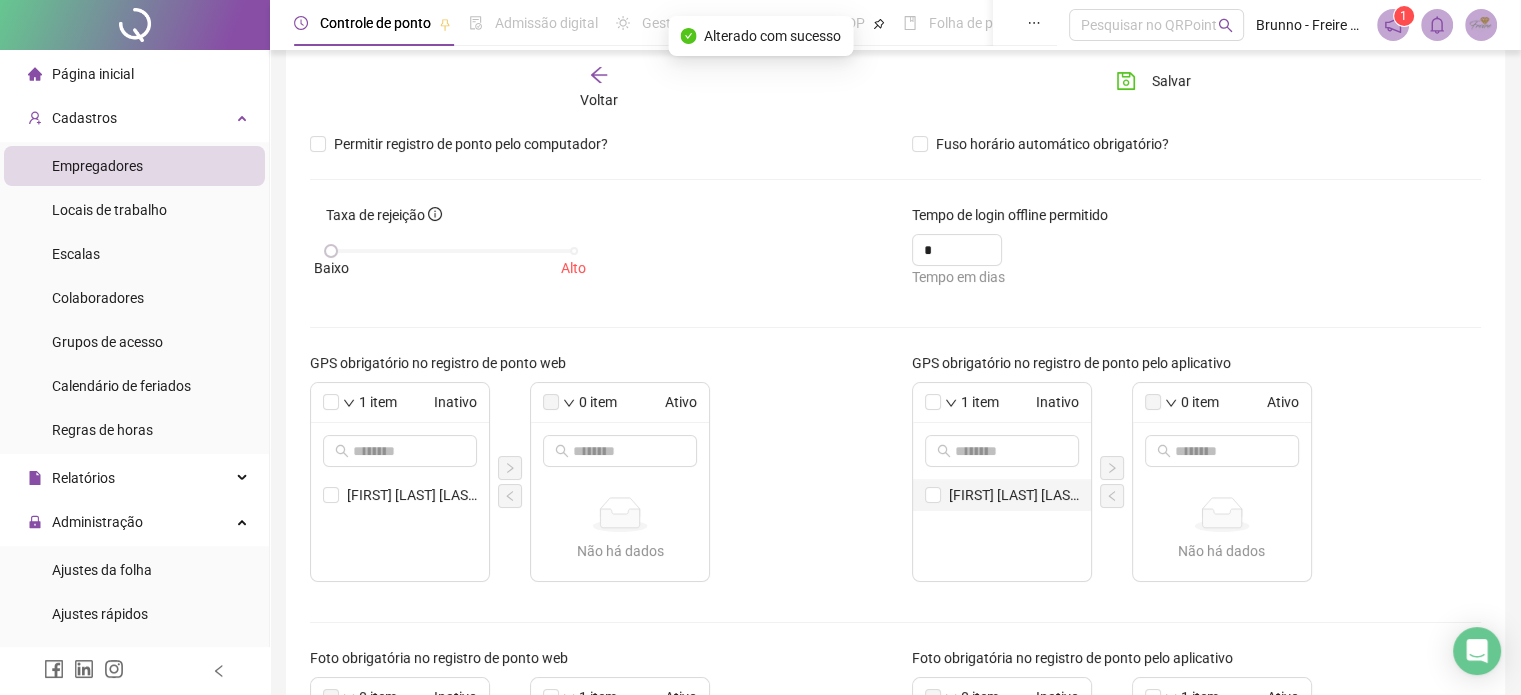 scroll, scrollTop: 114, scrollLeft: 0, axis: vertical 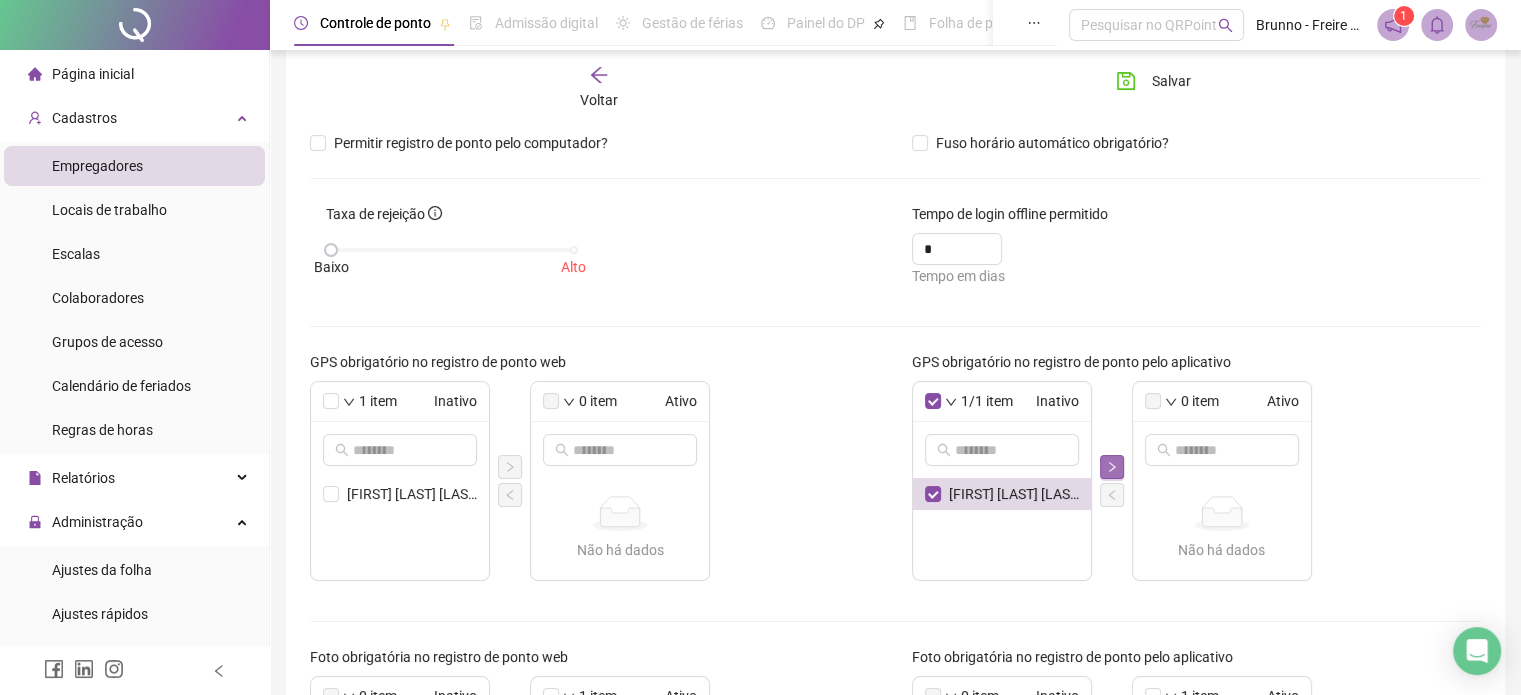 click 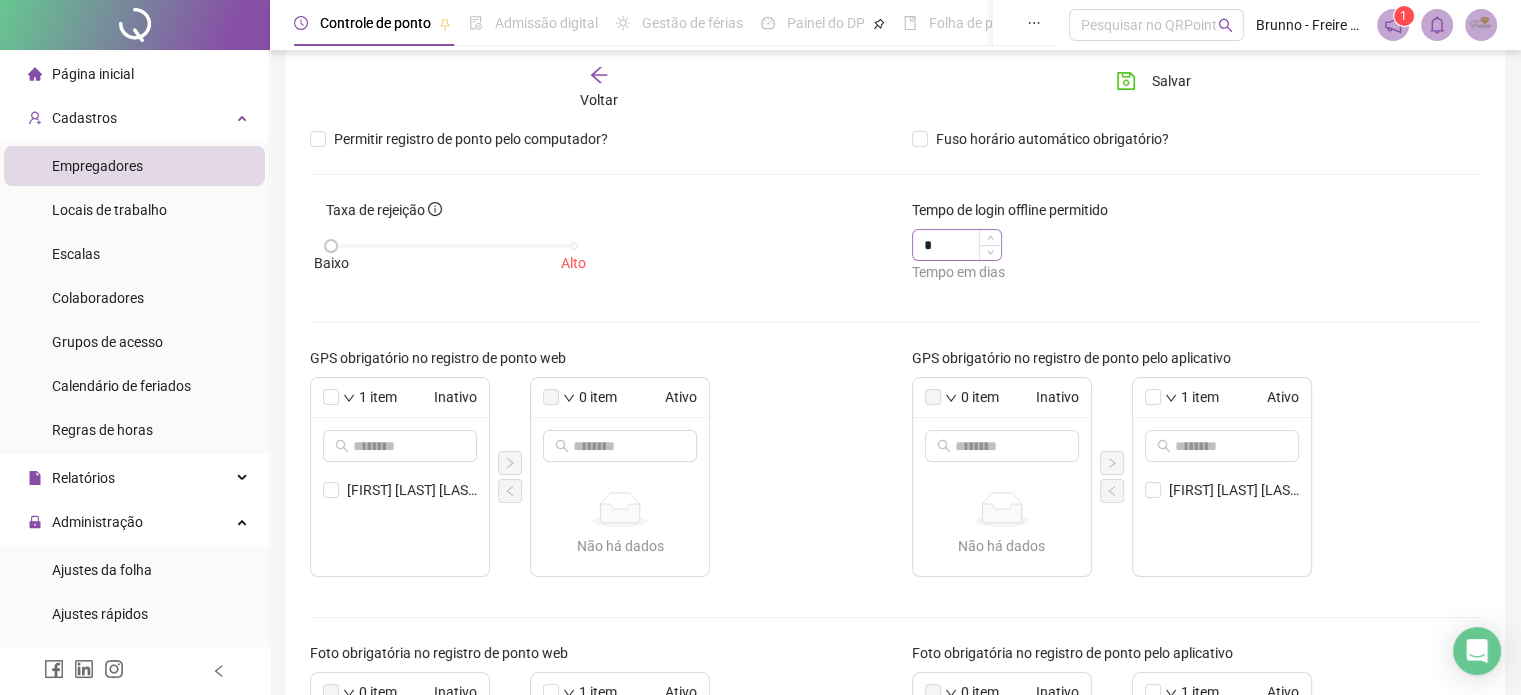scroll, scrollTop: 0, scrollLeft: 0, axis: both 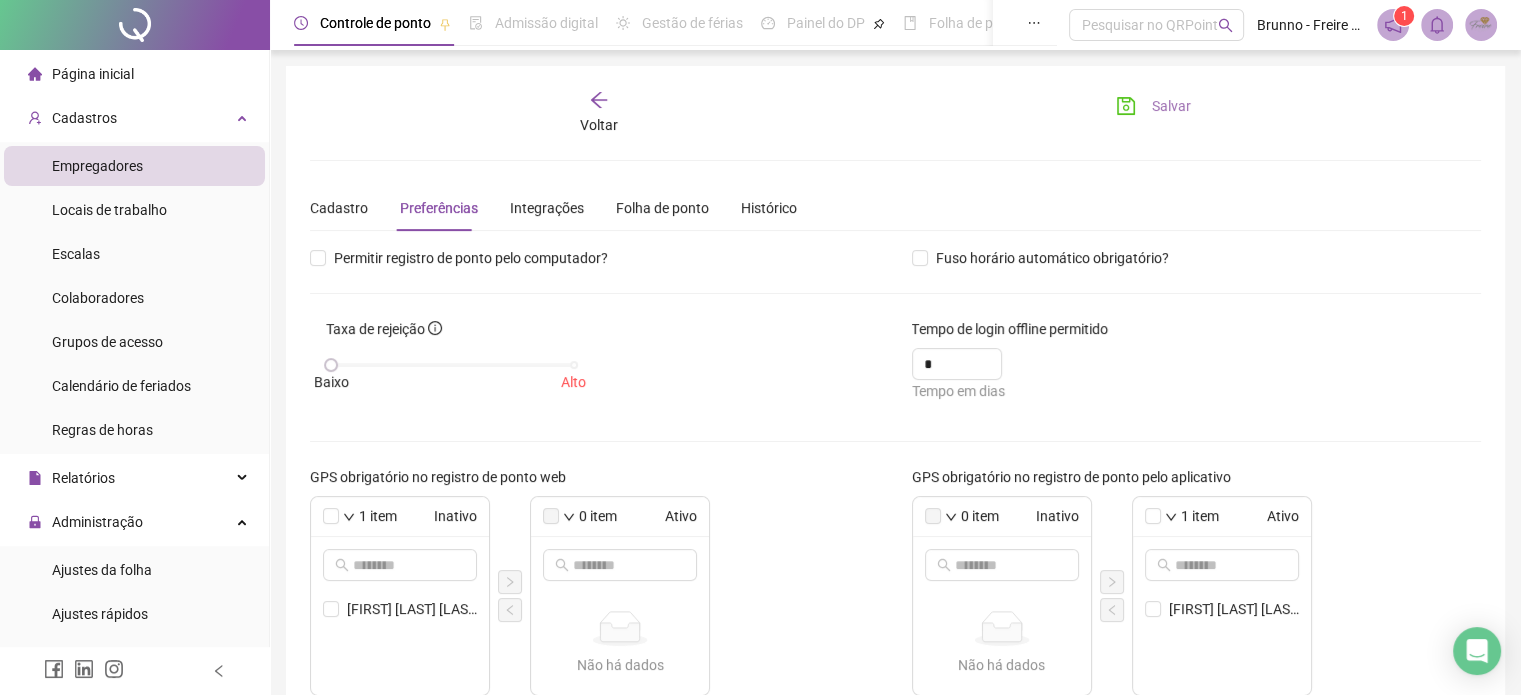 click on "Salvar" at bounding box center (1171, 106) 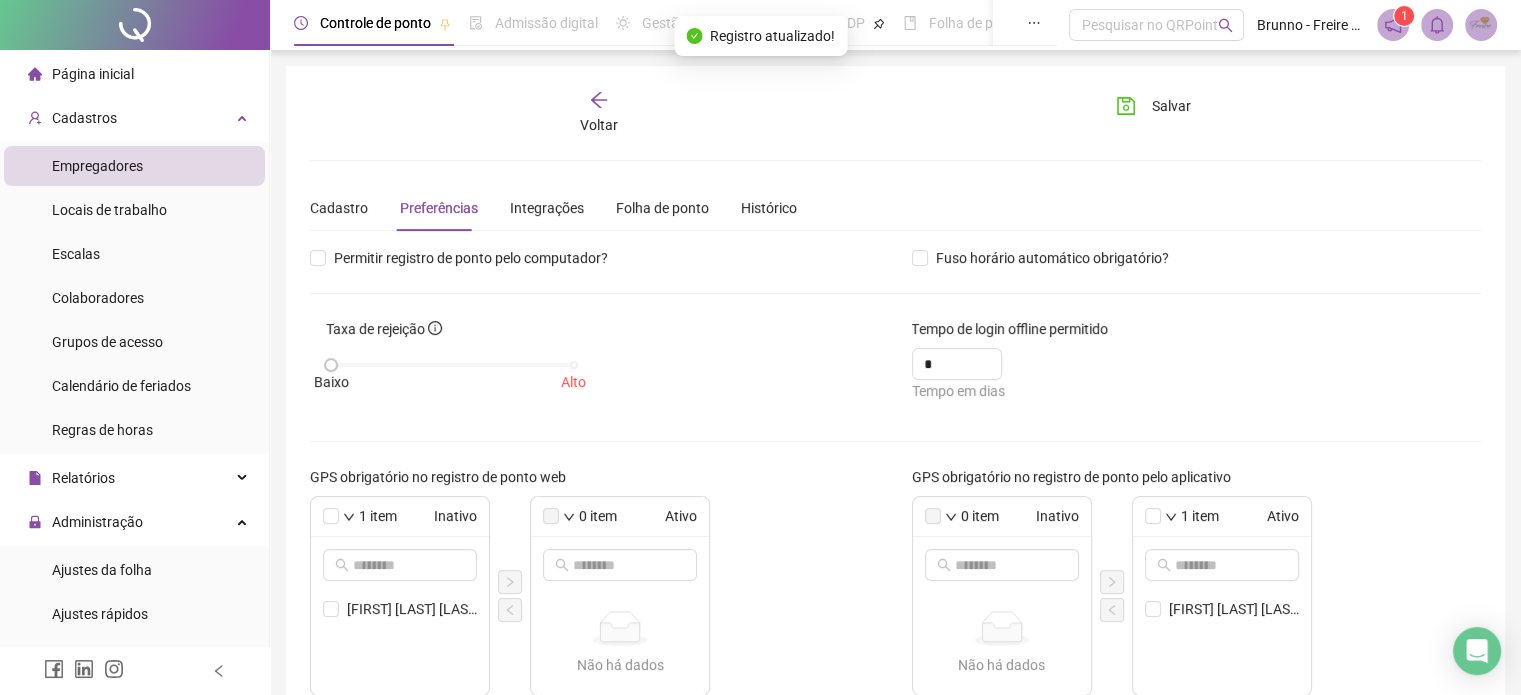 click 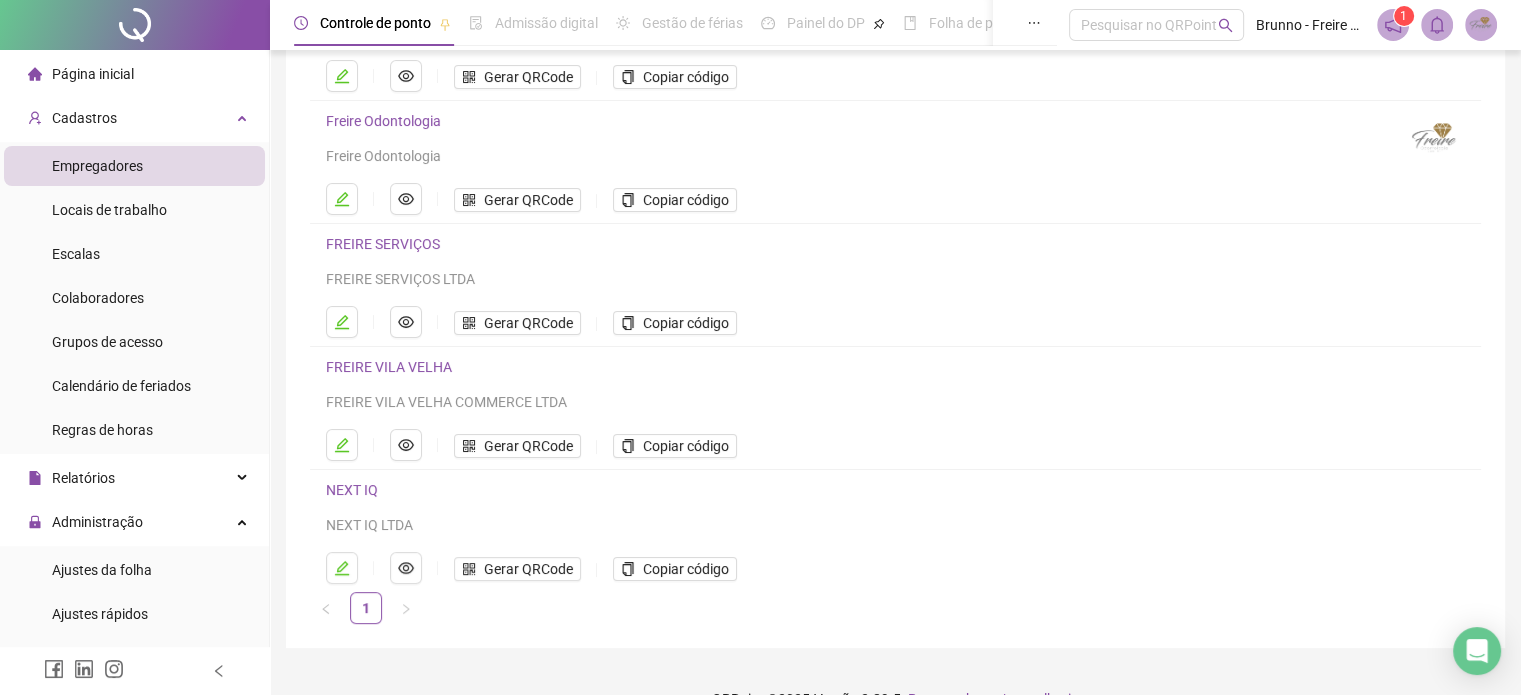 scroll, scrollTop: 271, scrollLeft: 0, axis: vertical 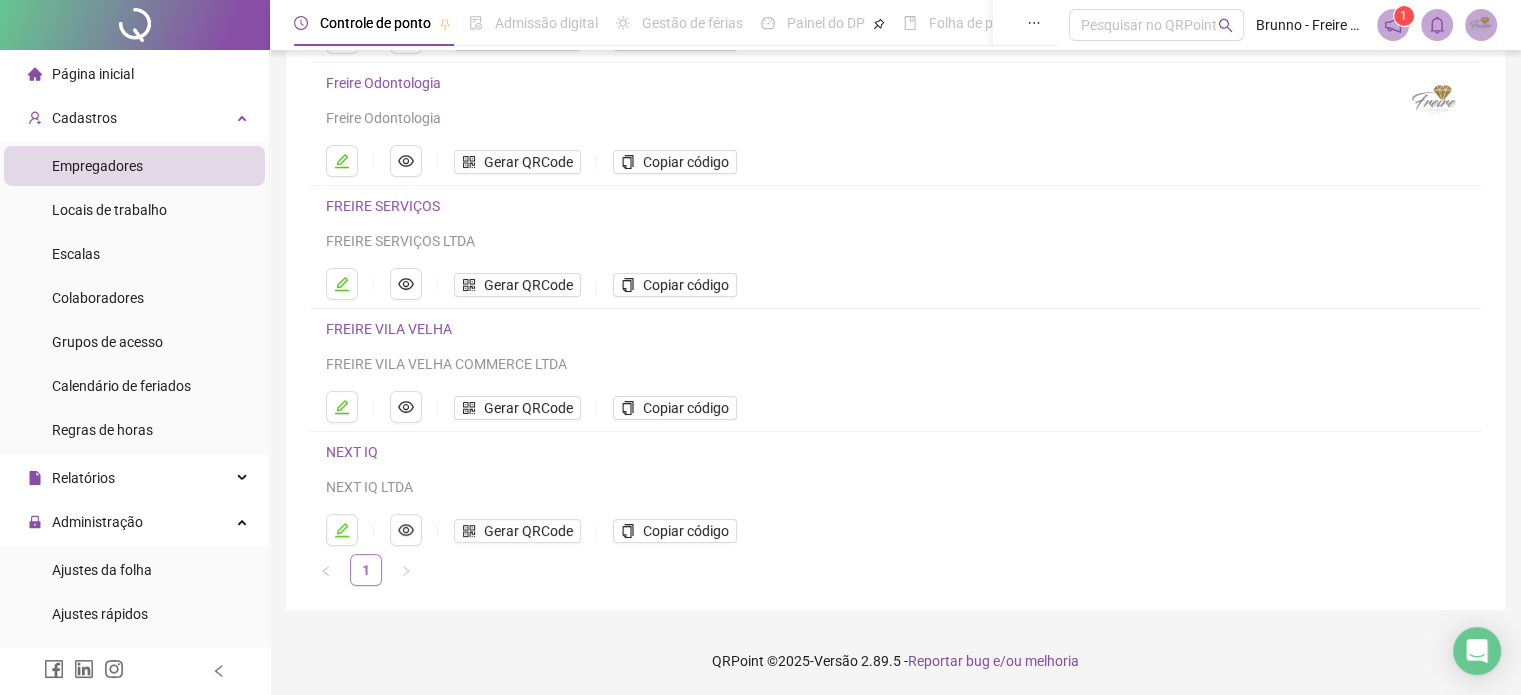 click on "1" at bounding box center [366, 570] 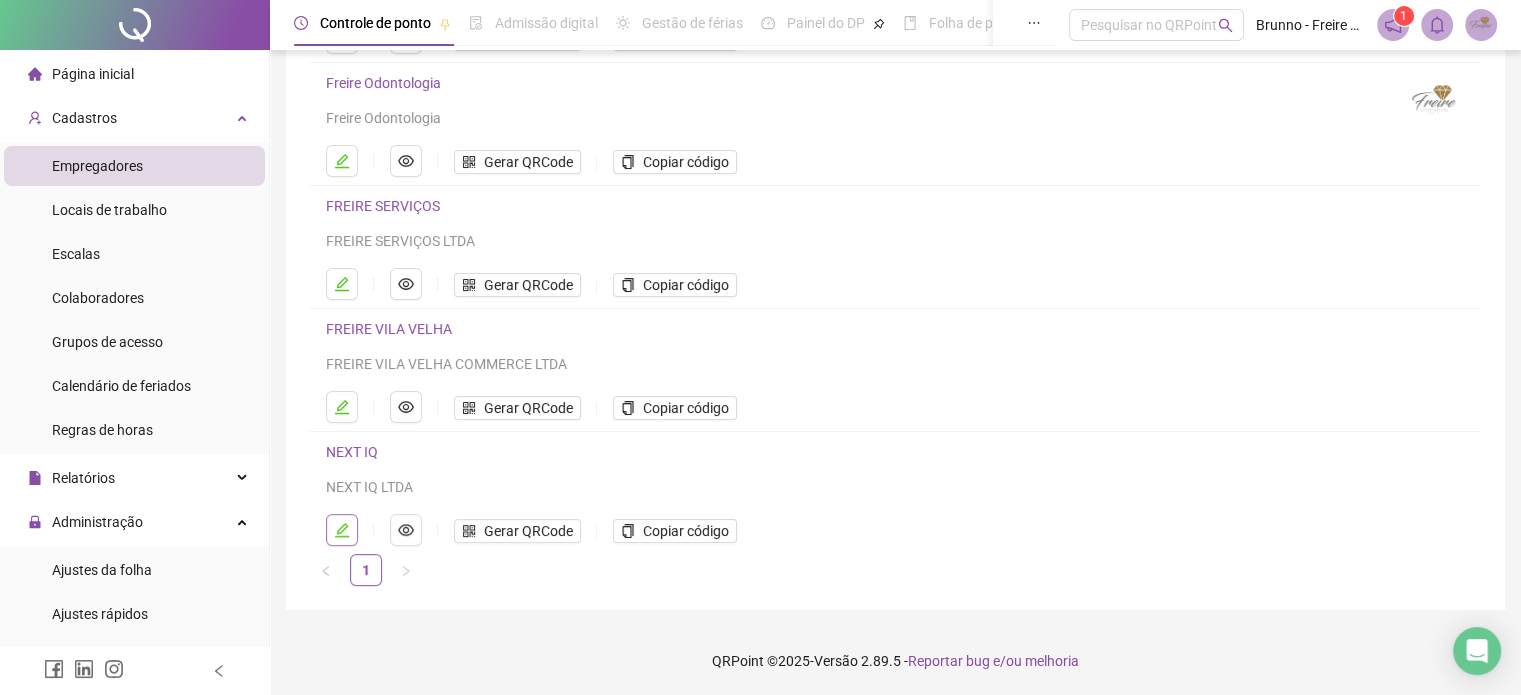 click 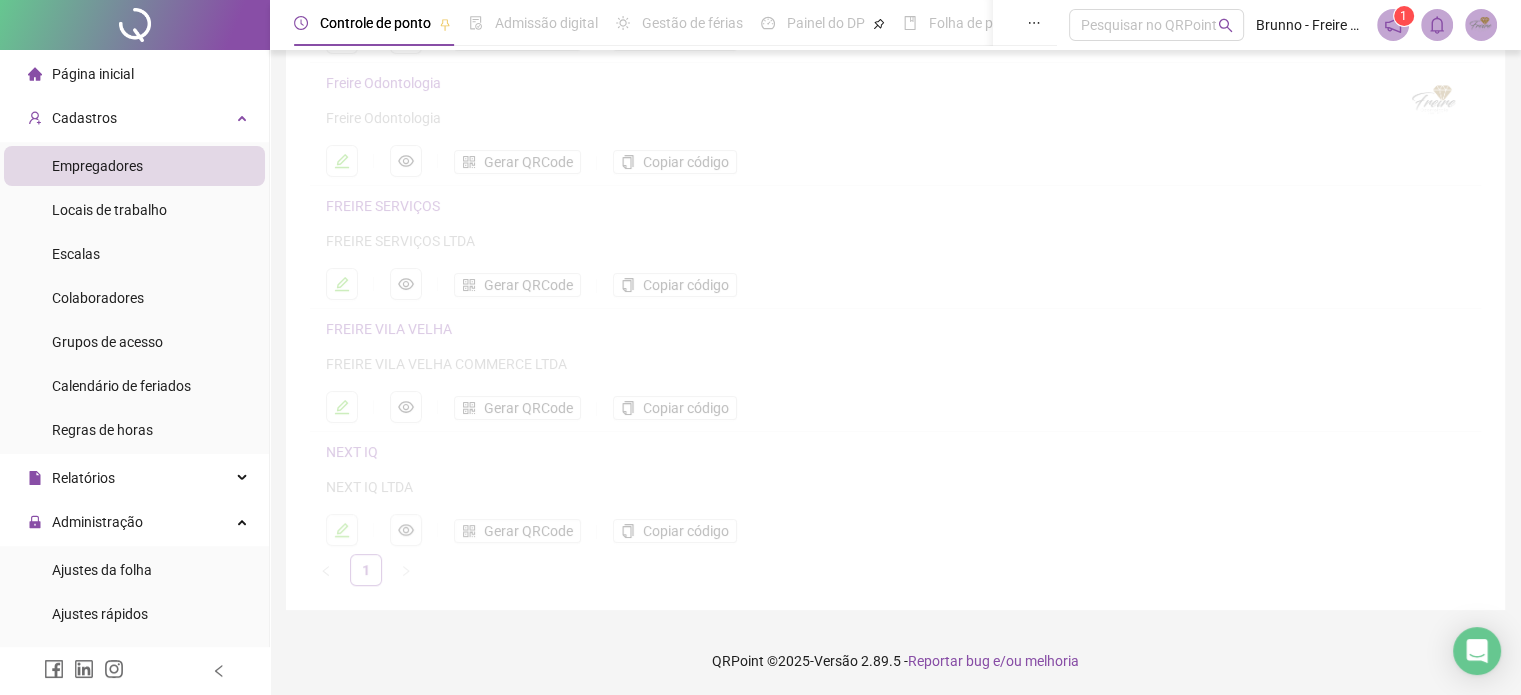 scroll, scrollTop: 0, scrollLeft: 0, axis: both 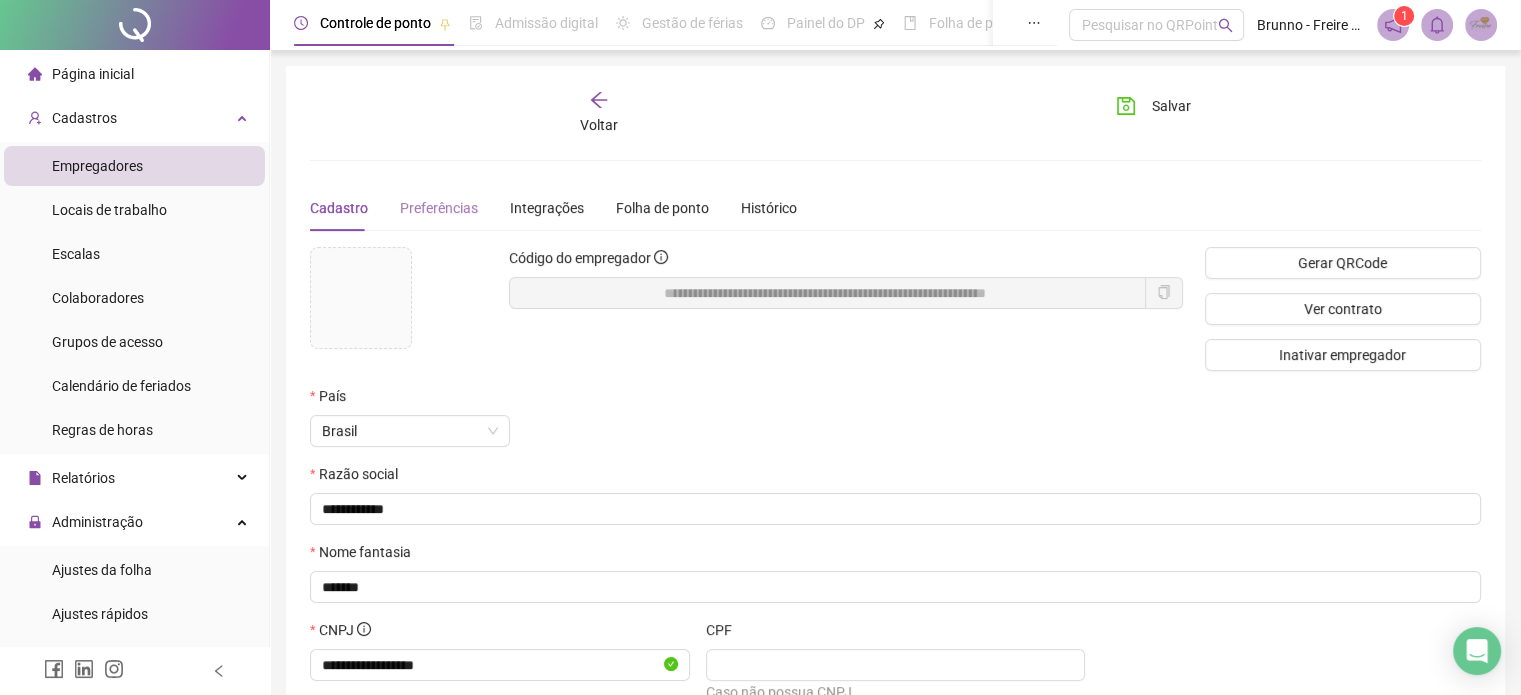 click on "Preferências" at bounding box center (439, 208) 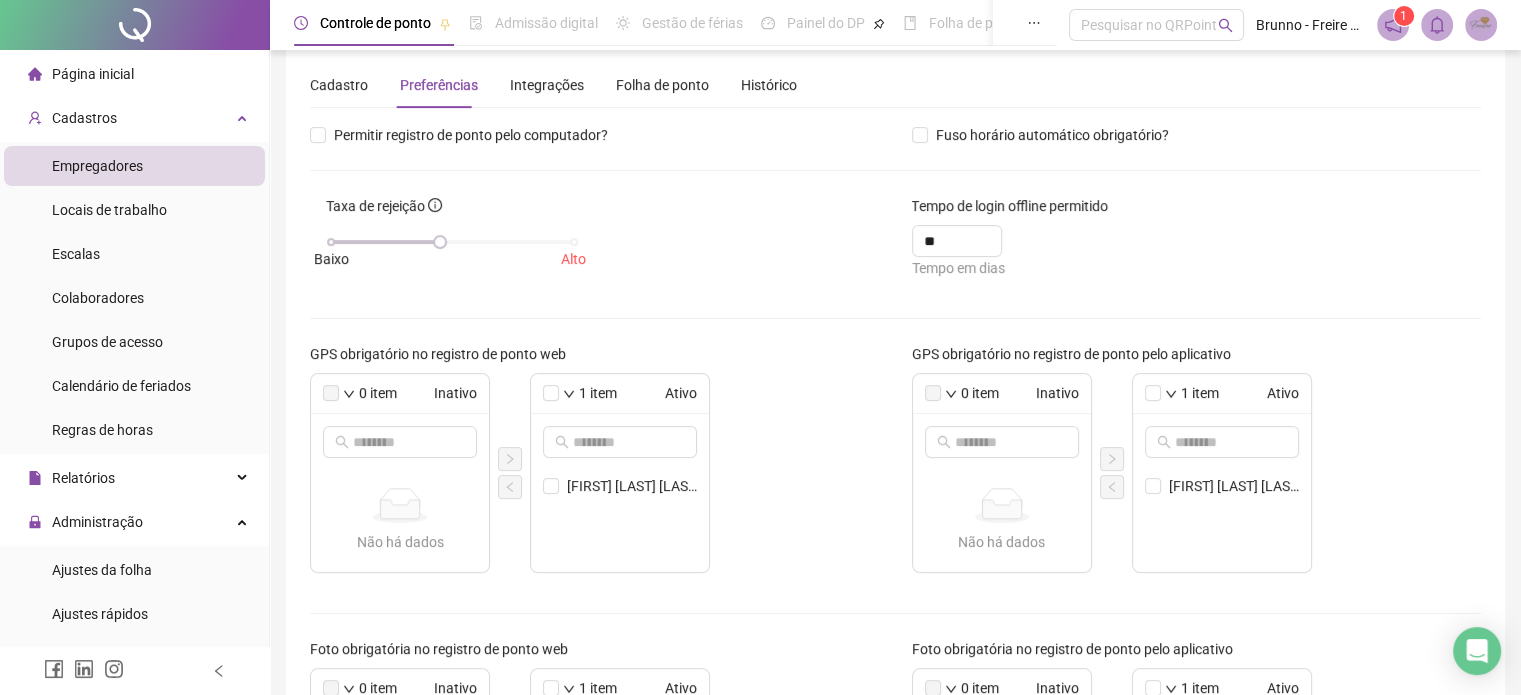 scroll, scrollTop: 14, scrollLeft: 0, axis: vertical 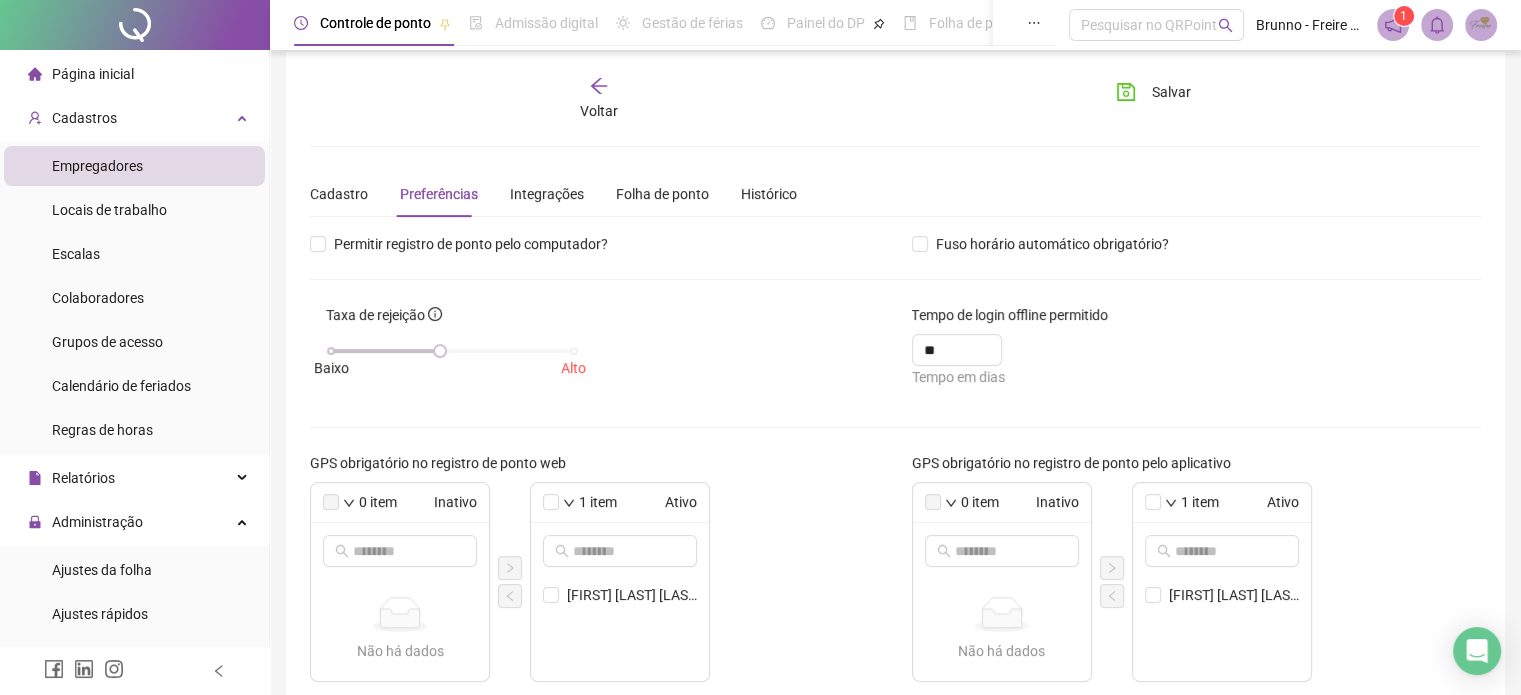 click 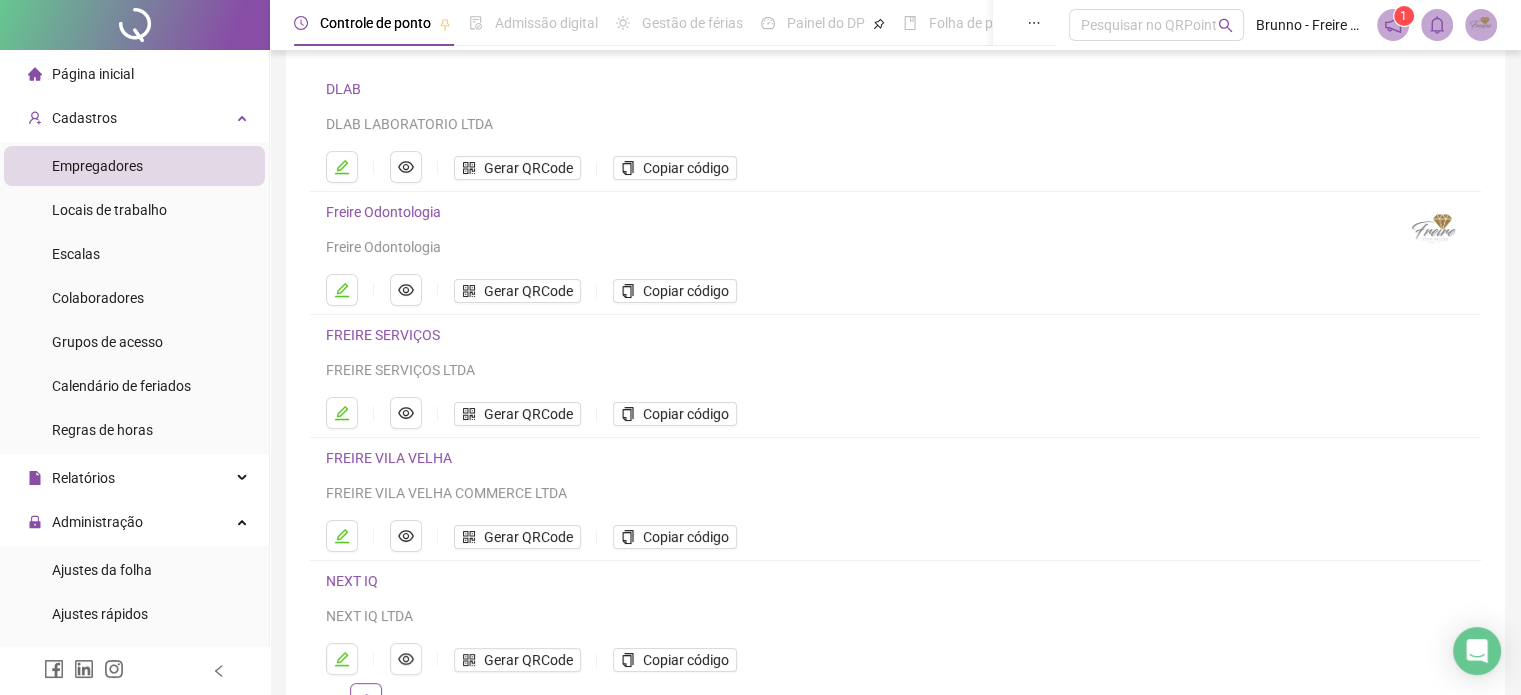 scroll, scrollTop: 214, scrollLeft: 0, axis: vertical 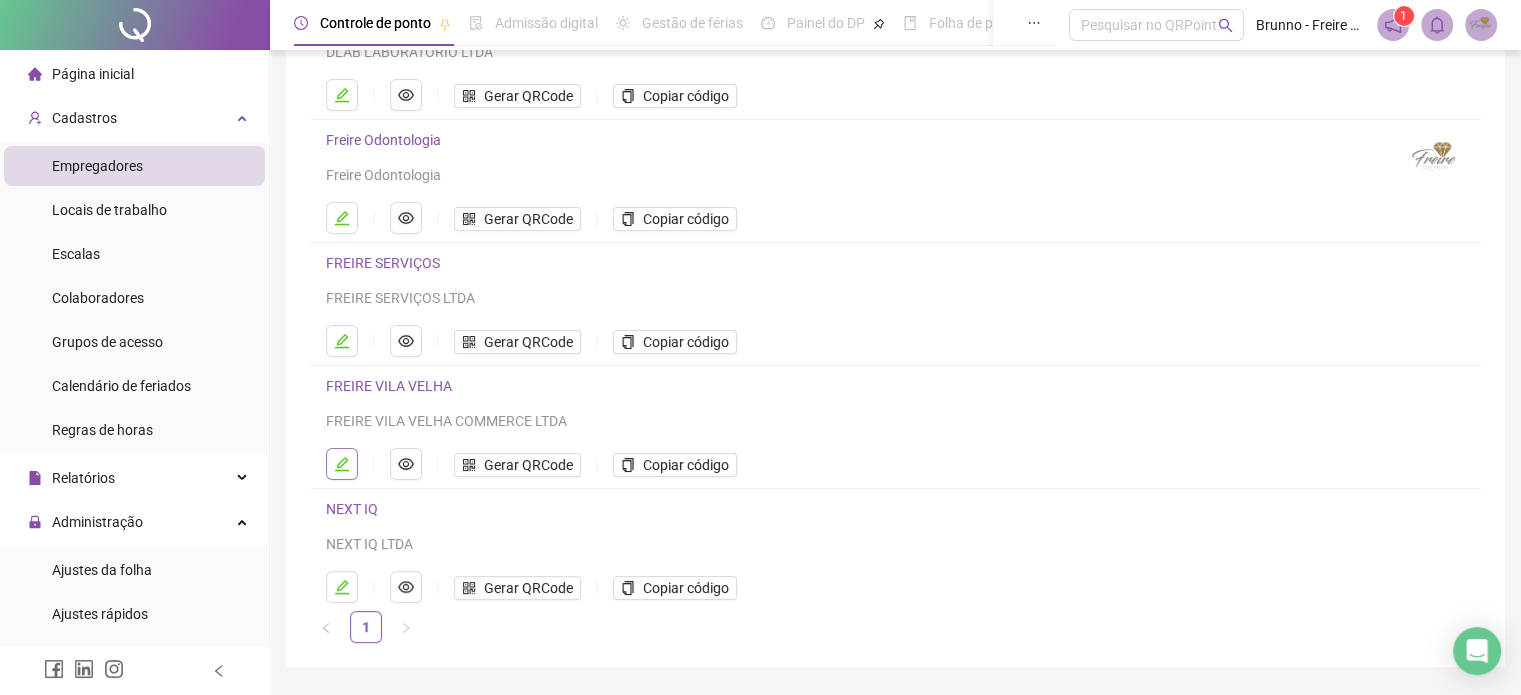 click 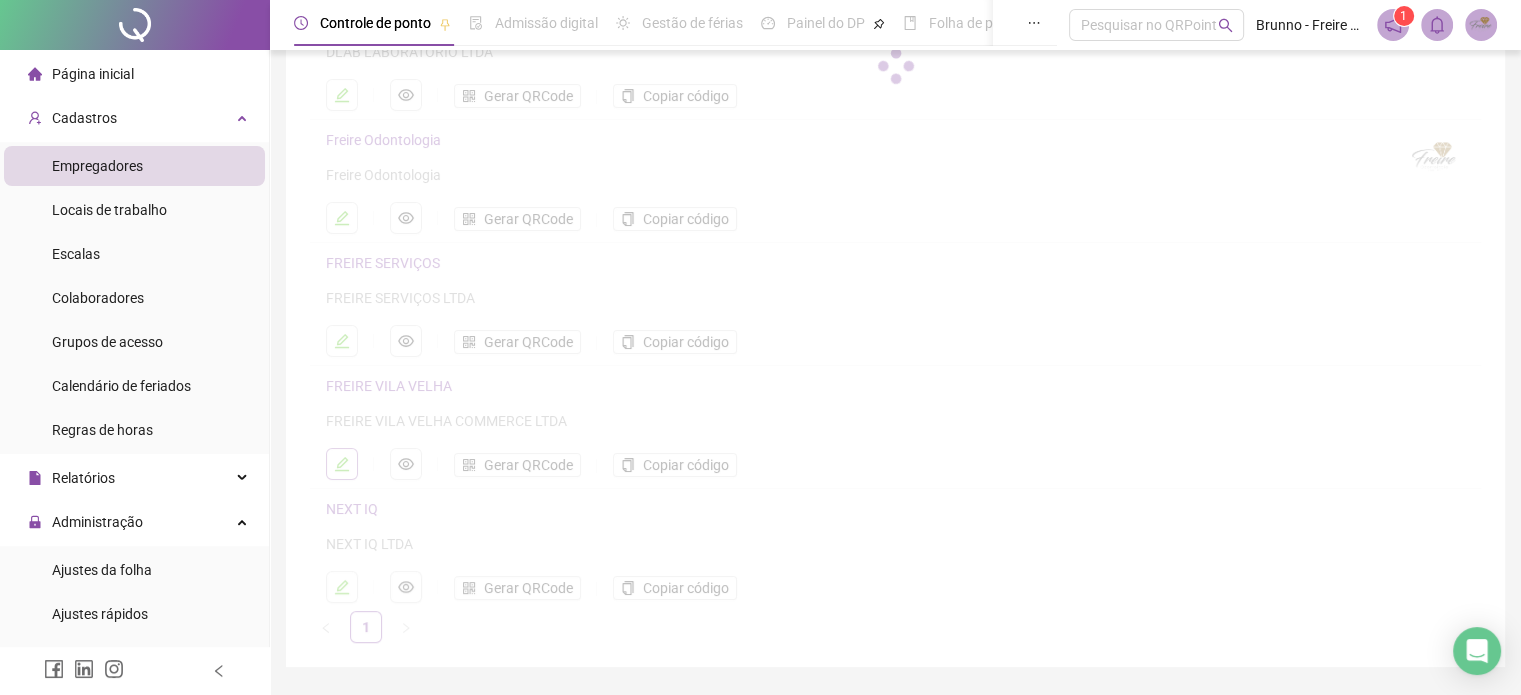 scroll, scrollTop: 0, scrollLeft: 0, axis: both 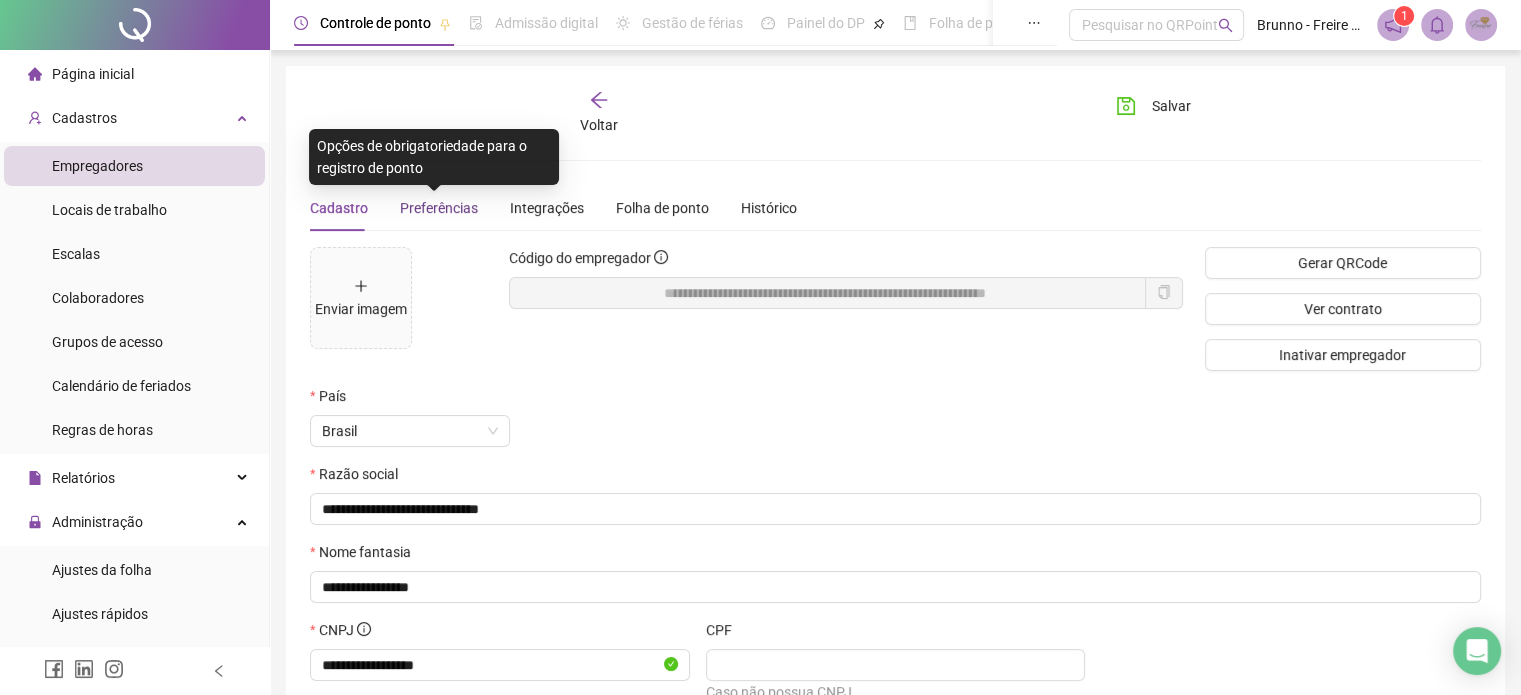 click on "Preferências" at bounding box center [439, 208] 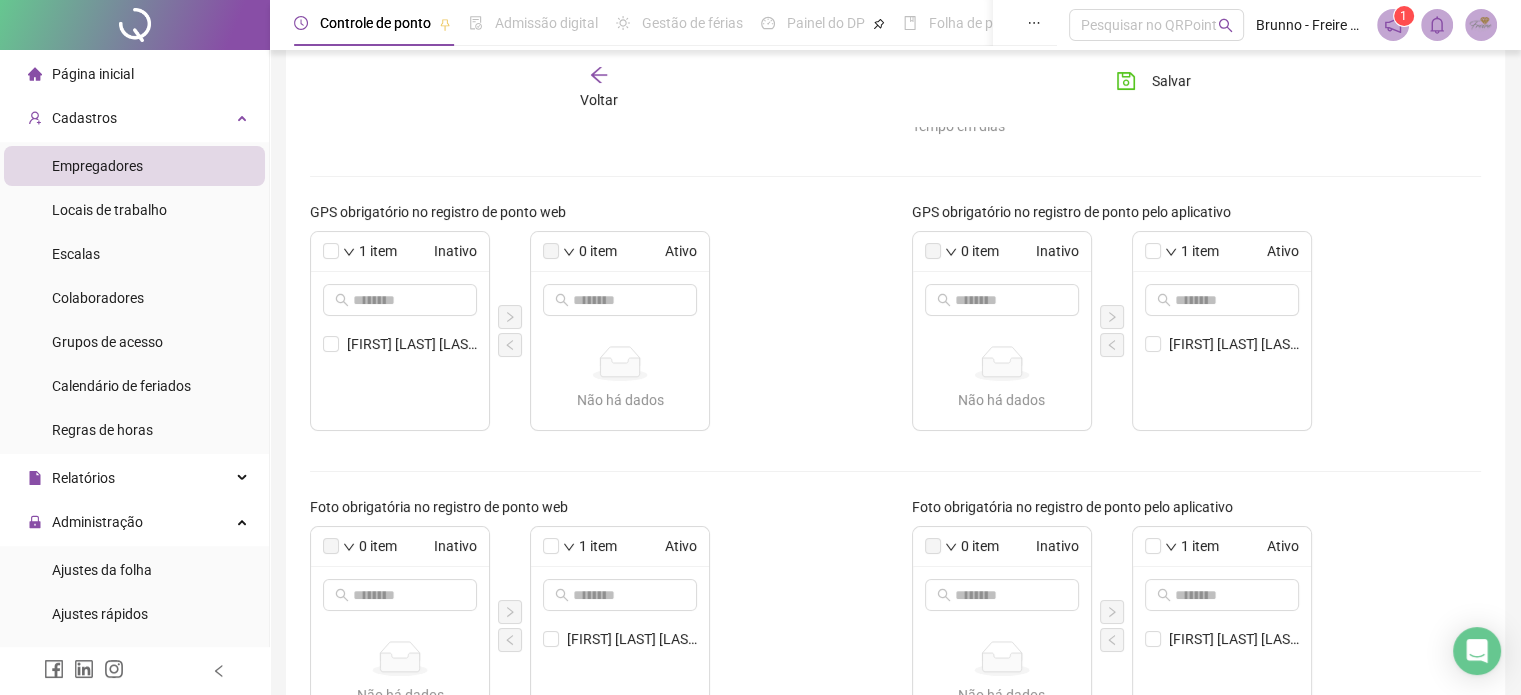 scroll, scrollTop: 300, scrollLeft: 0, axis: vertical 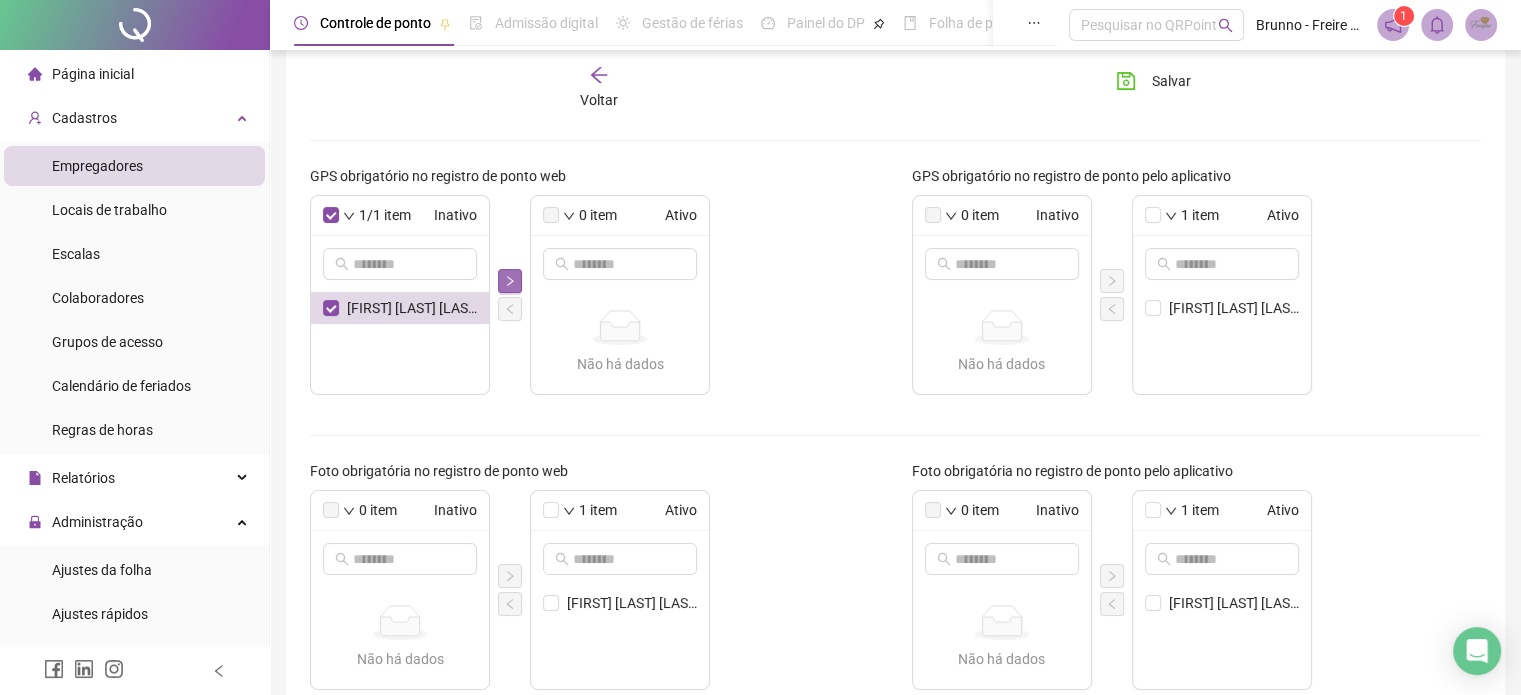 click at bounding box center (510, 281) 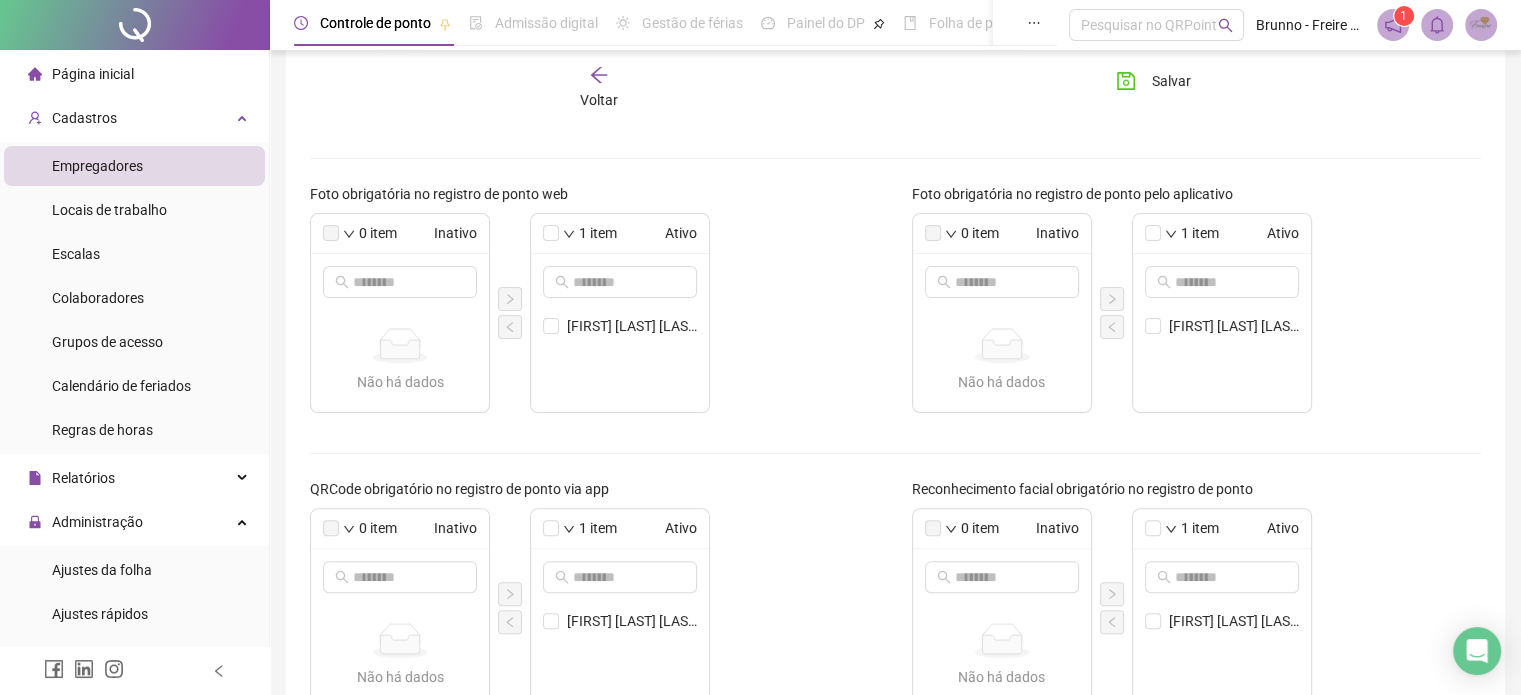 scroll, scrollTop: 14, scrollLeft: 0, axis: vertical 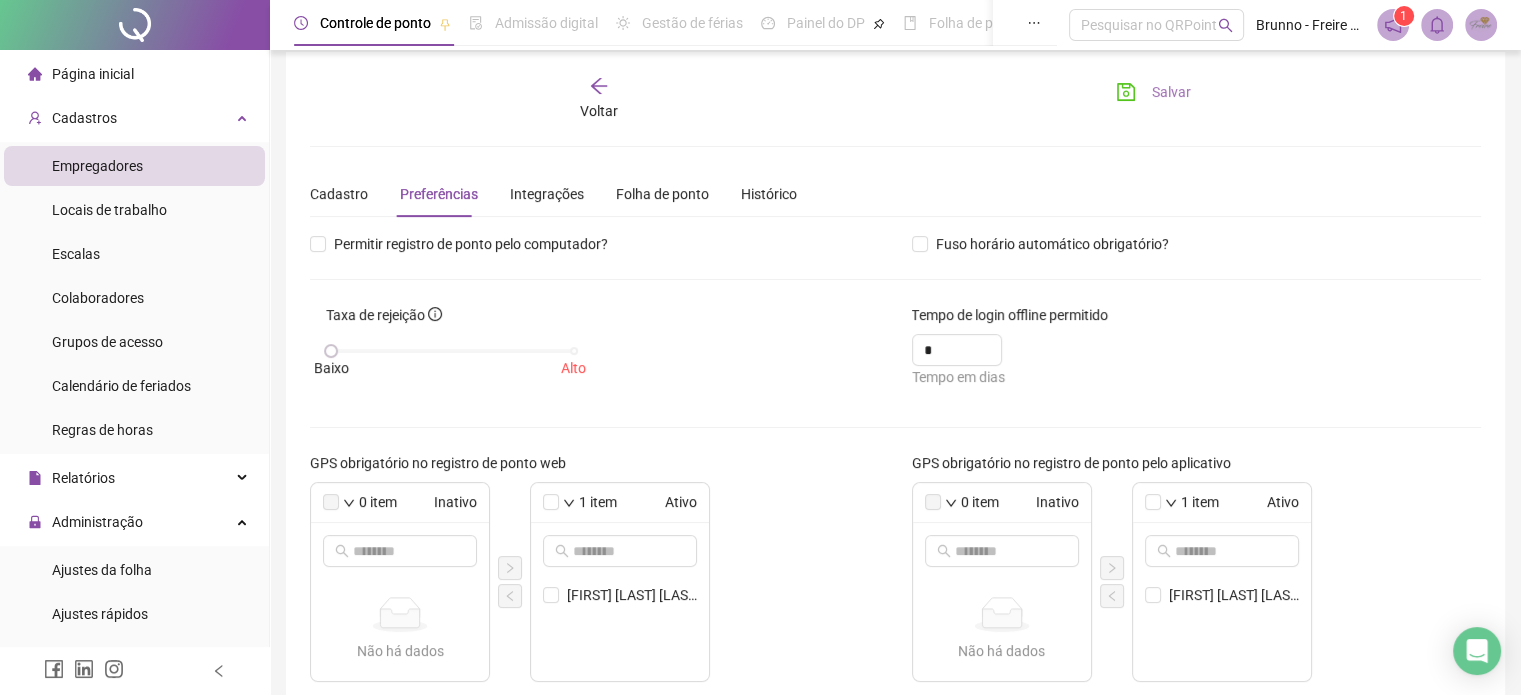 click on "Salvar" at bounding box center (1171, 92) 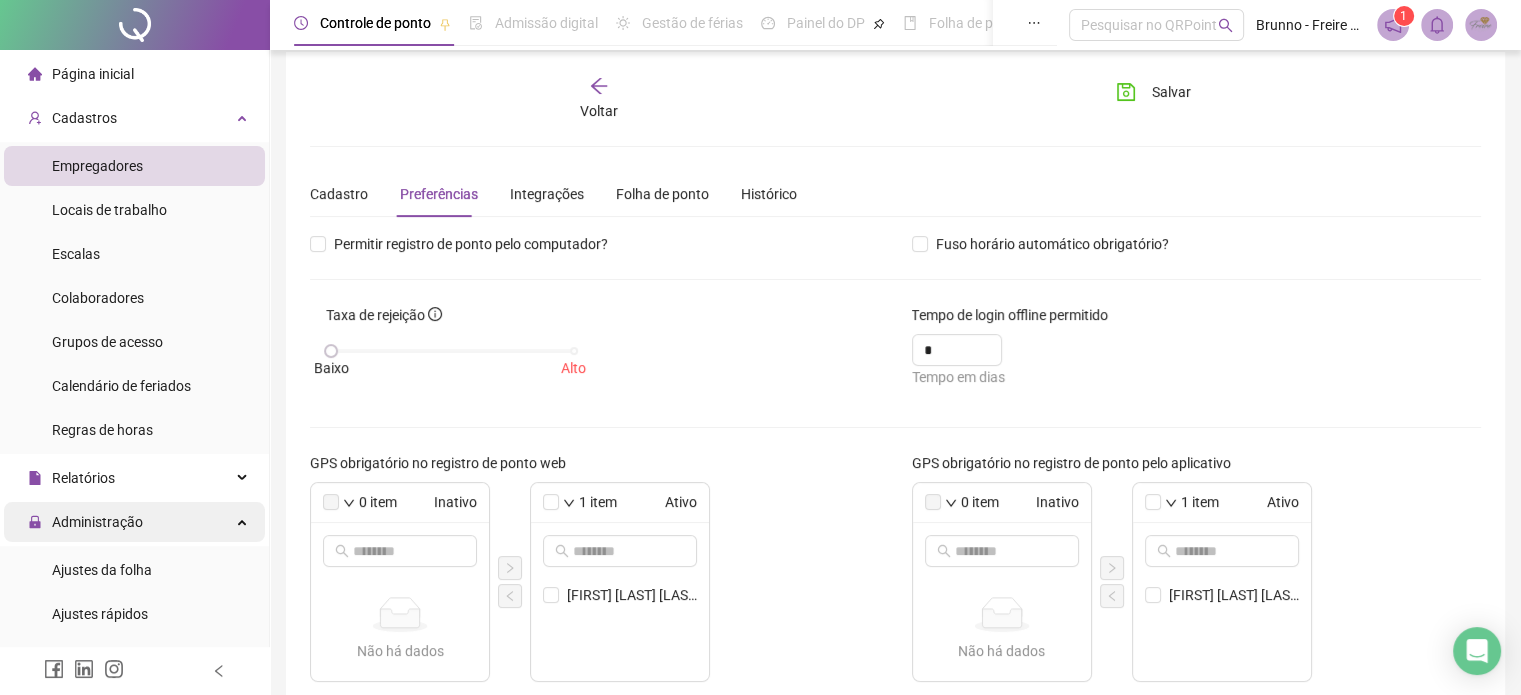 click on "Administração" at bounding box center (97, 522) 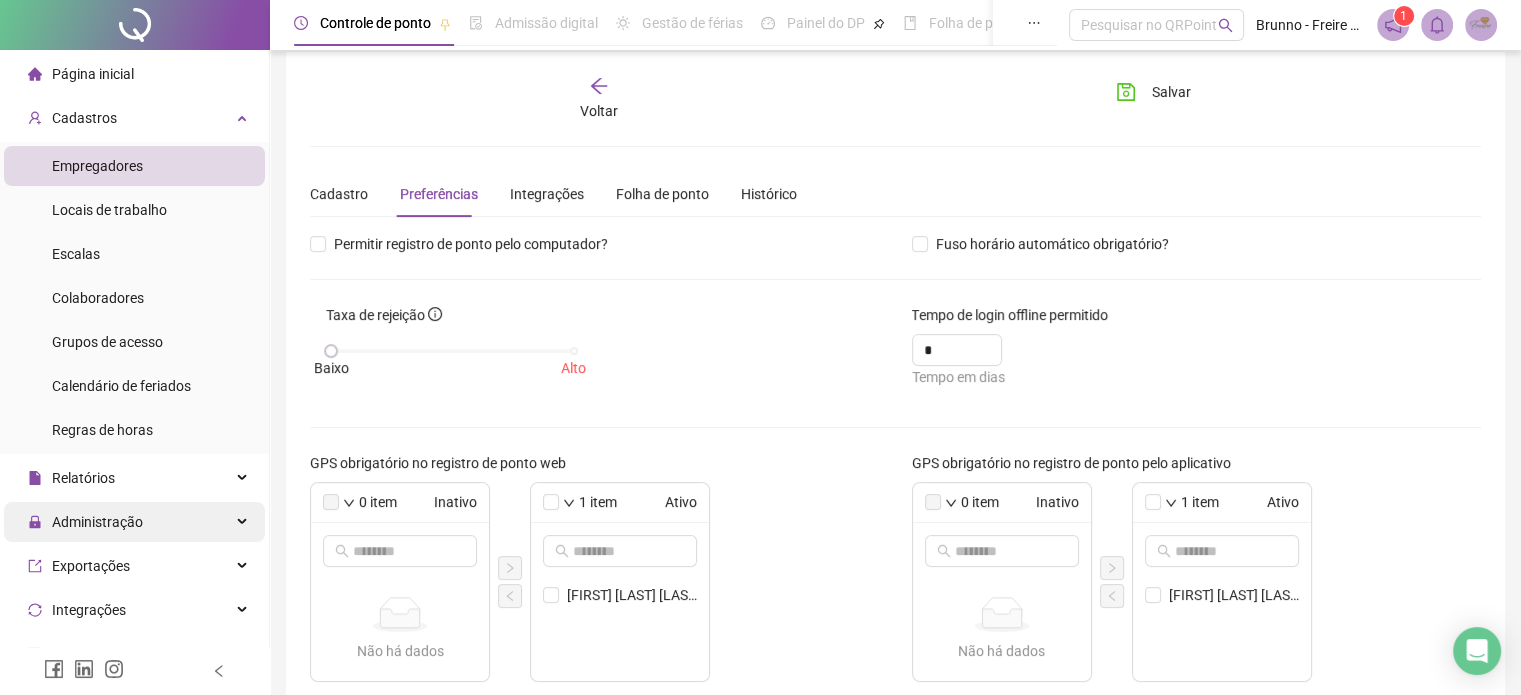 click on "Administração" at bounding box center [134, 522] 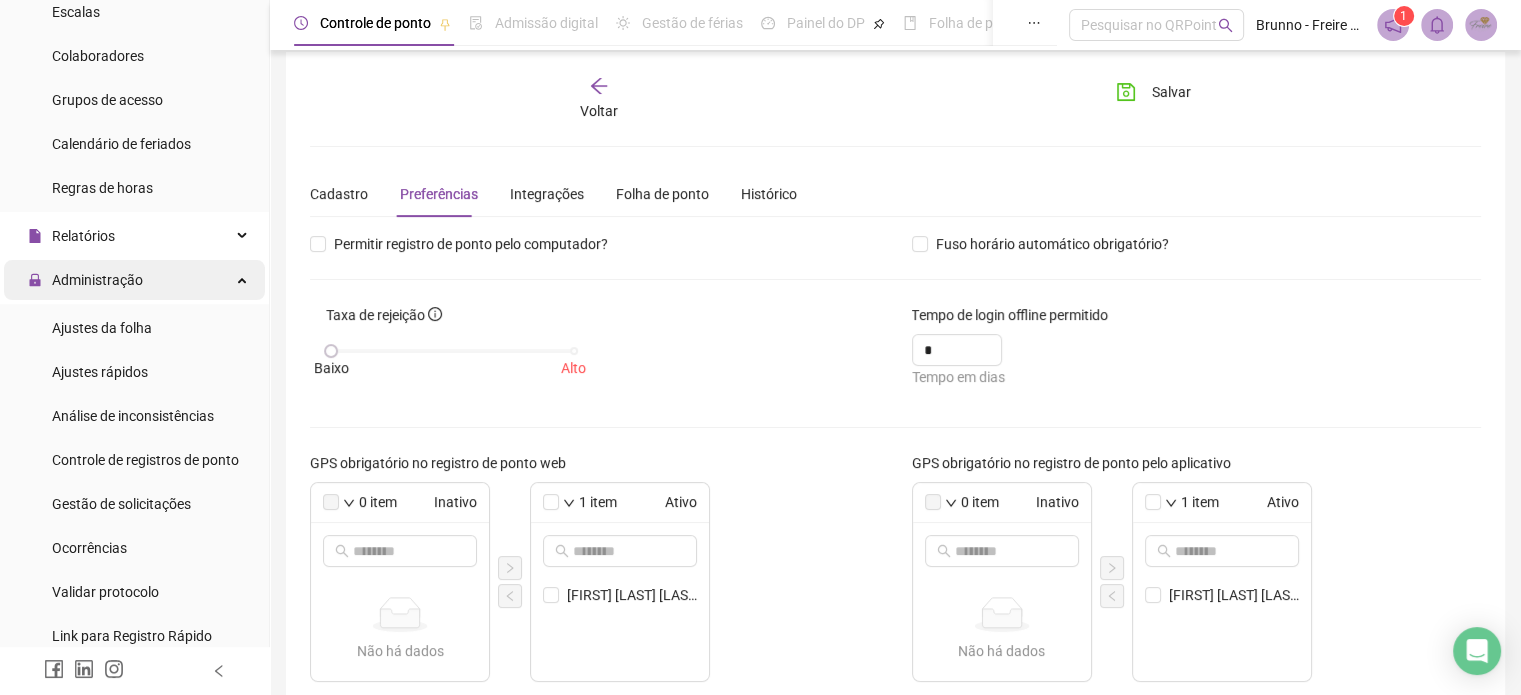 scroll, scrollTop: 300, scrollLeft: 0, axis: vertical 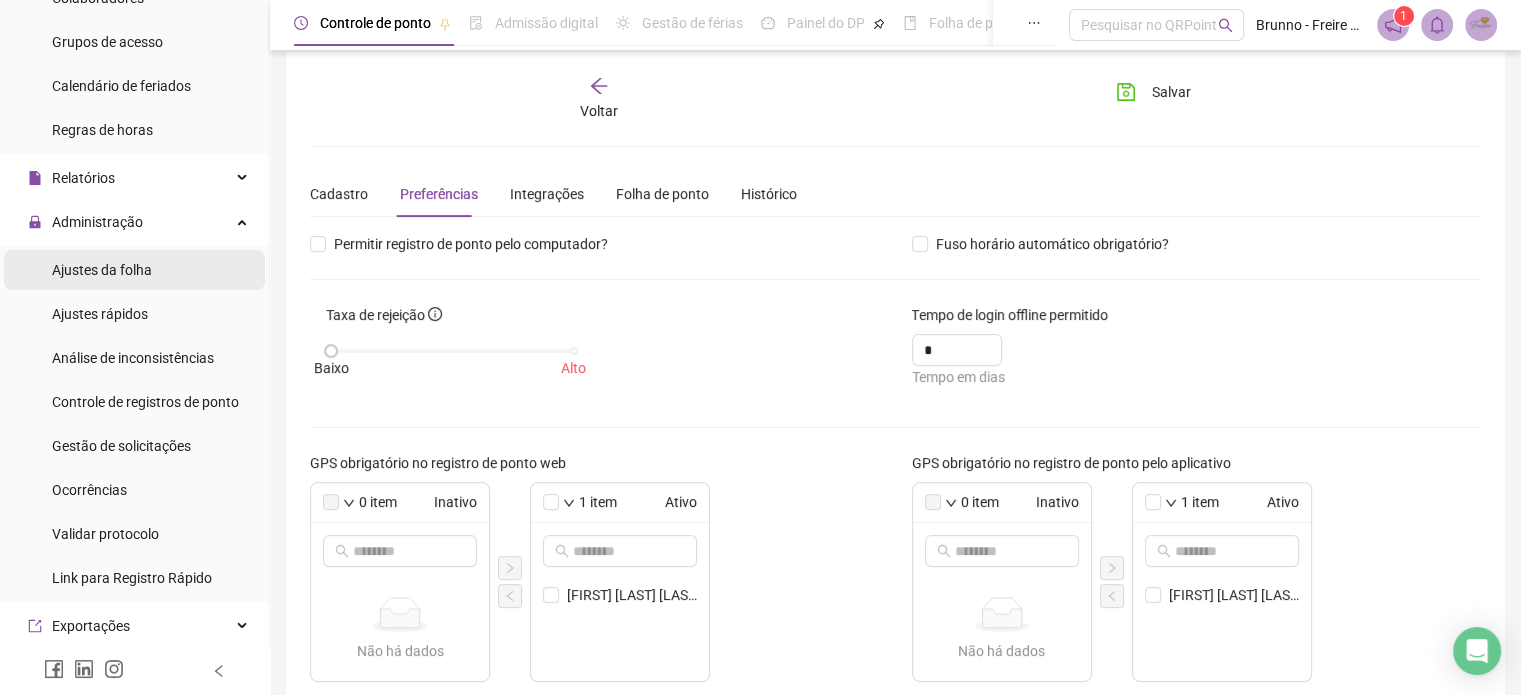 click on "Ajustes da folha" at bounding box center [102, 270] 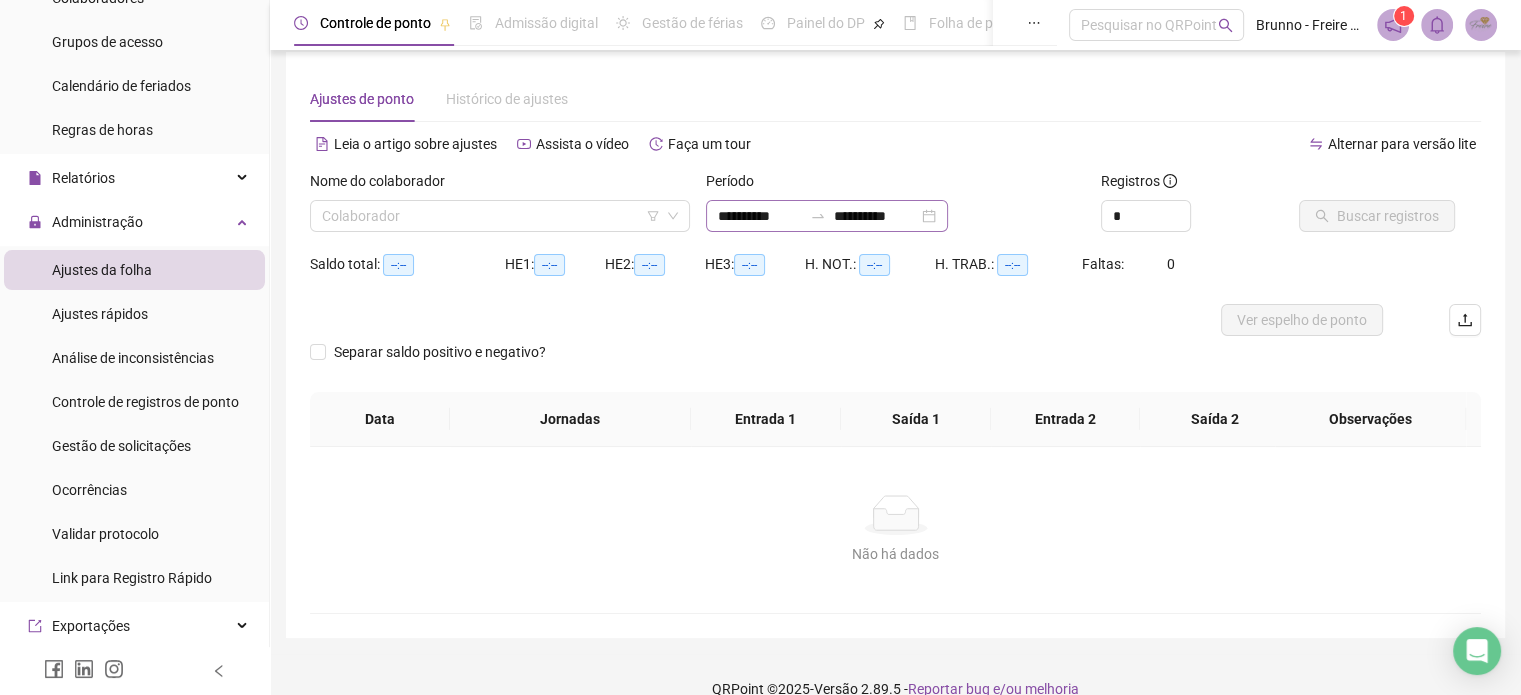 click on "**********" at bounding box center [827, 216] 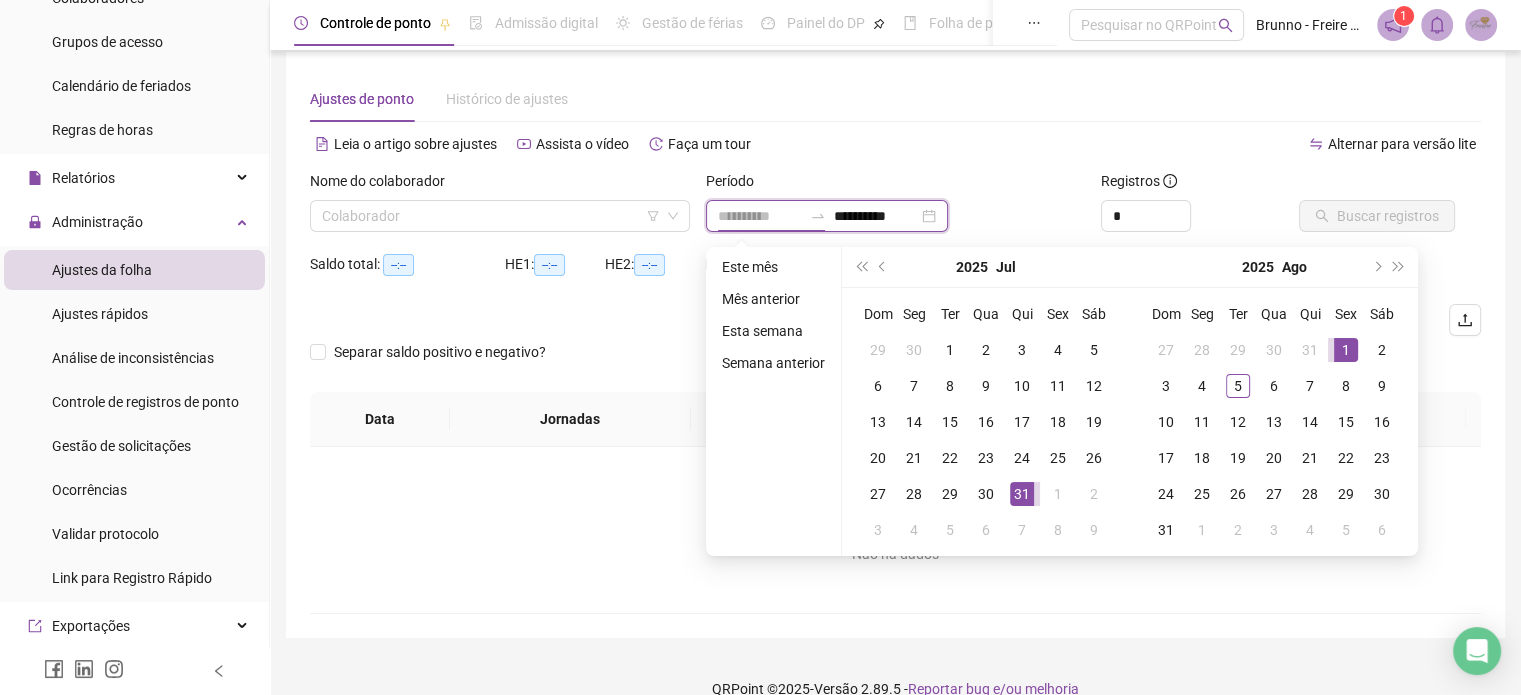 type on "**********" 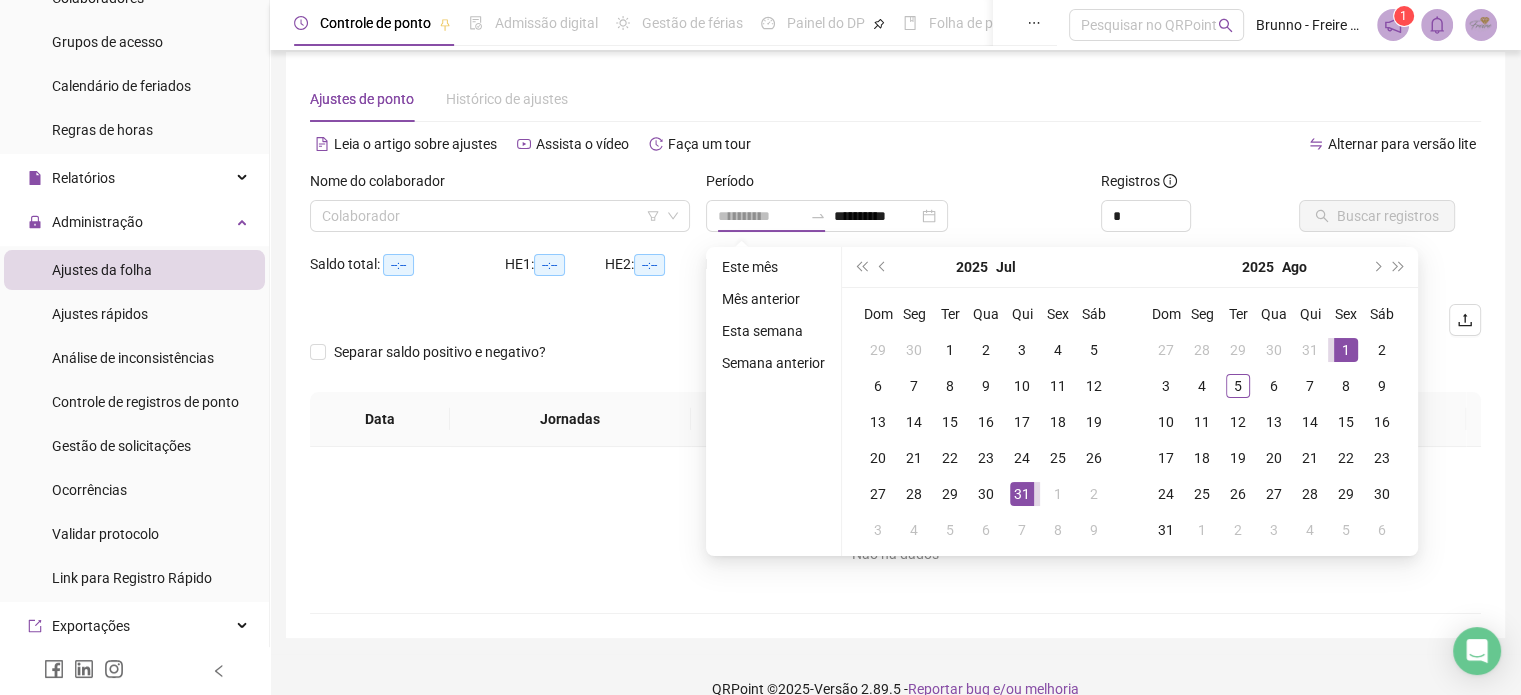 click on "1" at bounding box center (1346, 350) 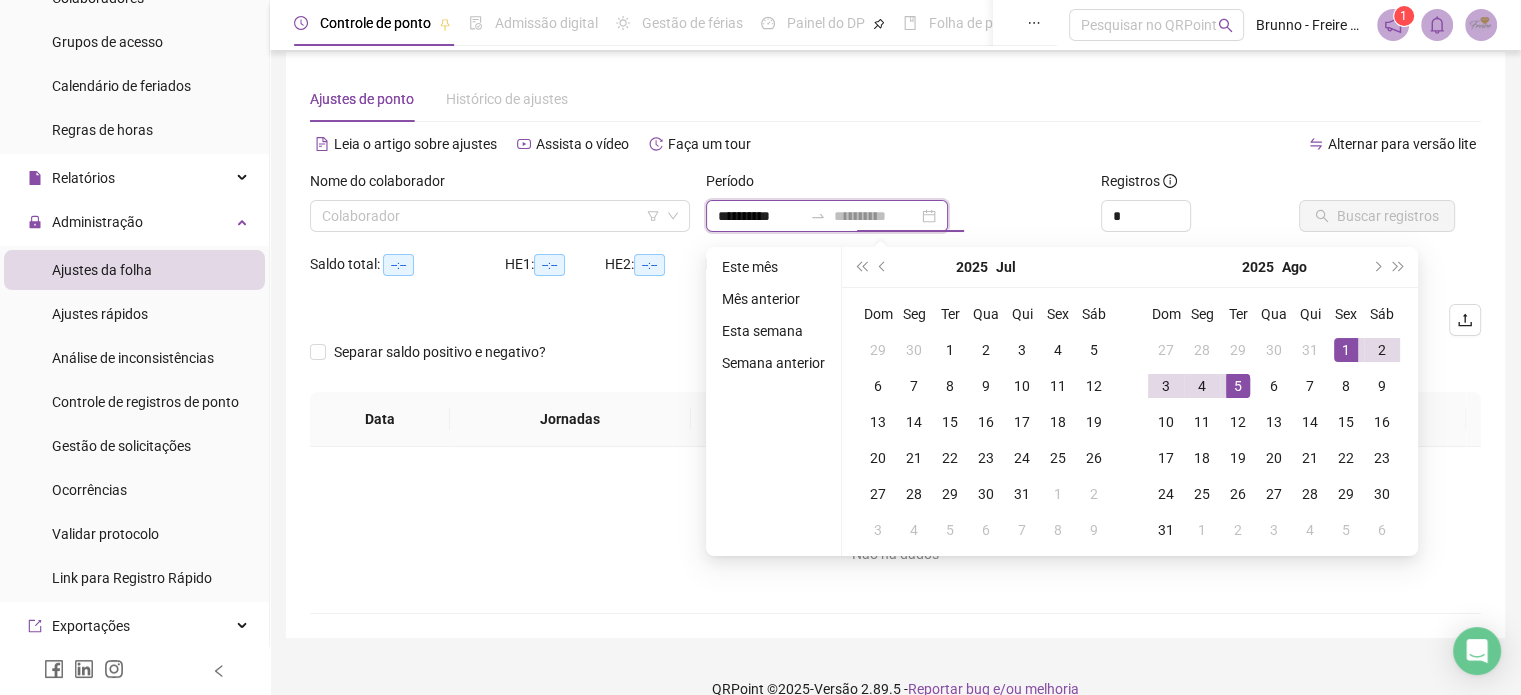 type on "**********" 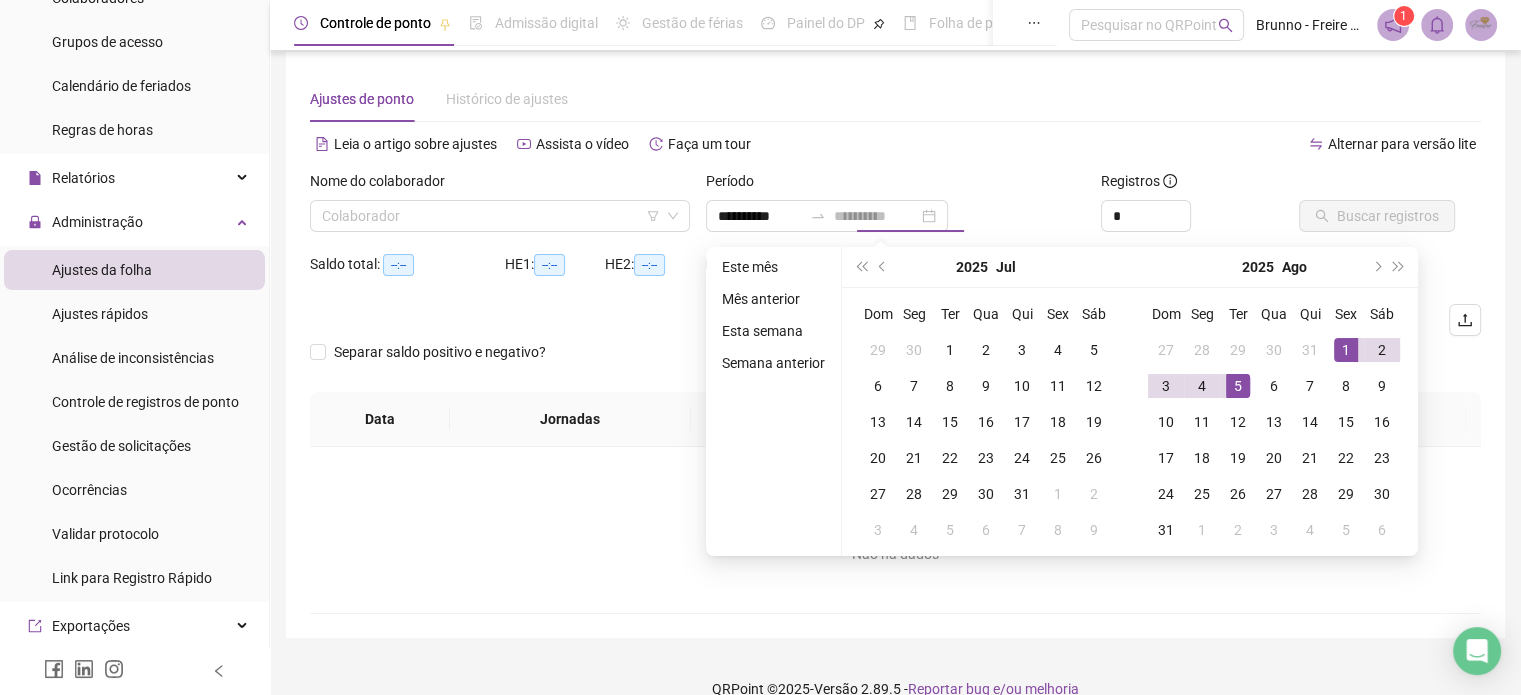 click on "5" at bounding box center [1238, 386] 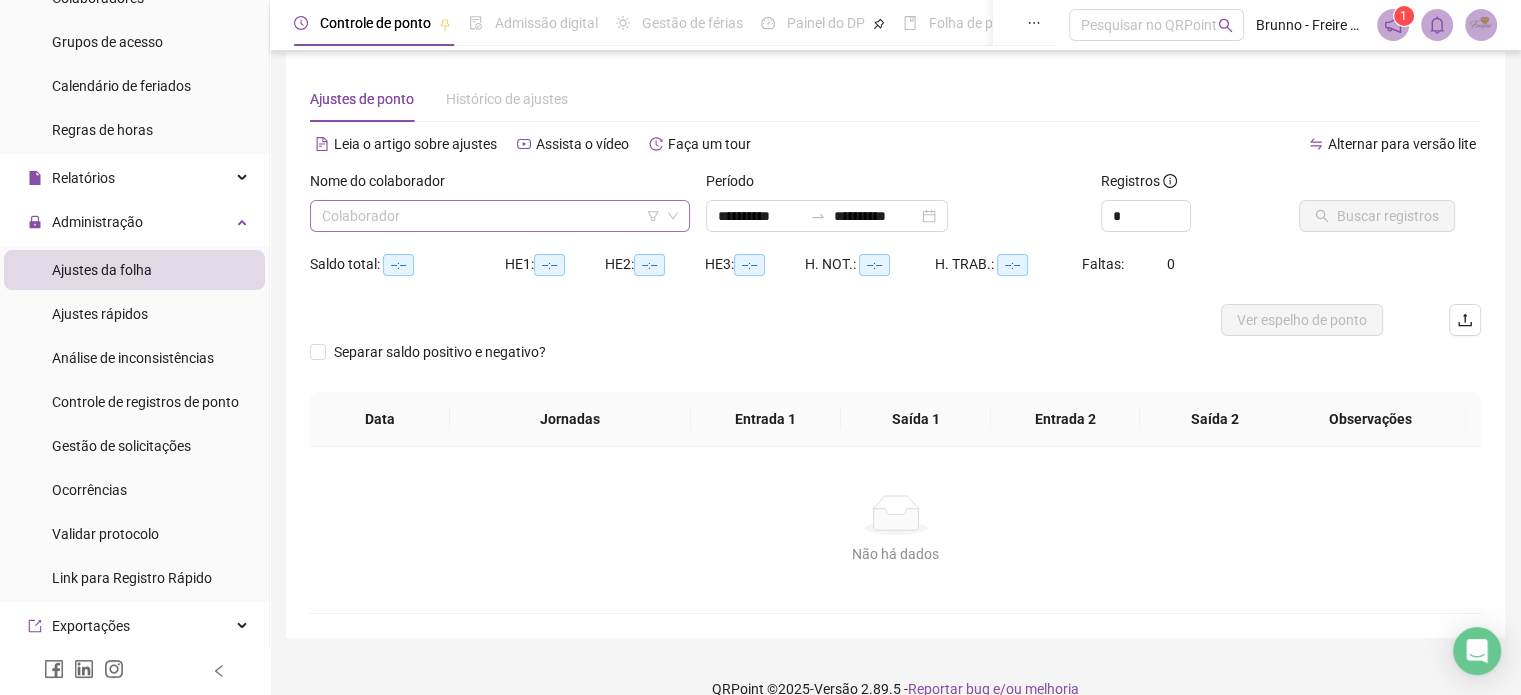 click at bounding box center [491, 216] 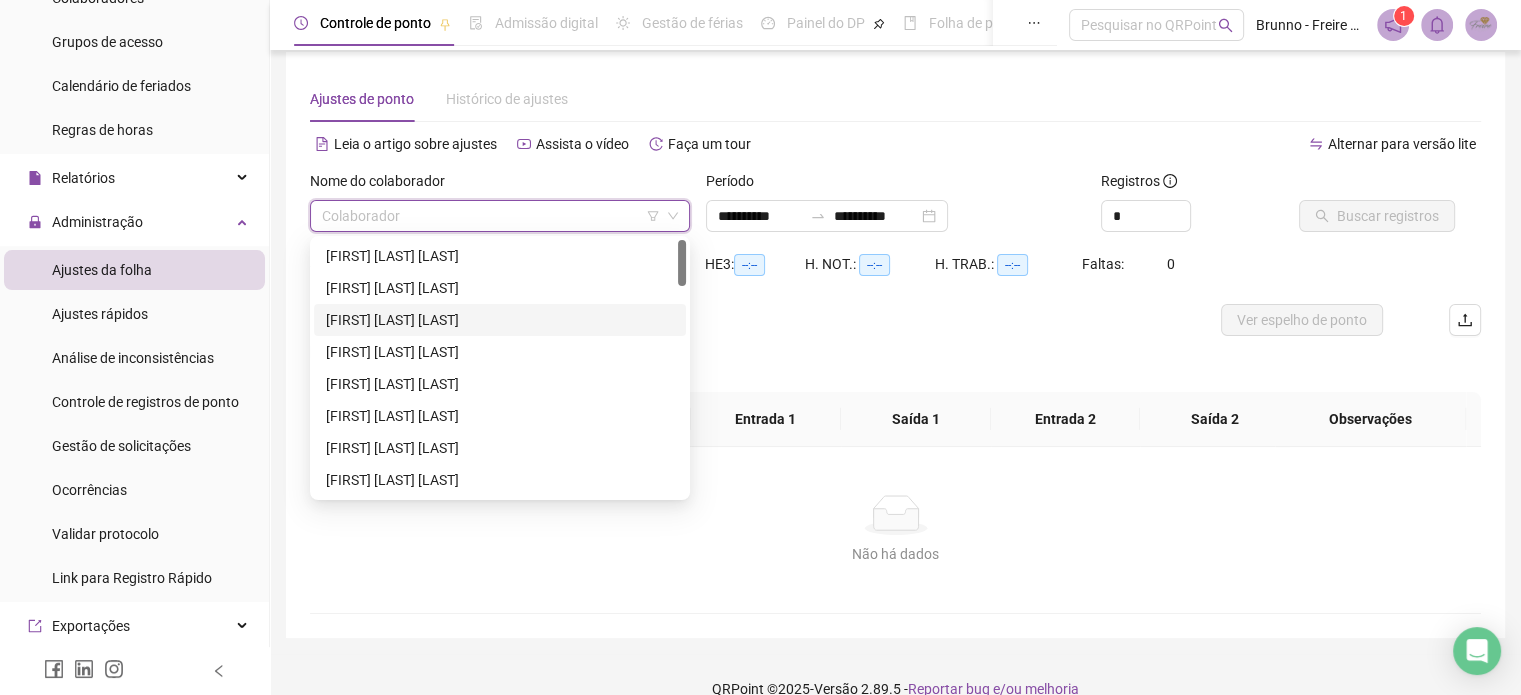 click on "[FIRST] [LAST] [LAST]" at bounding box center (500, 320) 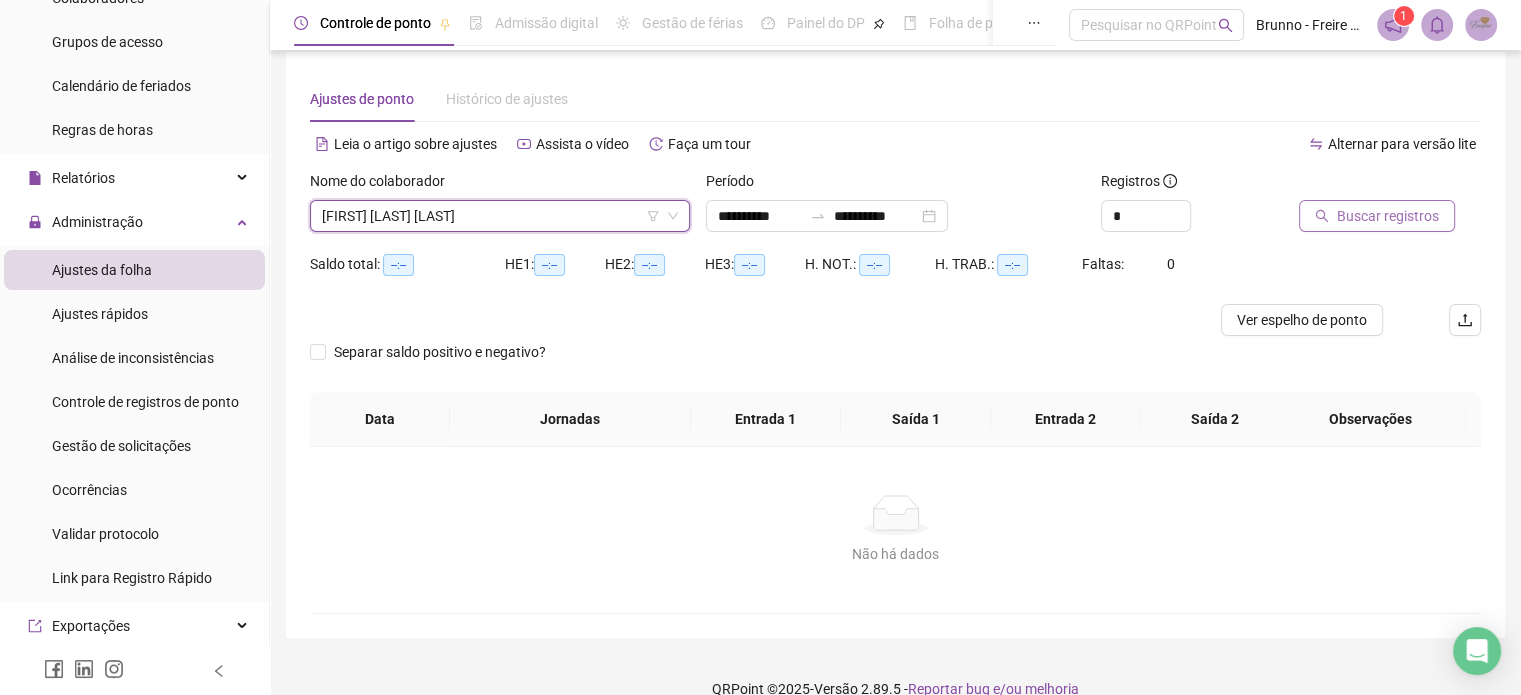 click on "Buscar registros" at bounding box center (1388, 216) 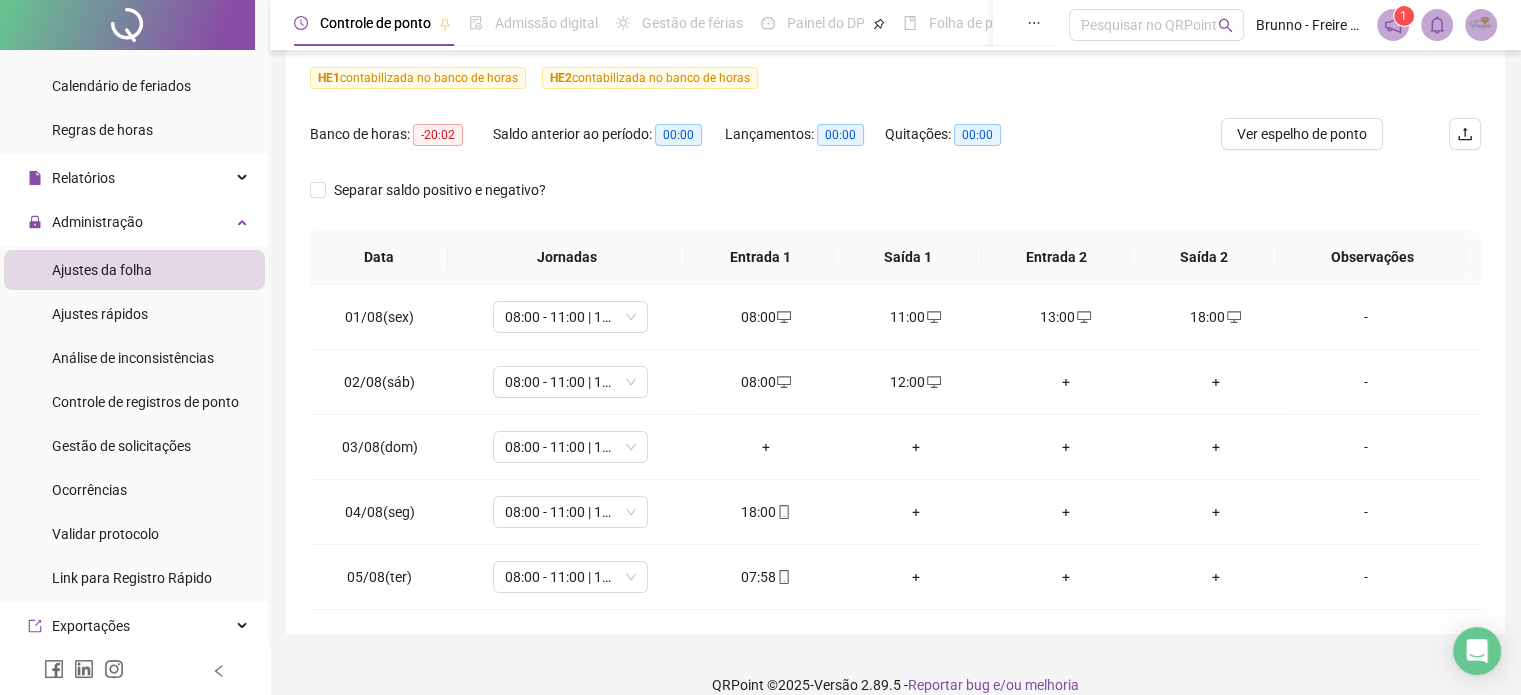 scroll, scrollTop: 280, scrollLeft: 0, axis: vertical 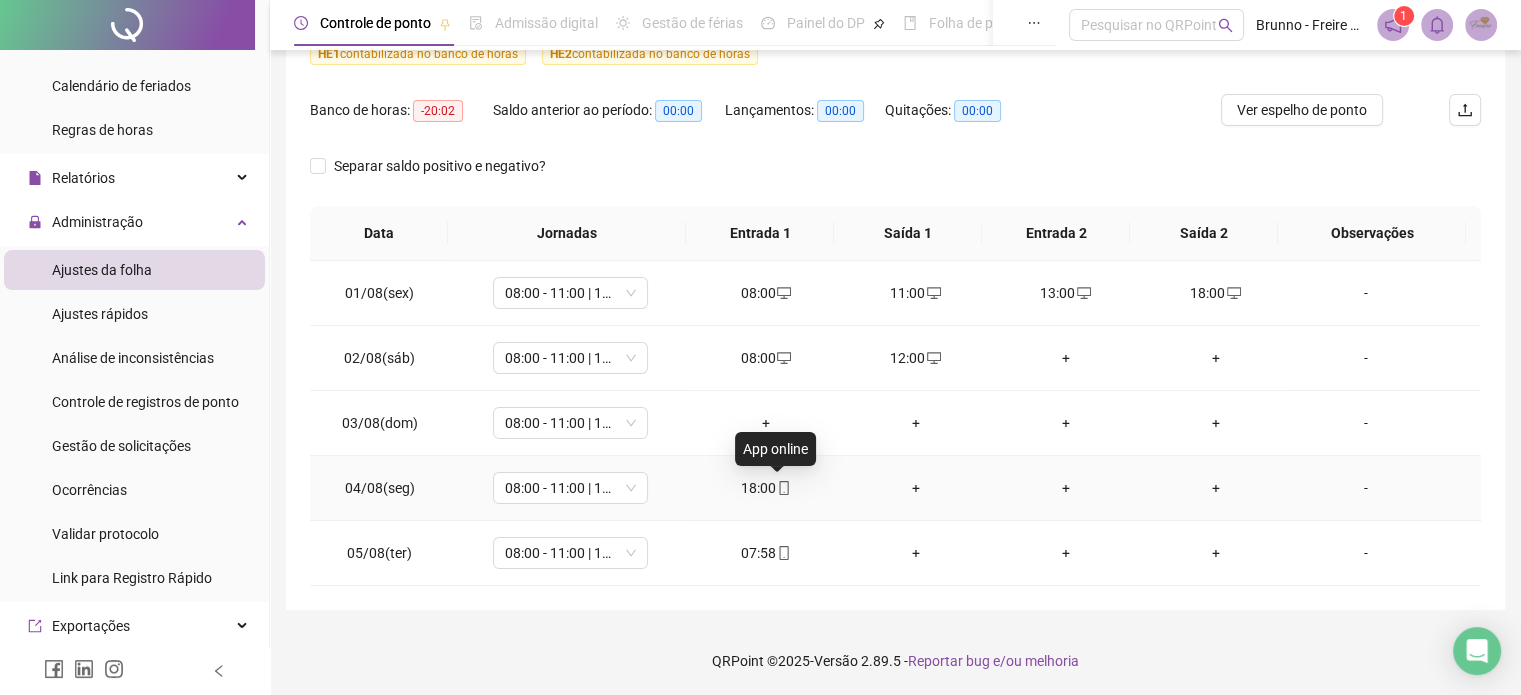 click 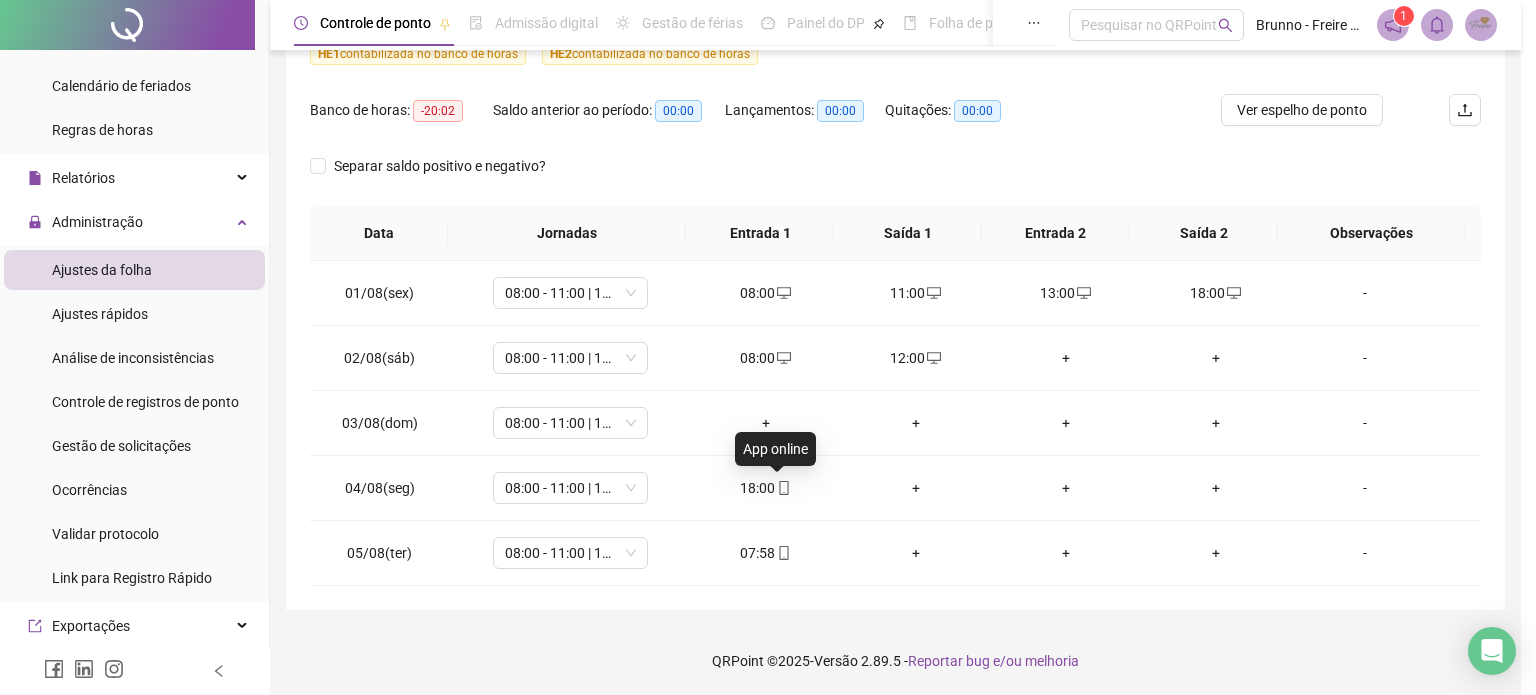 type on "**********" 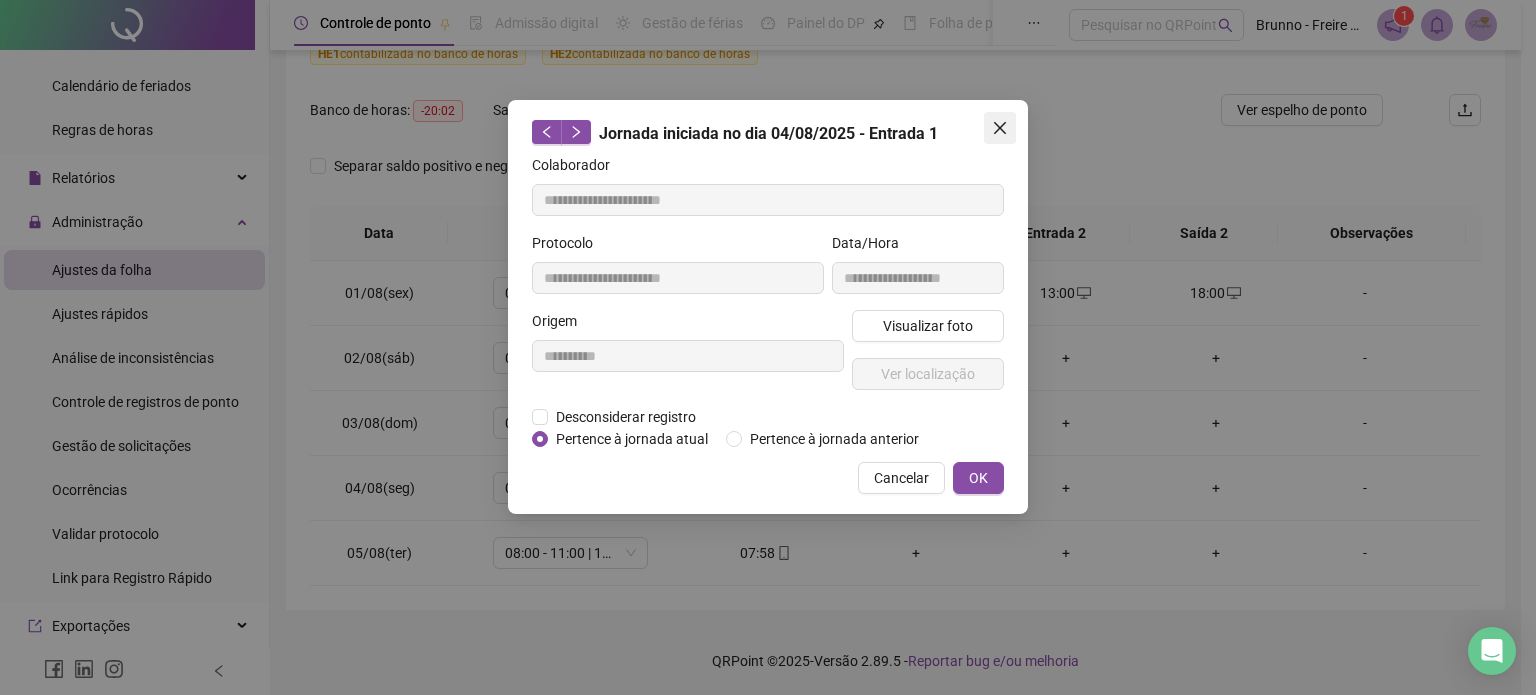 click 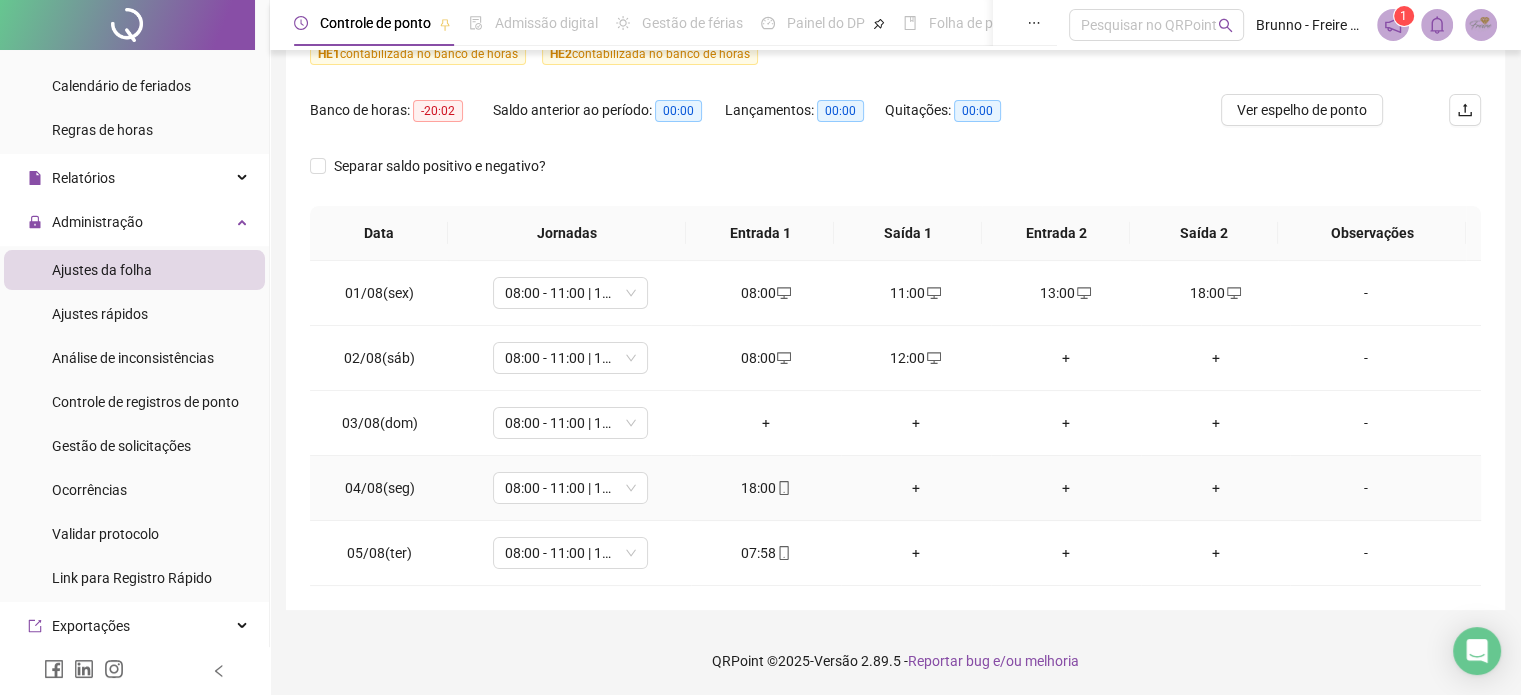 click on "+" at bounding box center (916, 488) 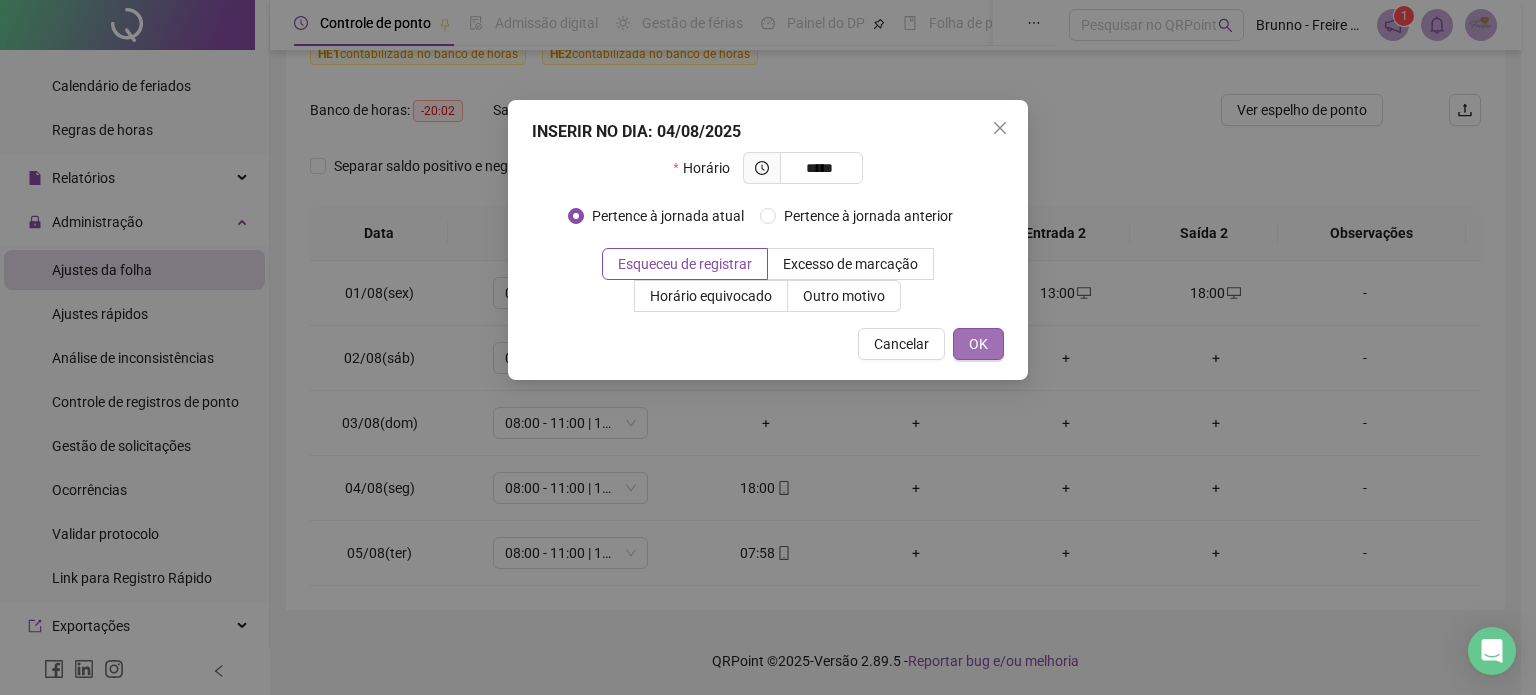 type on "*****" 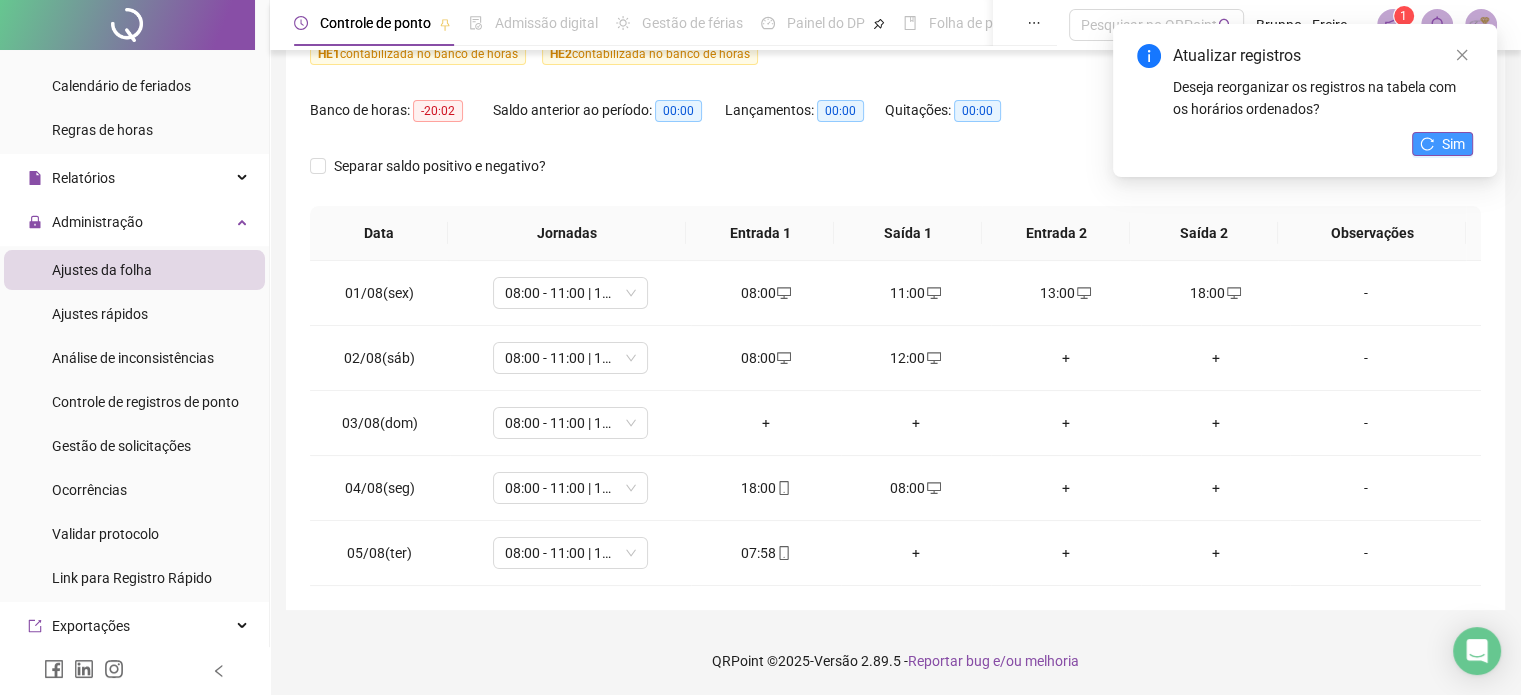 click on "Sim" at bounding box center (1453, 144) 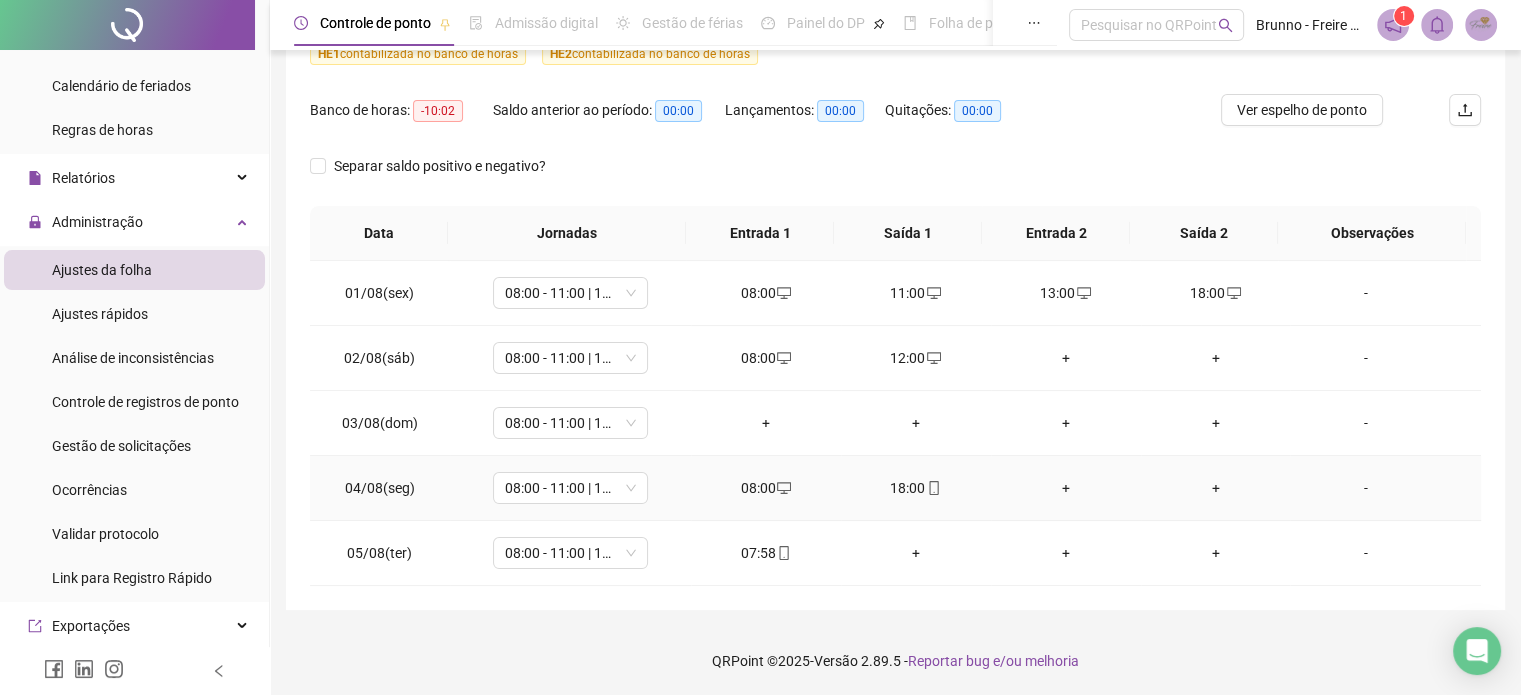 click on "+" at bounding box center (1066, 488) 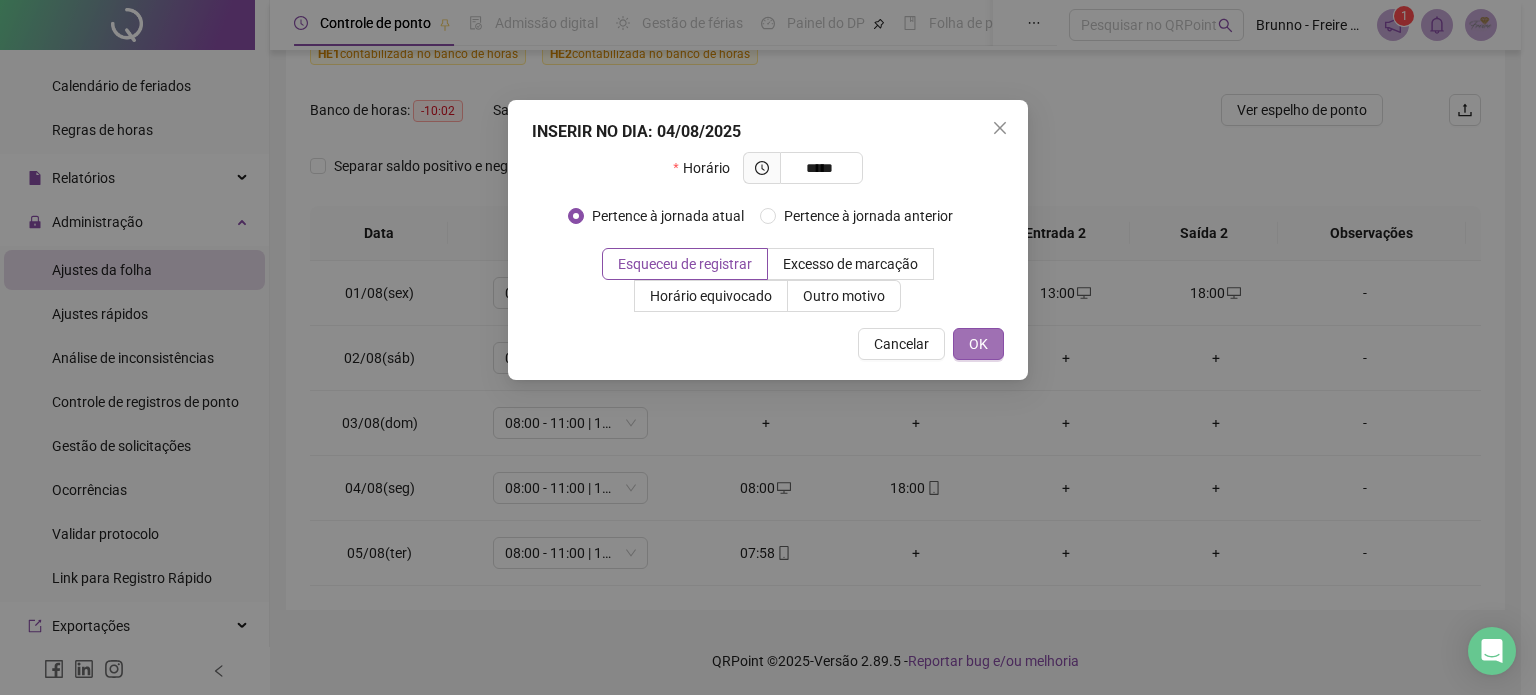 type on "*****" 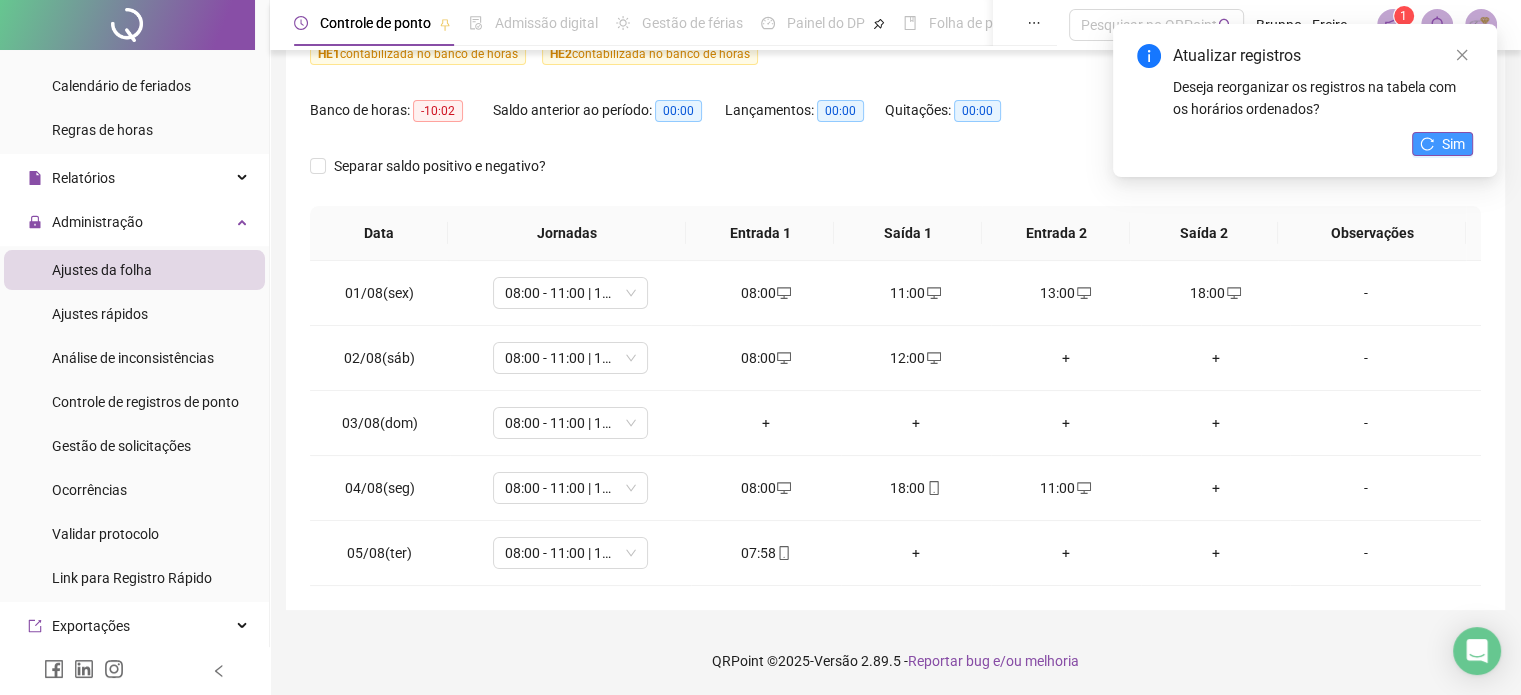 click on "Sim" at bounding box center (1453, 144) 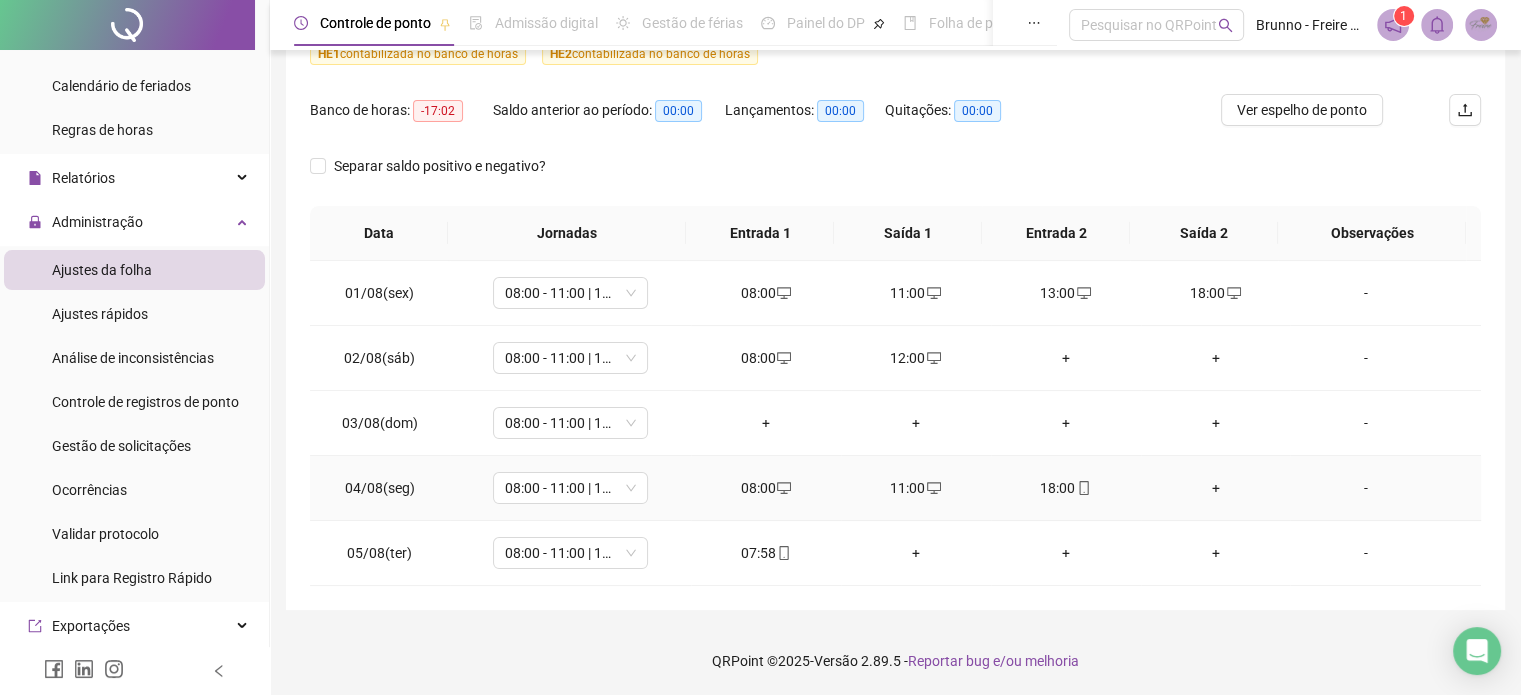 click on "+" at bounding box center (1216, 488) 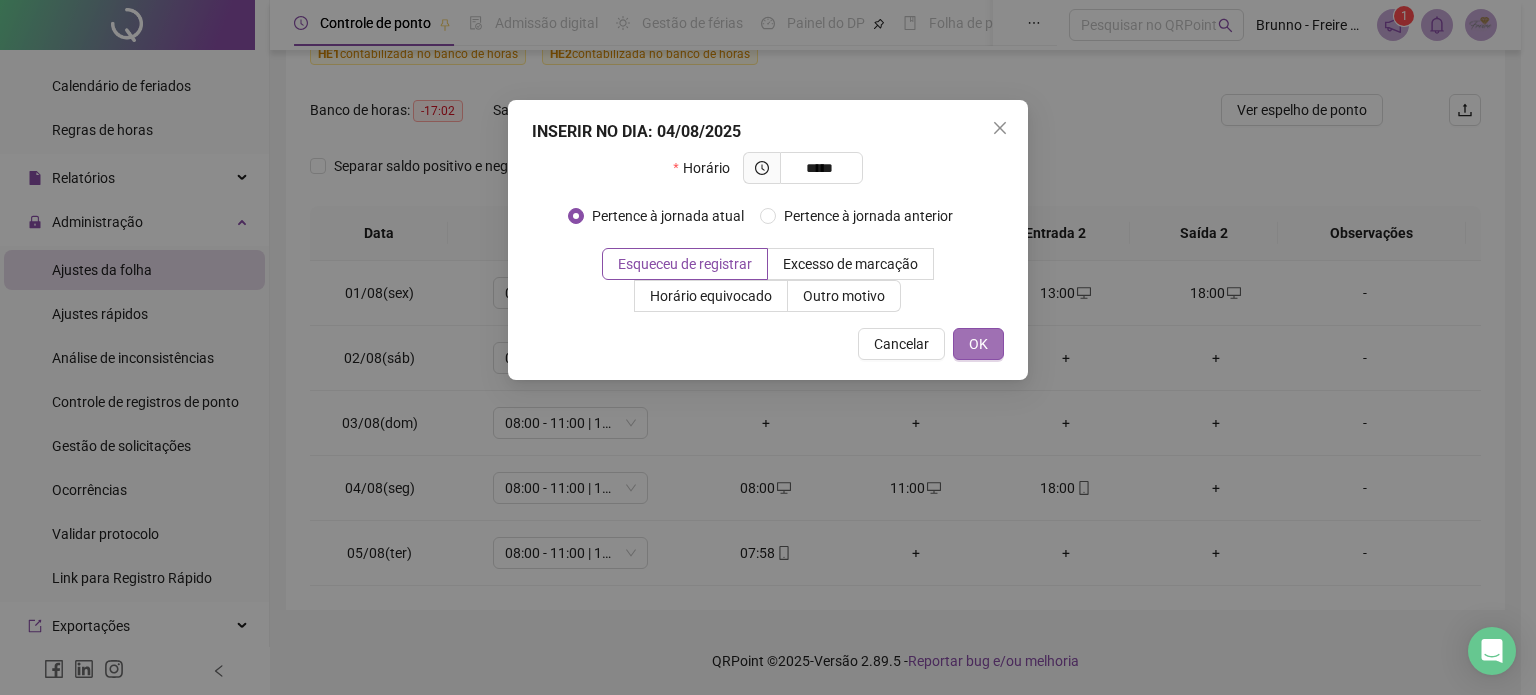 type on "*****" 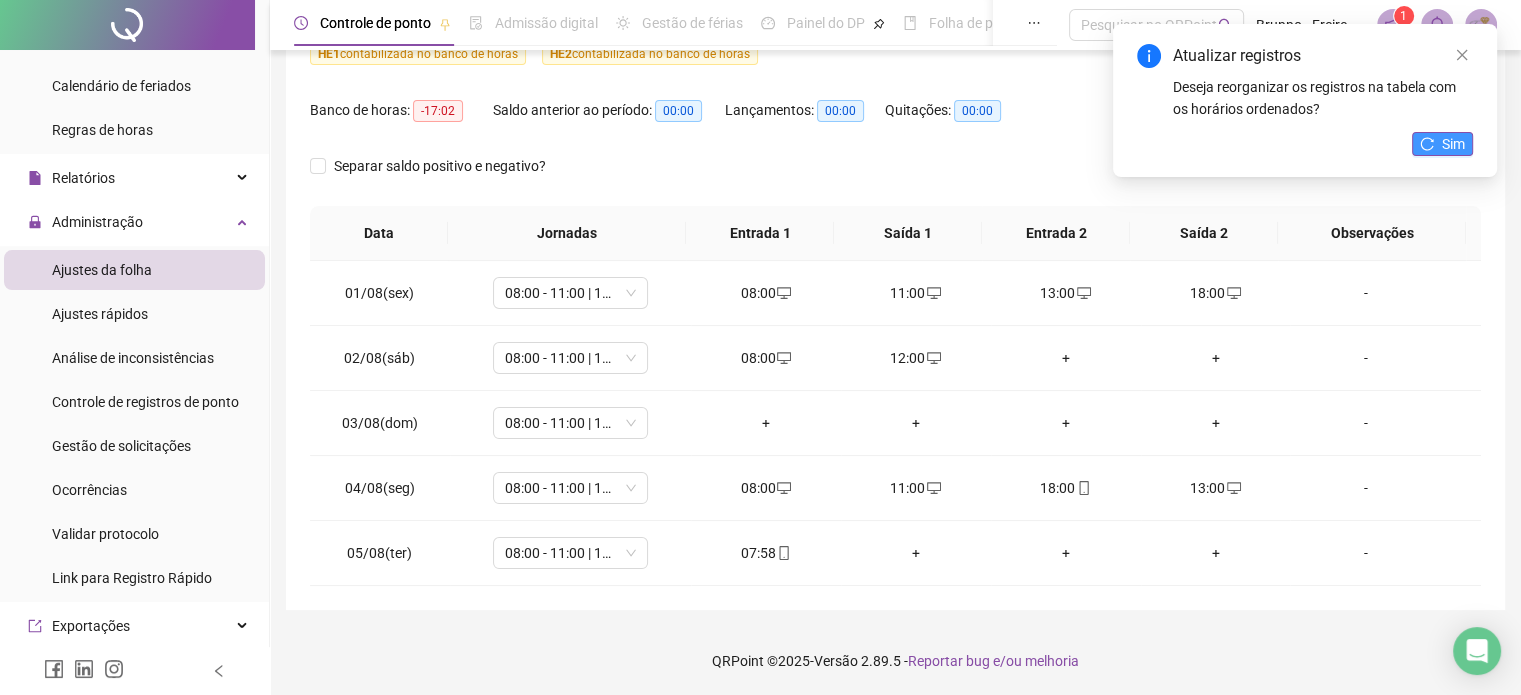 click on "Sim" at bounding box center (1442, 144) 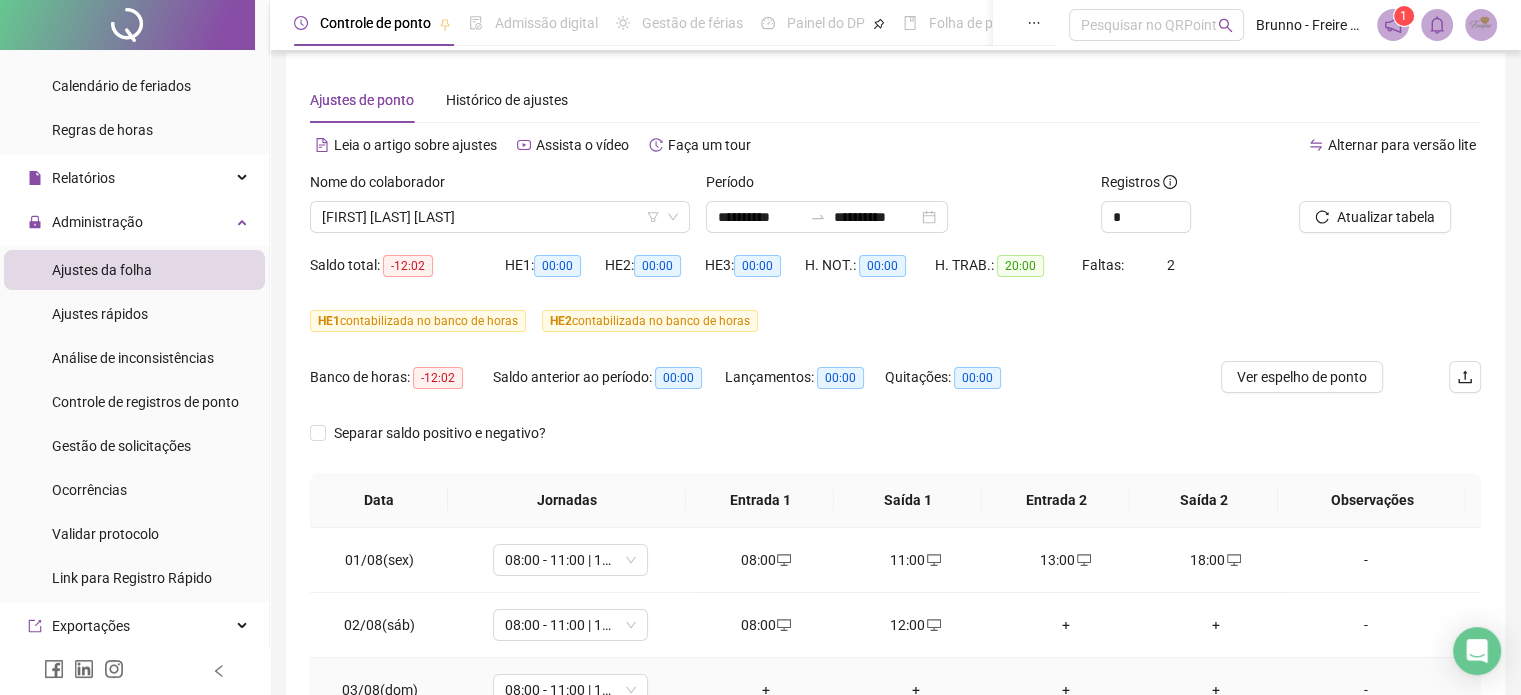 scroll, scrollTop: 0, scrollLeft: 0, axis: both 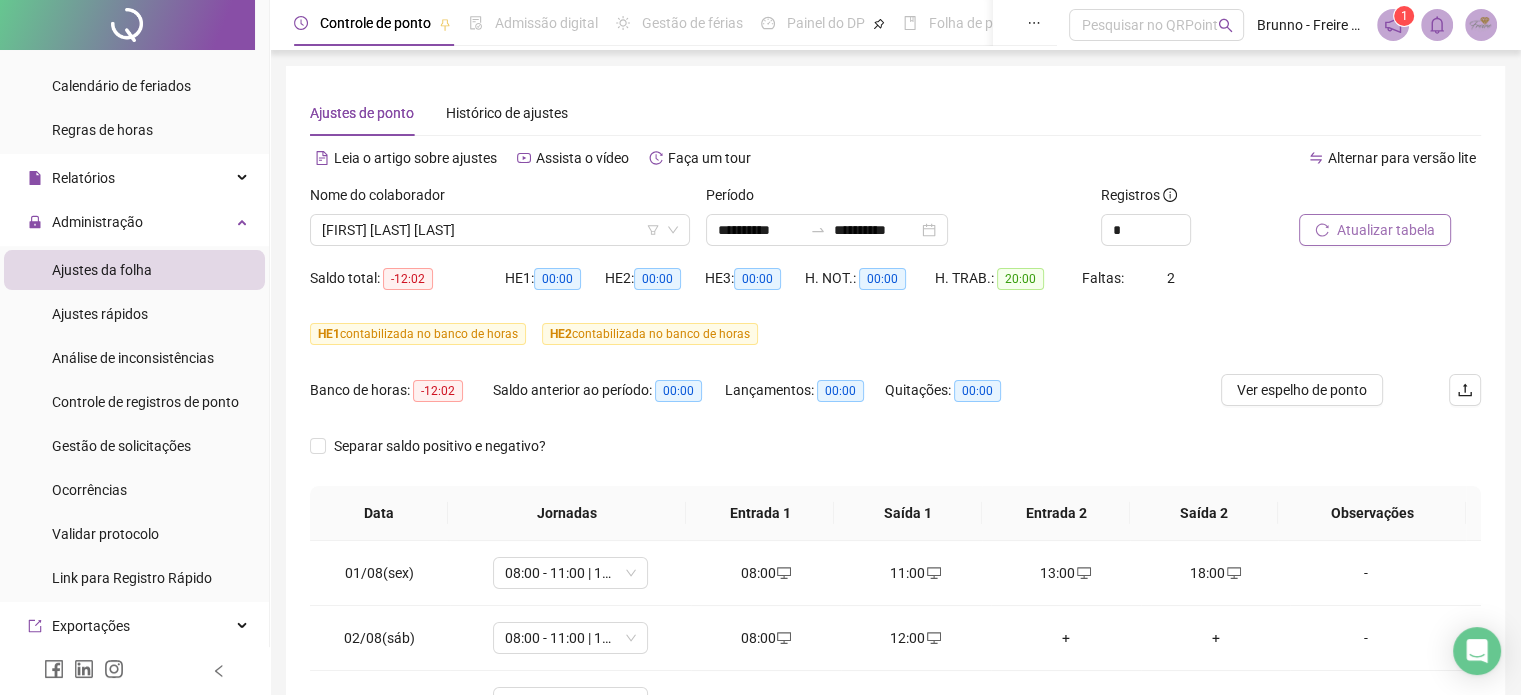click on "Atualizar tabela" at bounding box center [1386, 230] 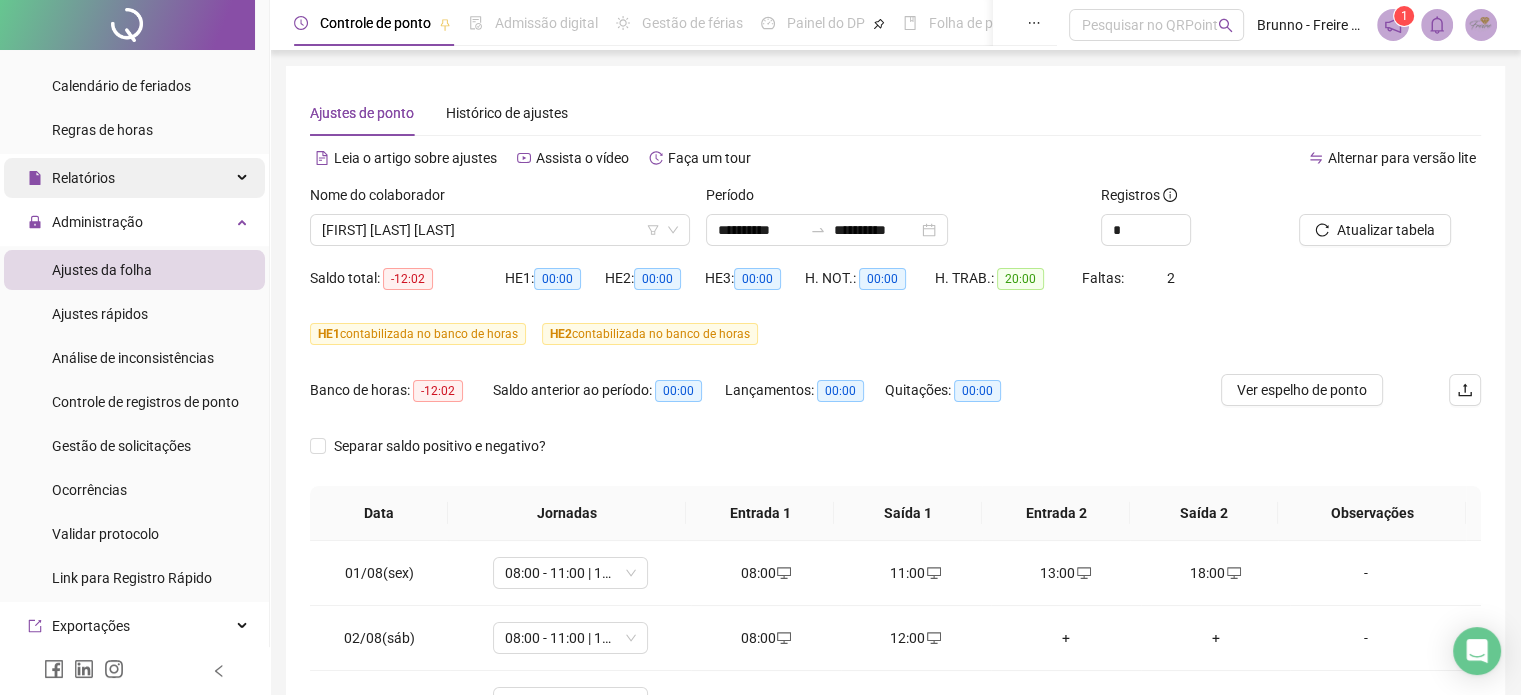 scroll, scrollTop: 0, scrollLeft: 0, axis: both 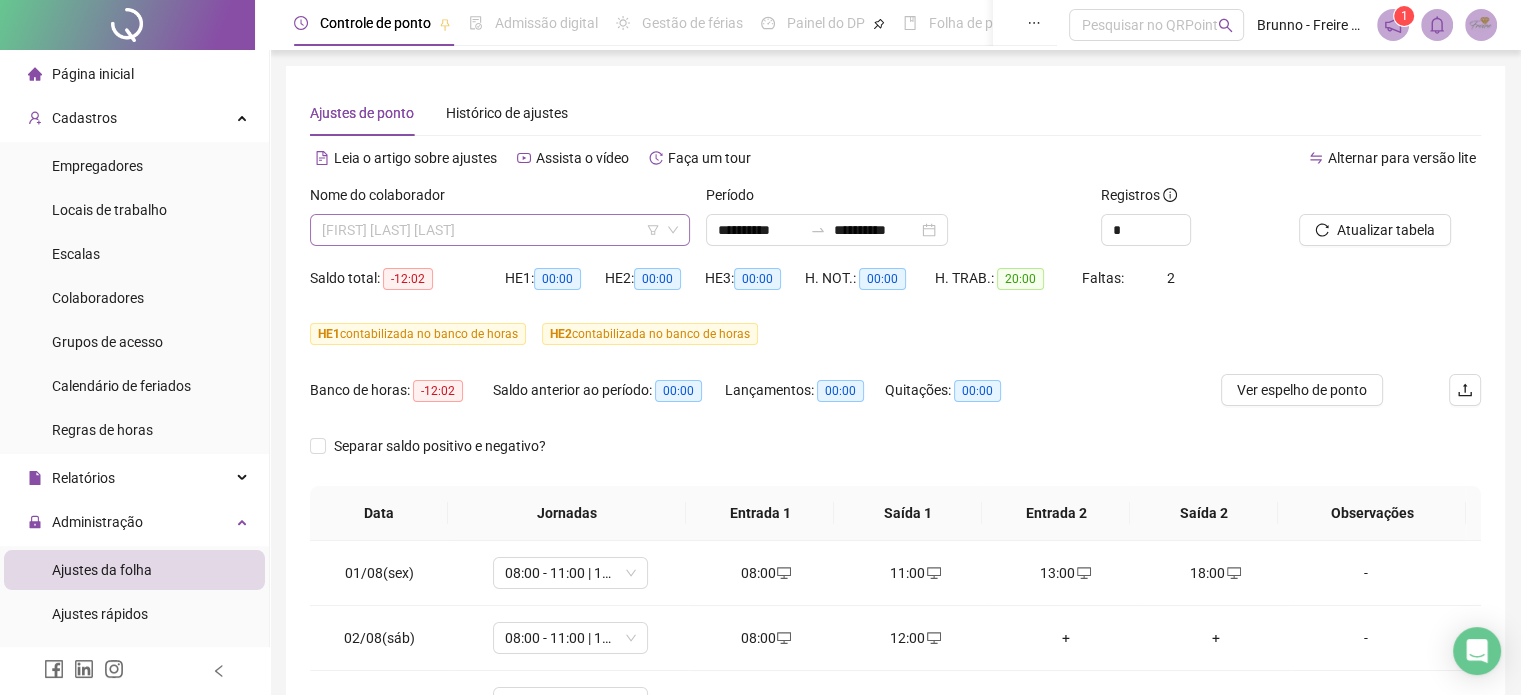 click on "[FIRST] [LAST] [LAST]" at bounding box center [500, 230] 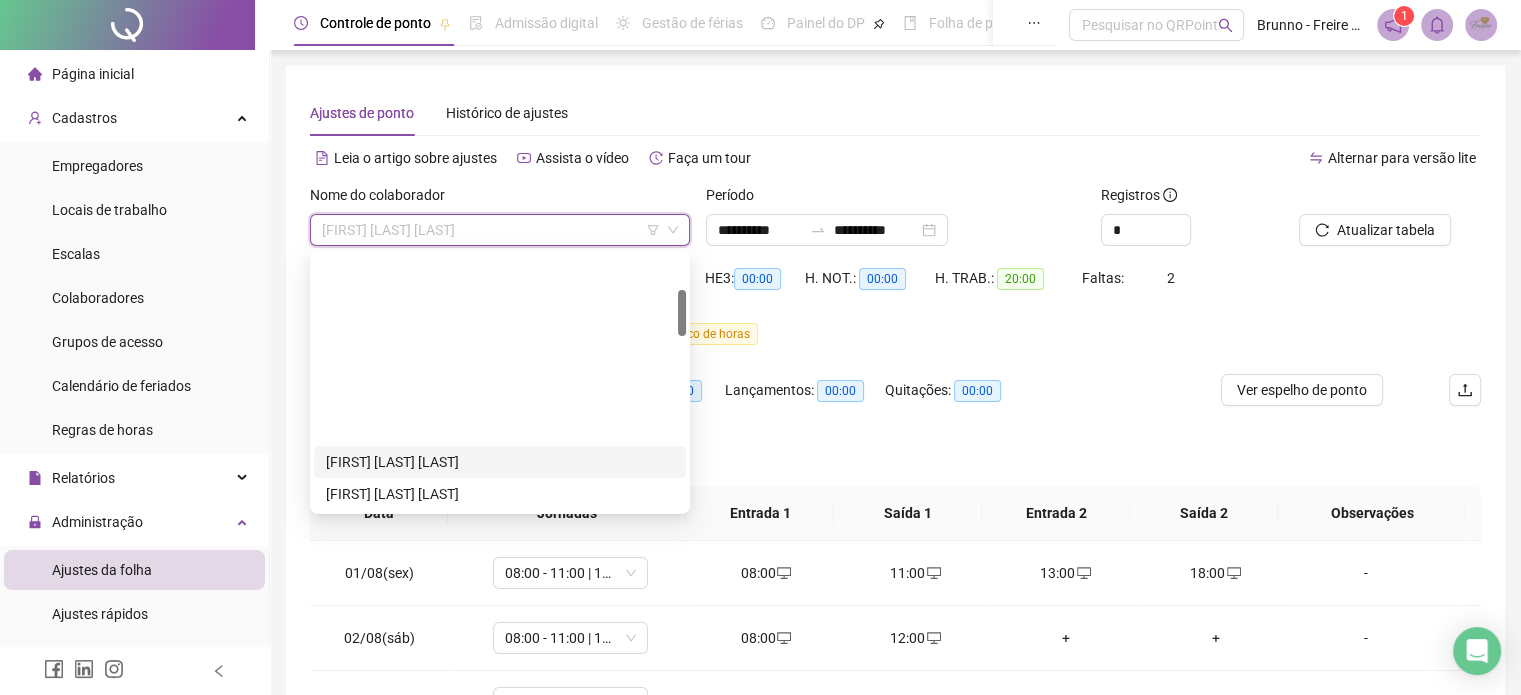 scroll, scrollTop: 200, scrollLeft: 0, axis: vertical 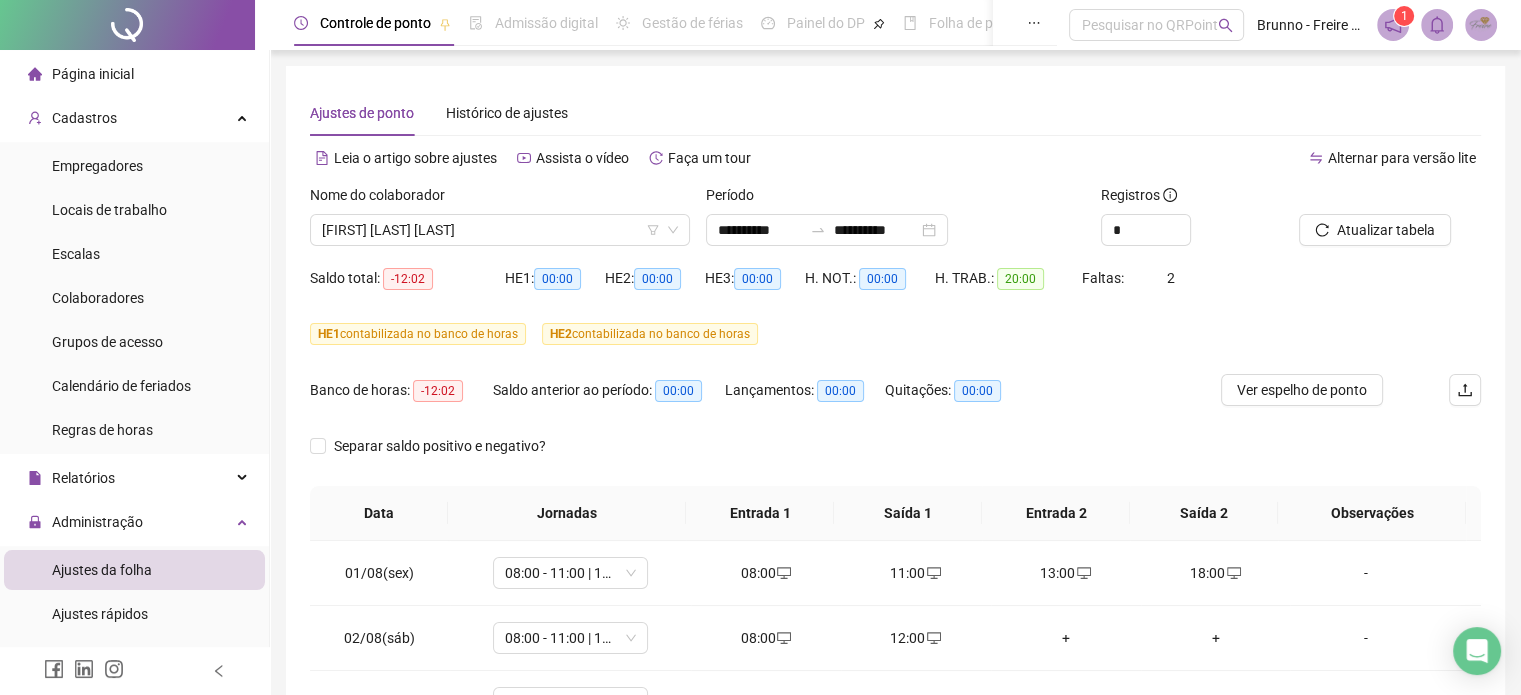 click on "Leia o artigo sobre ajustes Assista o vídeo Faça um tour" at bounding box center [603, 158] 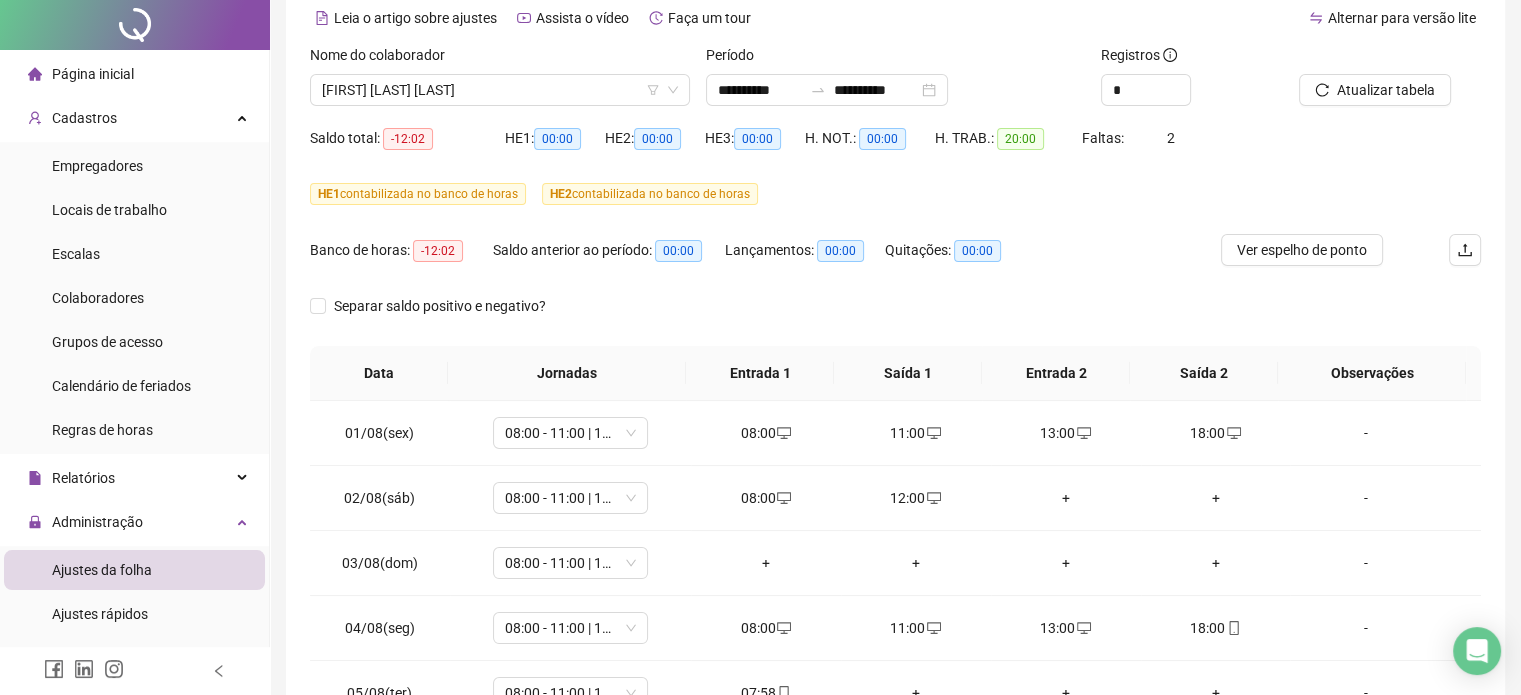 scroll, scrollTop: 0, scrollLeft: 0, axis: both 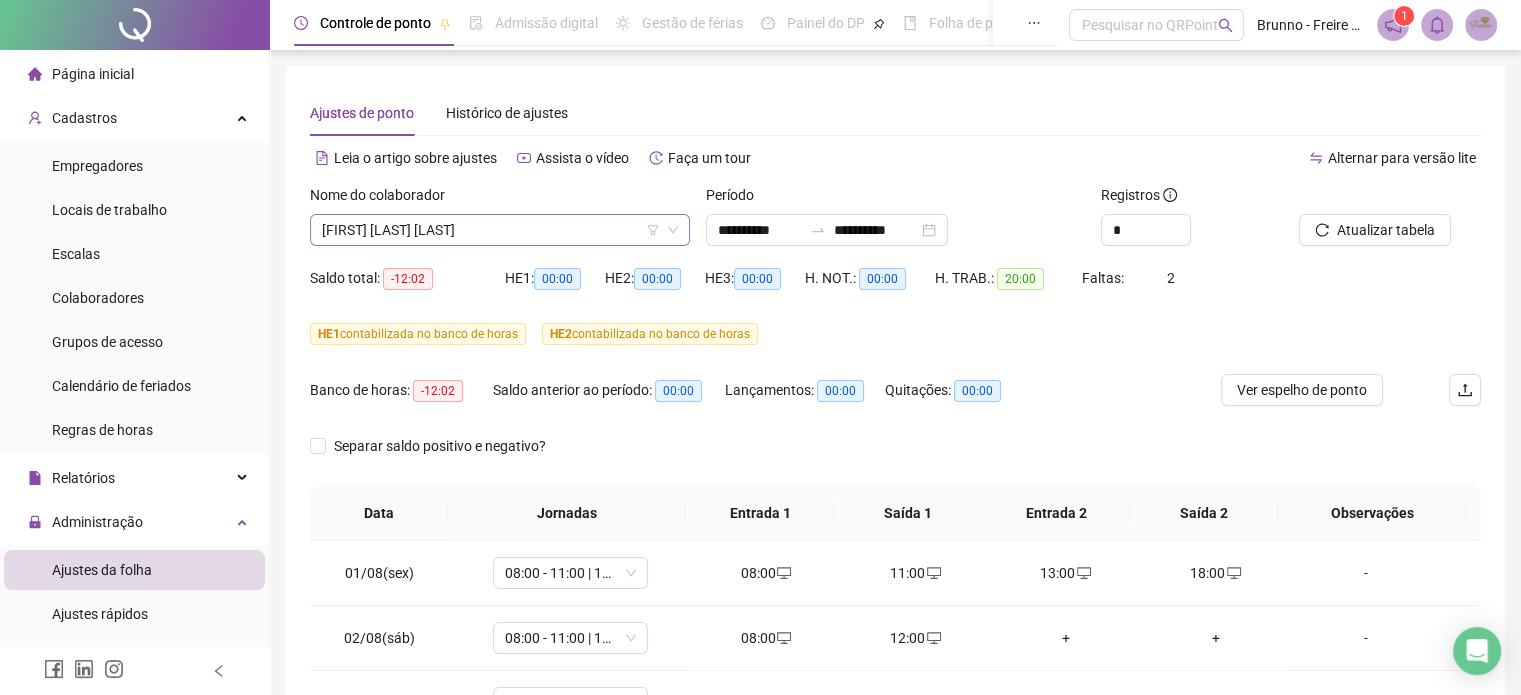click on "[FIRST] [LAST] [LAST]" at bounding box center (500, 230) 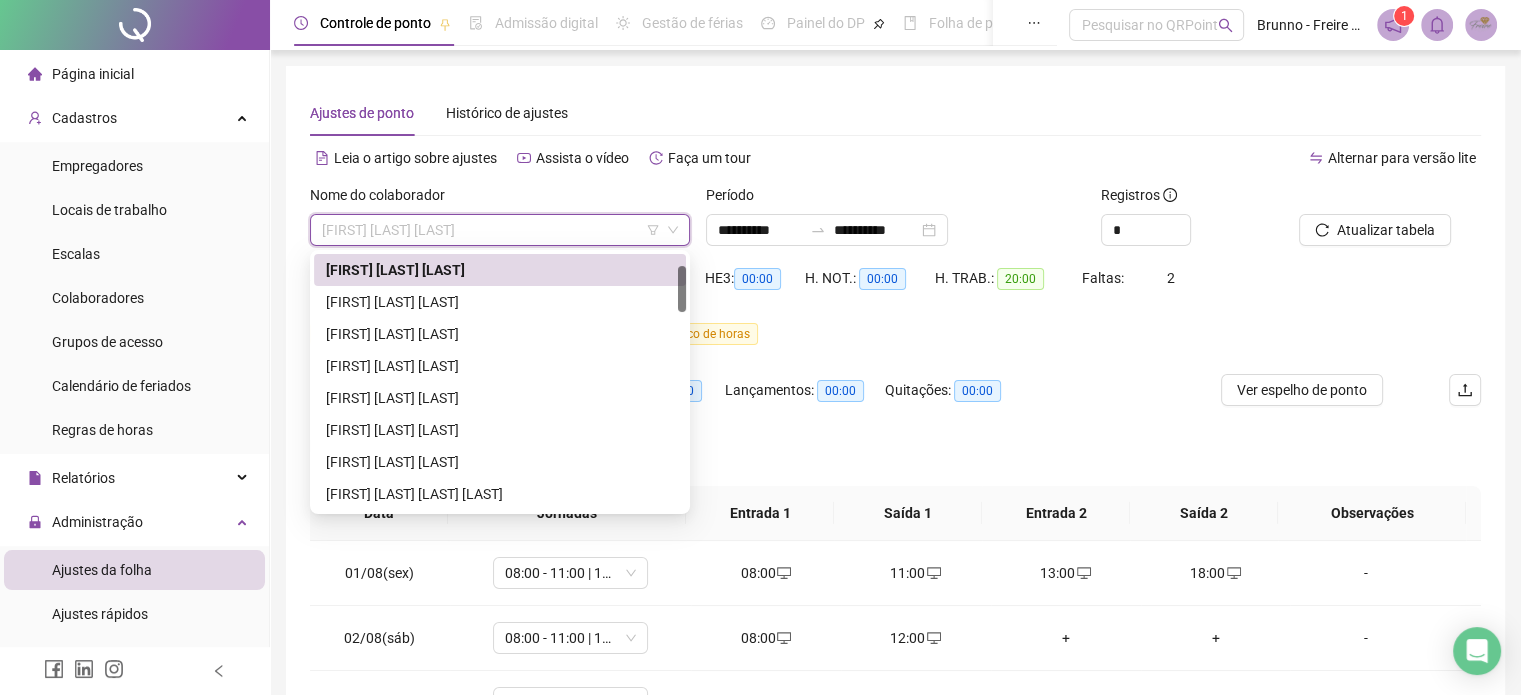 scroll, scrollTop: 0, scrollLeft: 0, axis: both 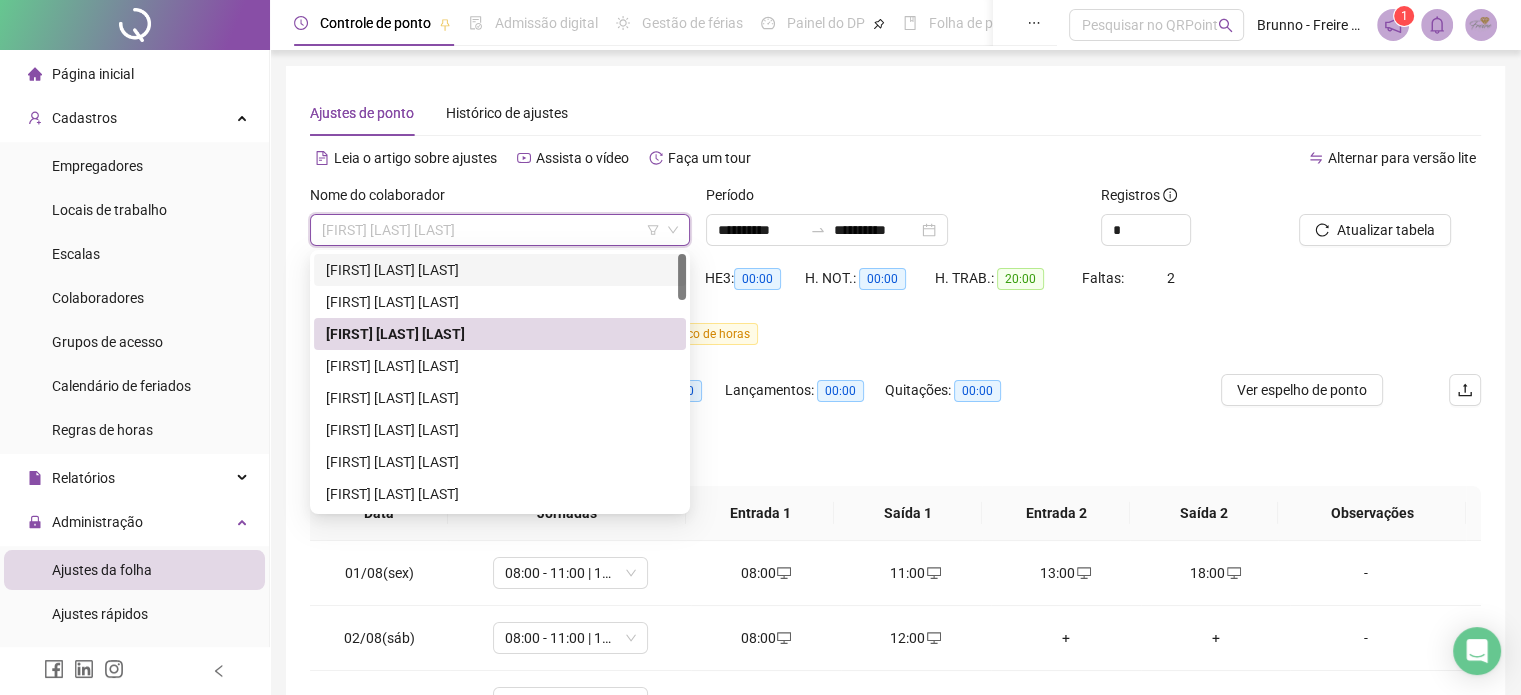 click on "[FIRST] [LAST] [LAST]" at bounding box center [500, 270] 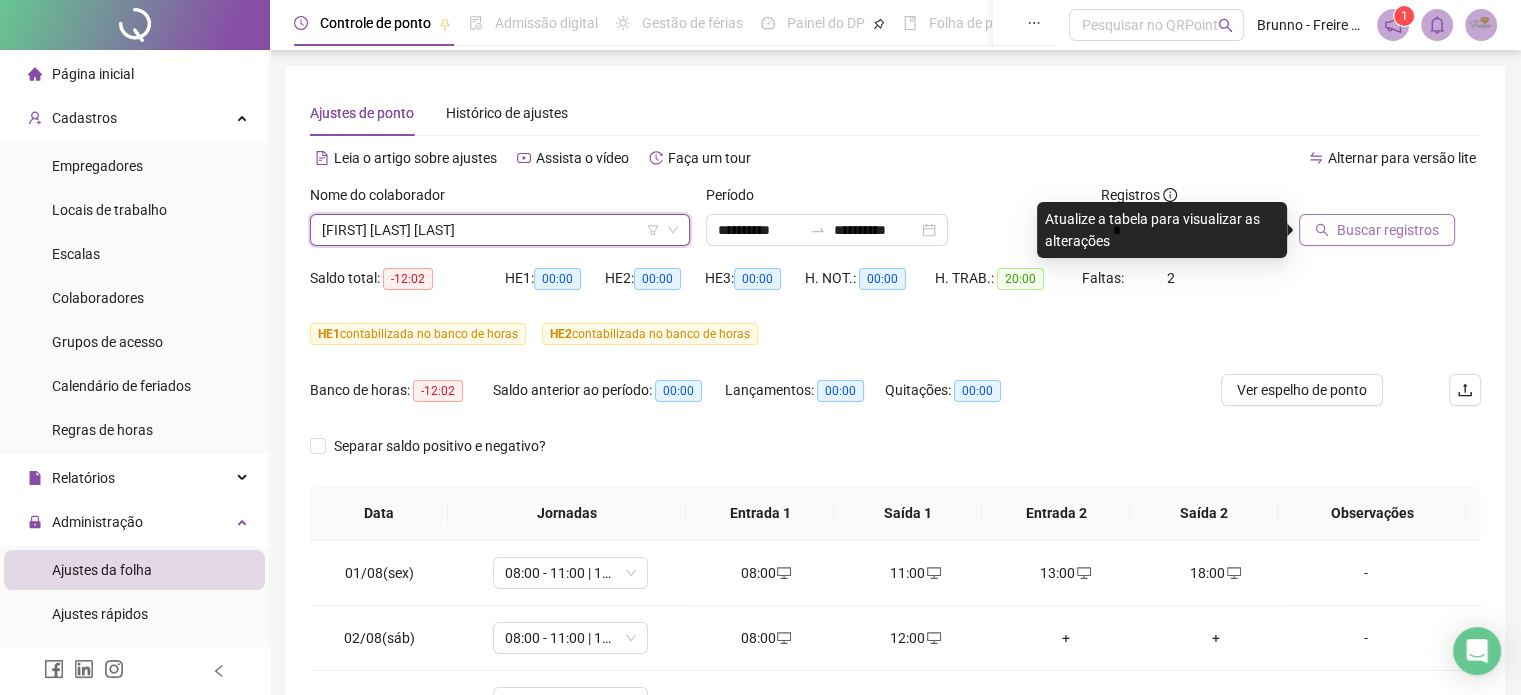 click on "Buscar registros" at bounding box center [1388, 230] 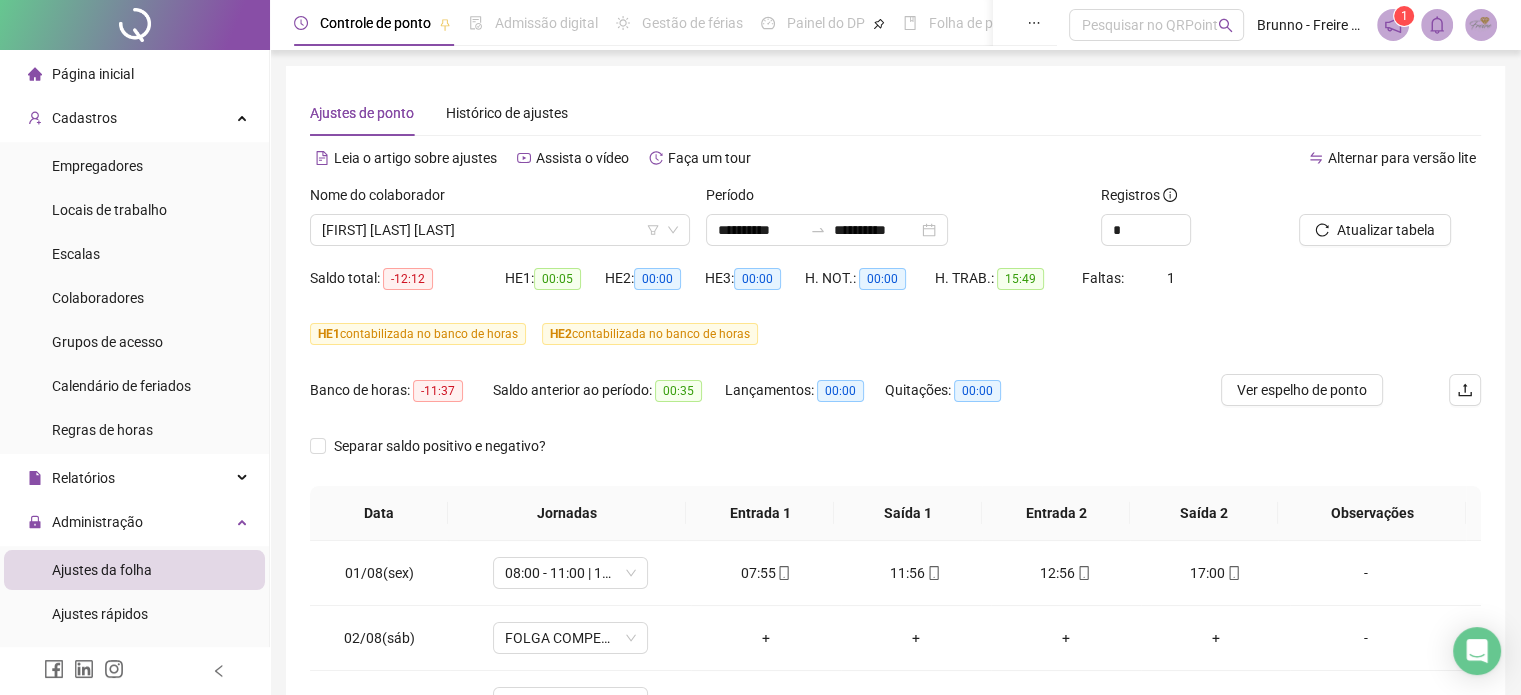 click on "Cadastros" at bounding box center (134, 118) 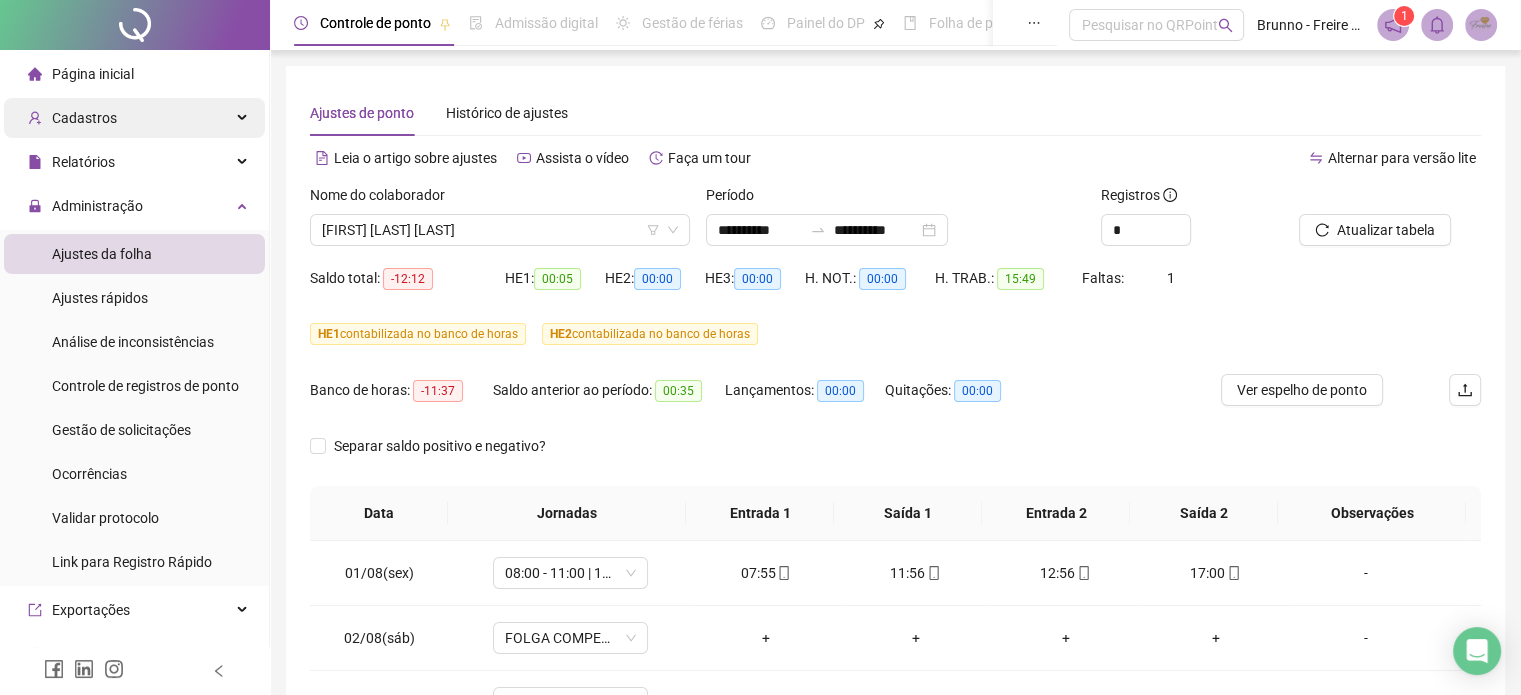 click on "Cadastros" at bounding box center (134, 118) 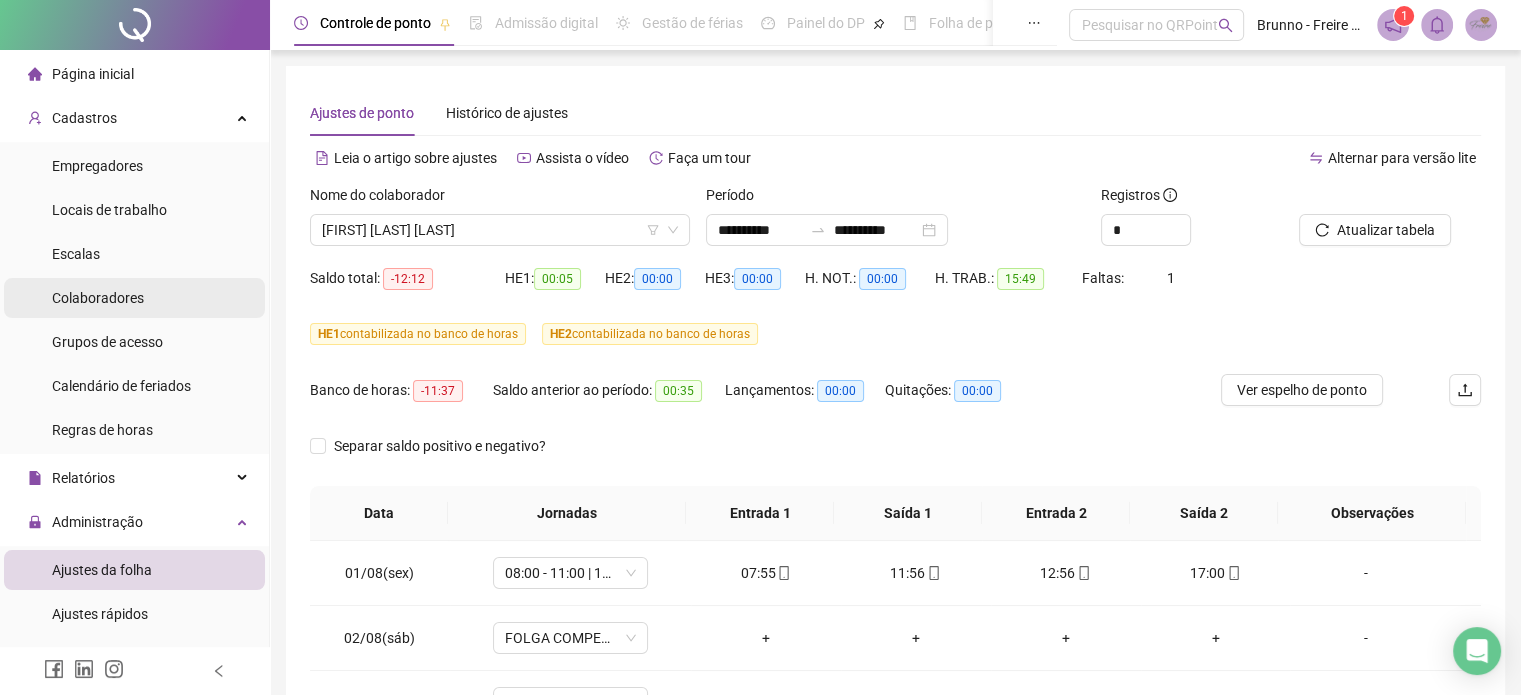 click on "Colaboradores" at bounding box center [98, 298] 